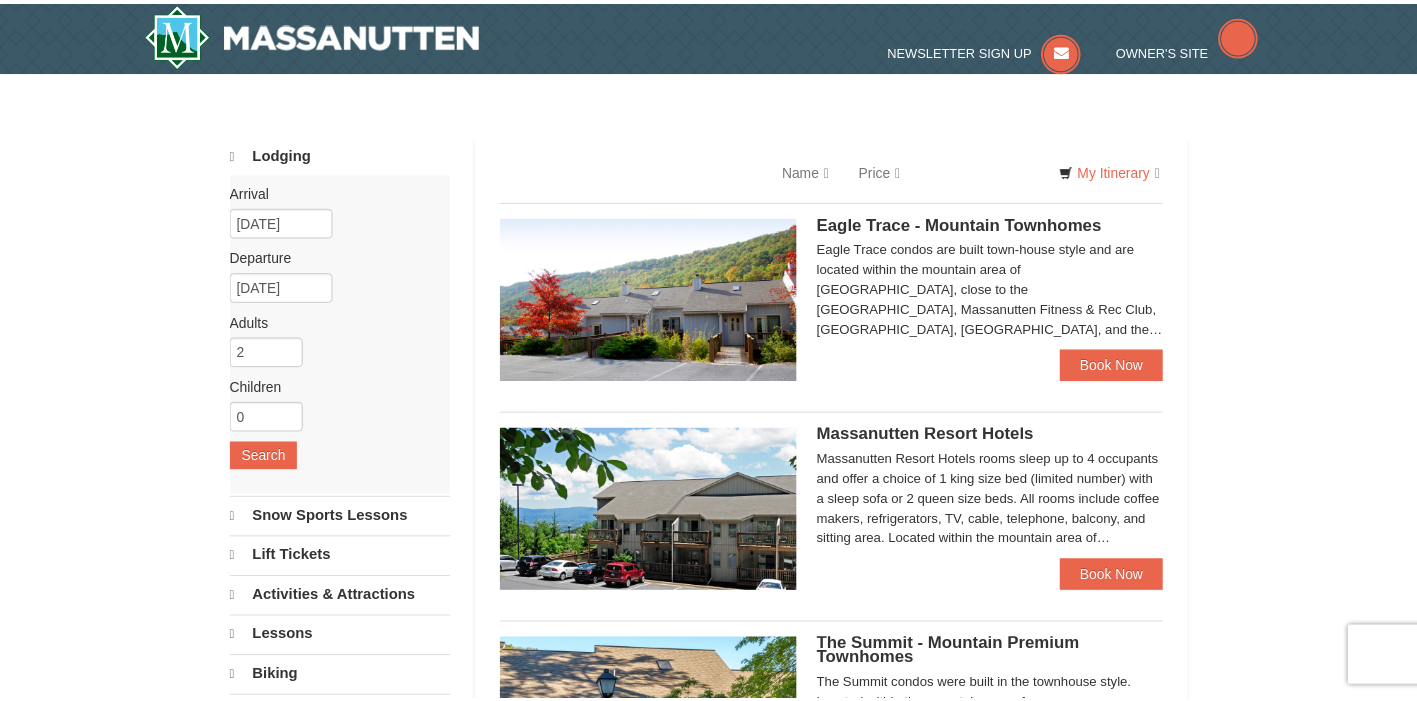 scroll, scrollTop: 0, scrollLeft: 0, axis: both 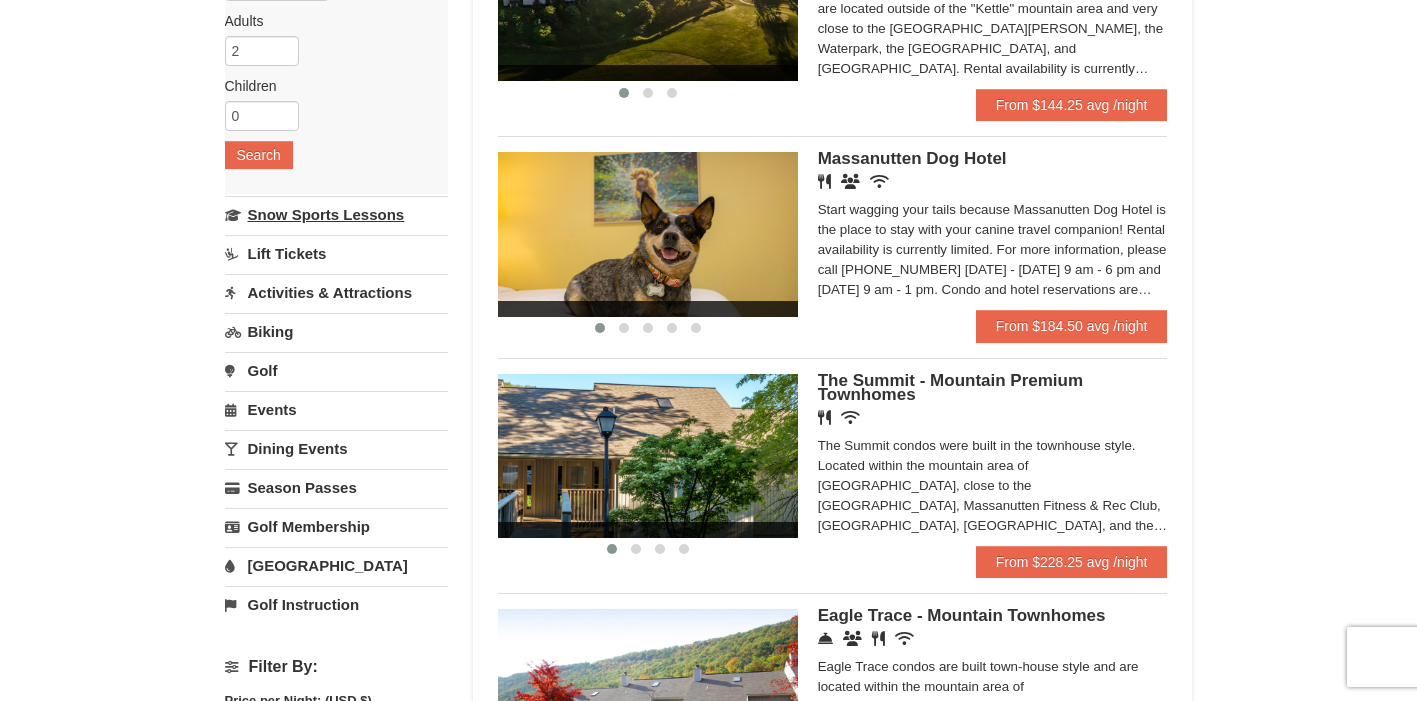 click on "Snow Sports Lessons" at bounding box center (336, 214) 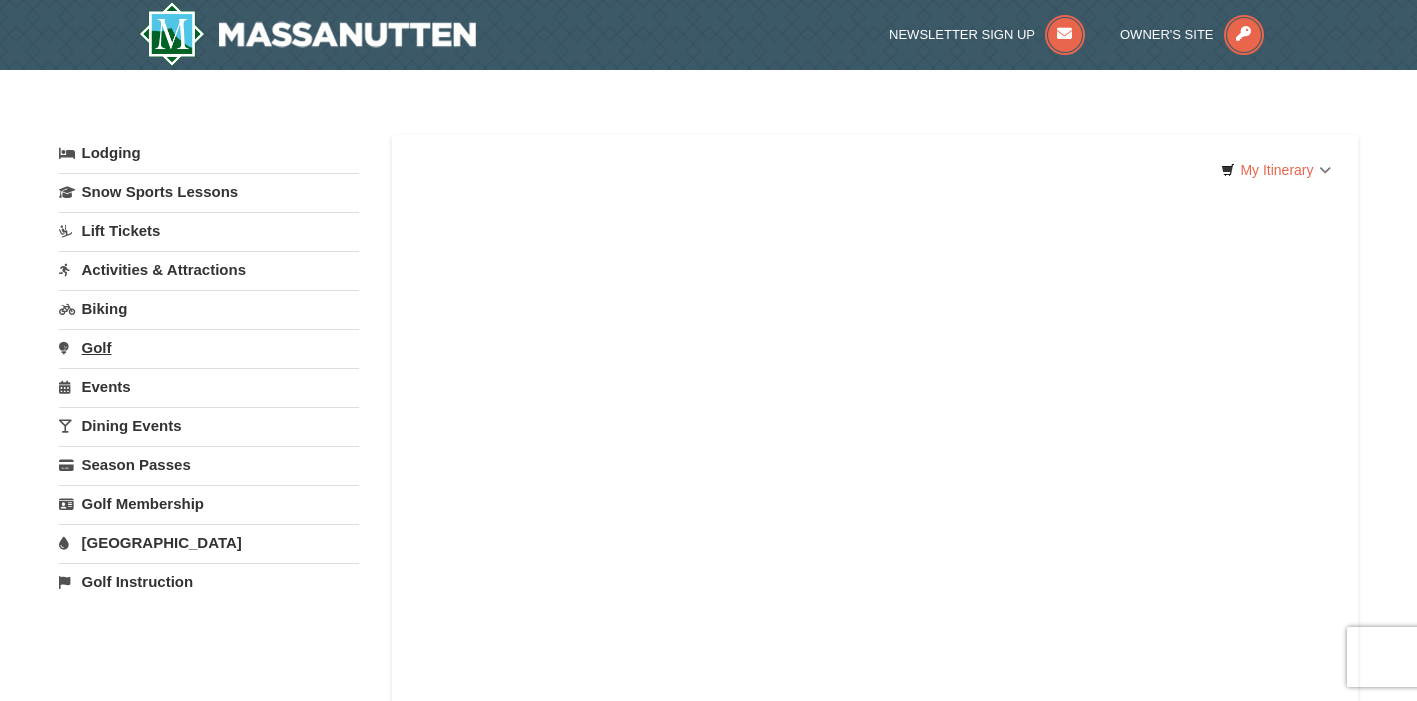 scroll, scrollTop: 0, scrollLeft: 0, axis: both 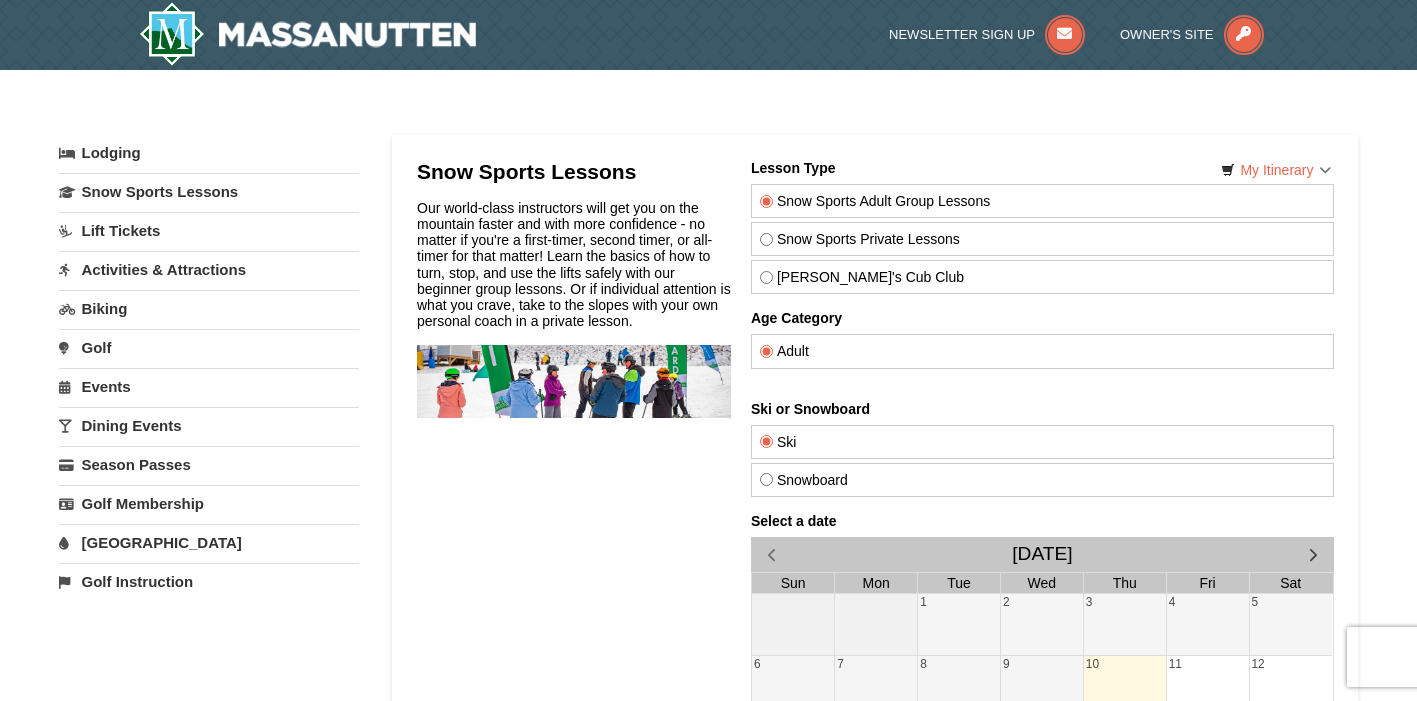click on "Snowboard" at bounding box center (1041, 480) 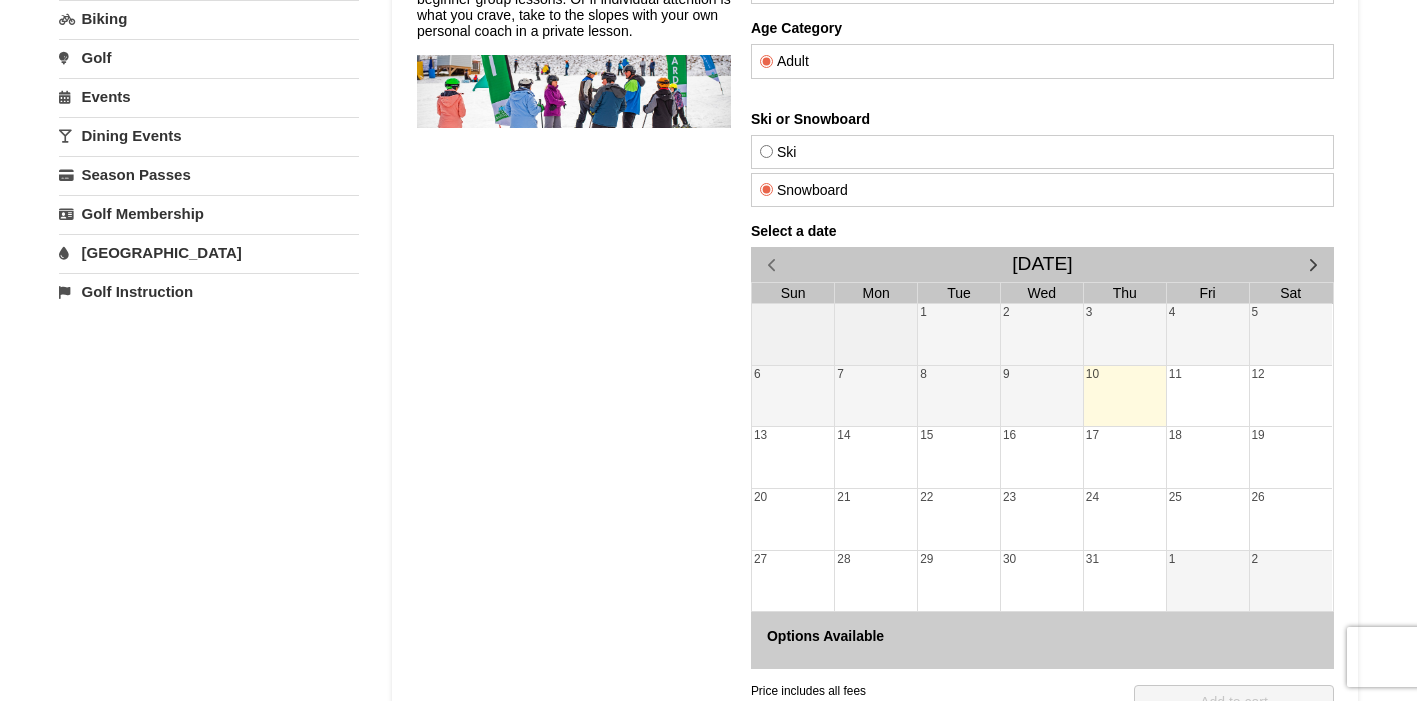 scroll, scrollTop: 200, scrollLeft: 0, axis: vertical 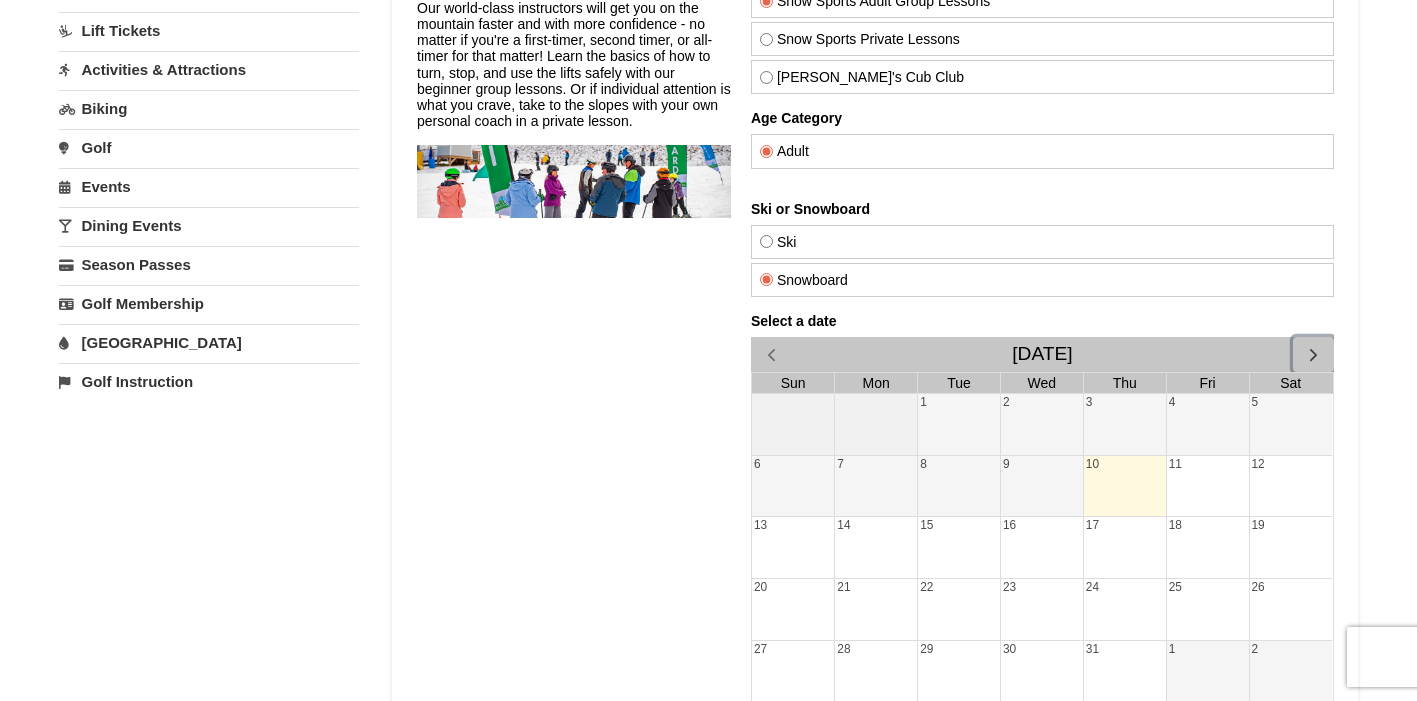 click at bounding box center [1312, 354] 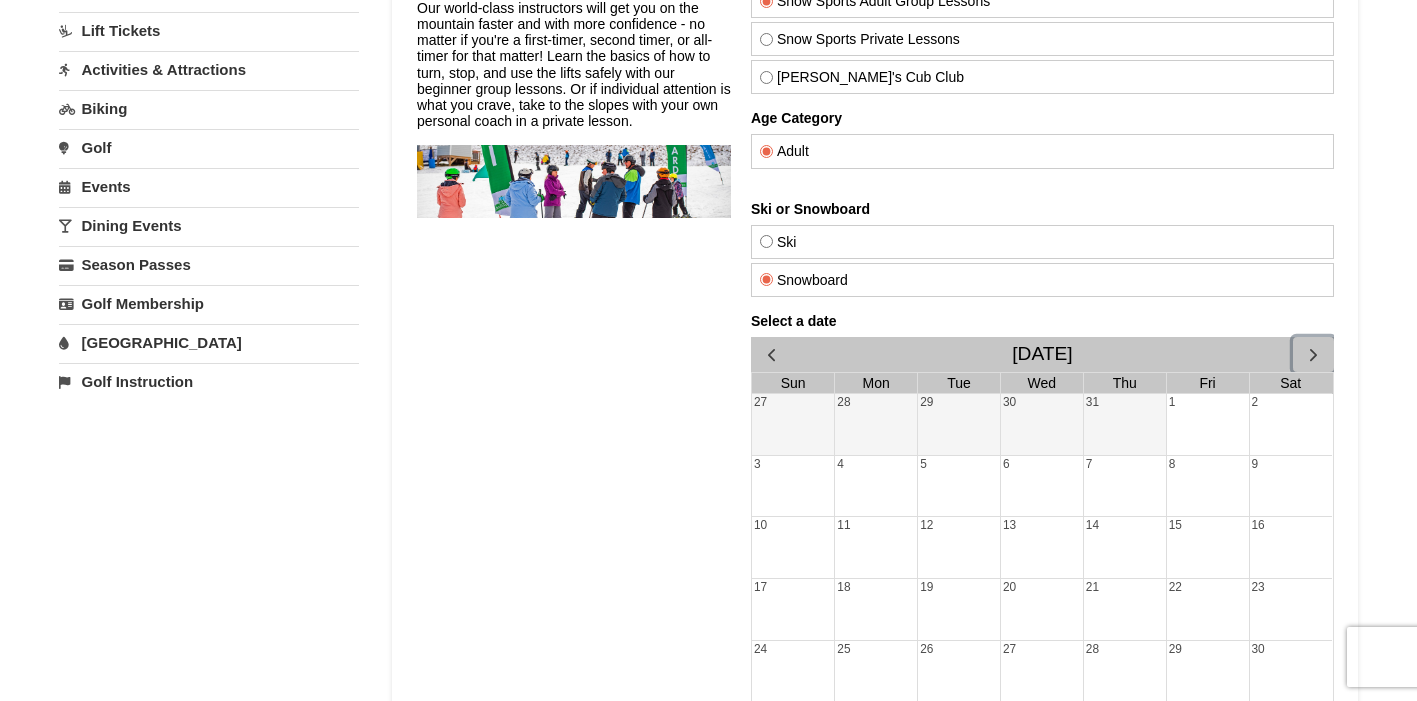 click at bounding box center (1312, 354) 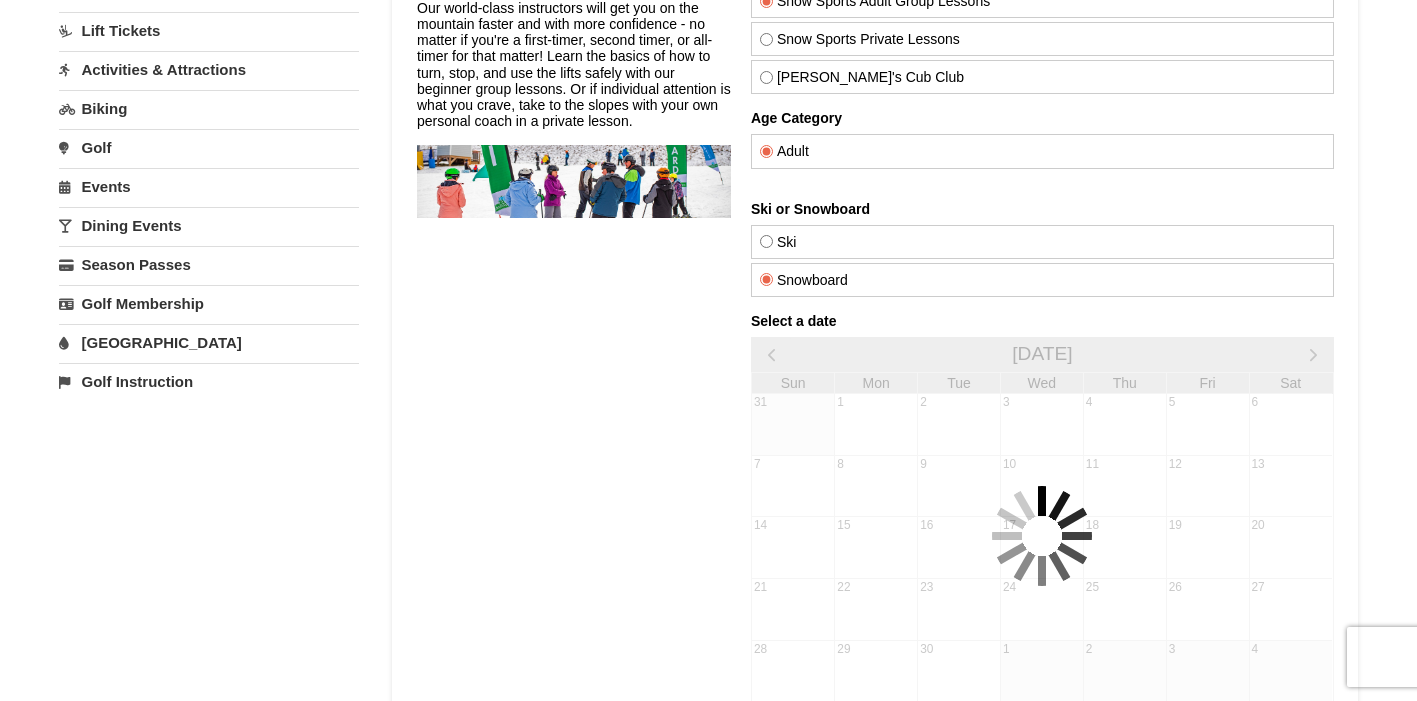 click on "Select a date
[DATE] Sun Mon Tue Wed Thu Fri Sat 31 1 2 3 4 5 6 7 8 9 10 11 12 13 14 15 16 17 18 19 20 21 22 23 24 25 26 27 28 29 30 1 2 3 4
Options Available" at bounding box center [1041, 536] 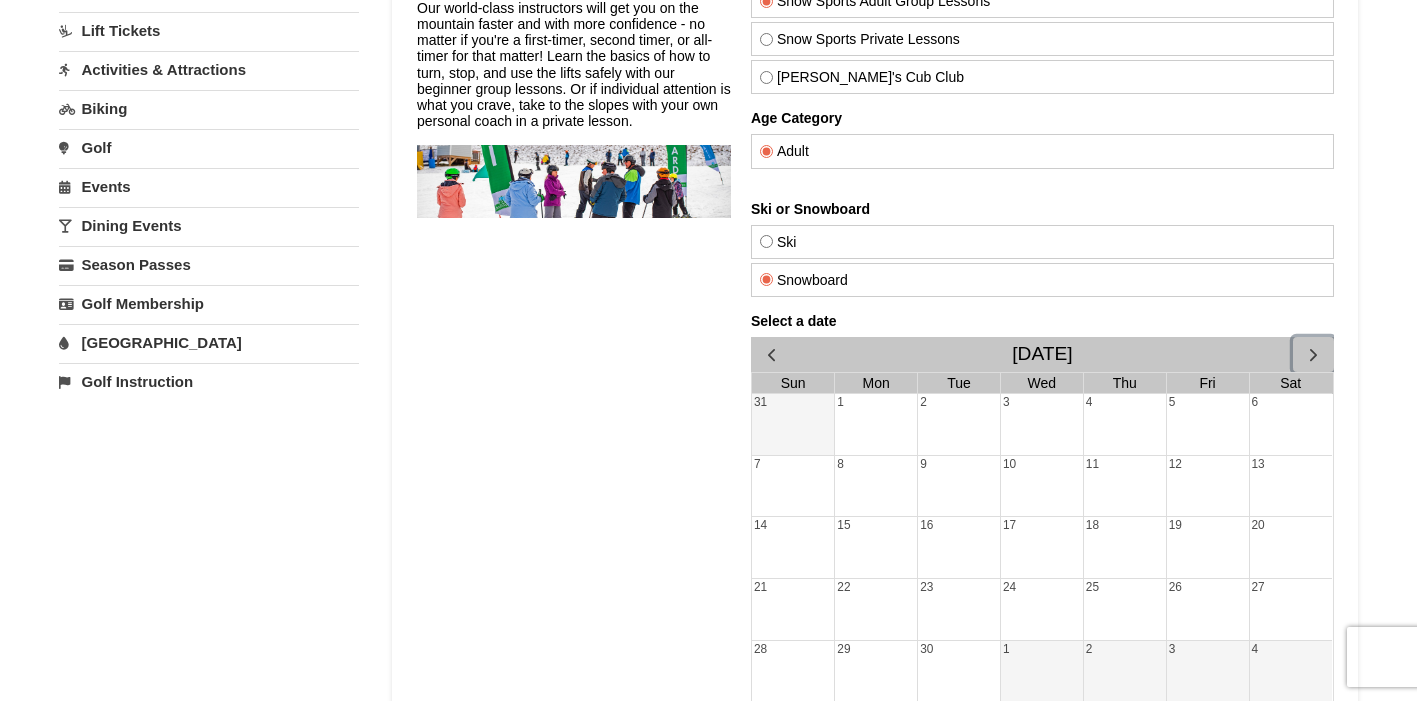 click at bounding box center [1312, 354] 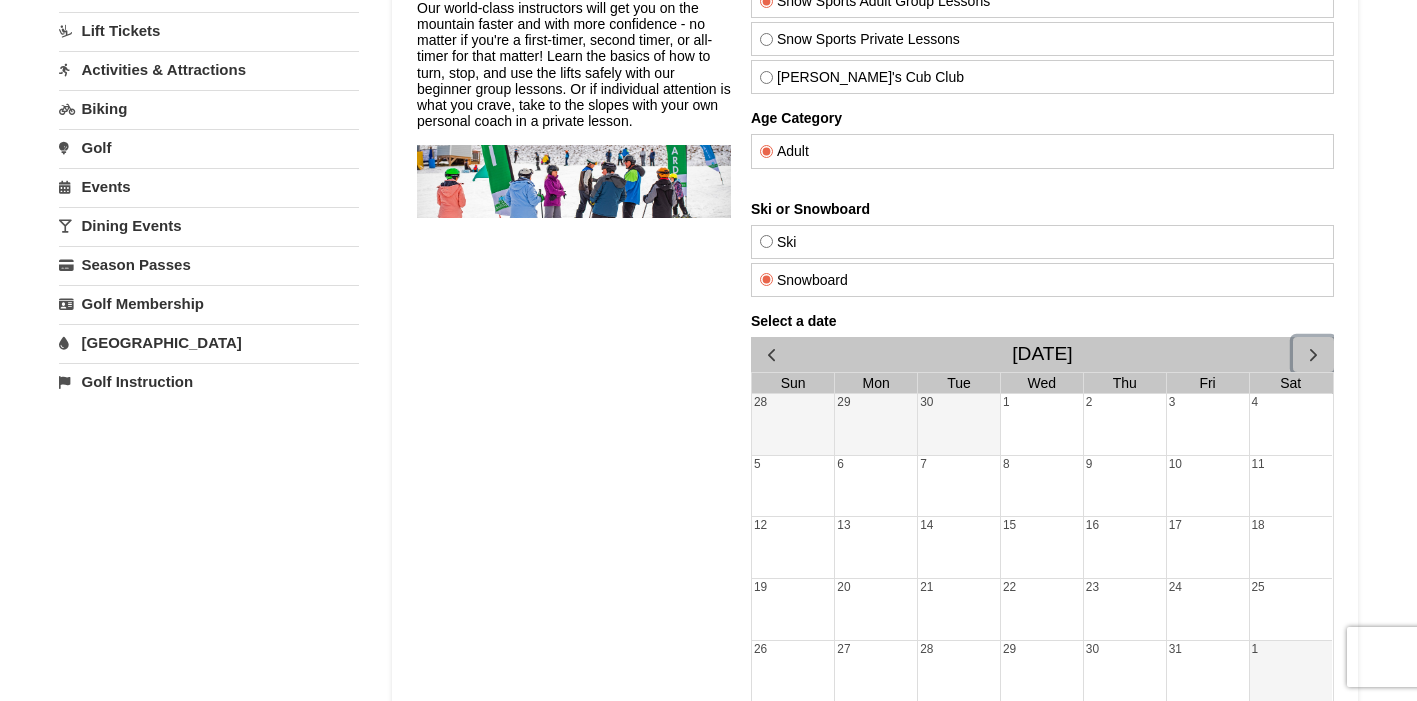 click at bounding box center (1312, 354) 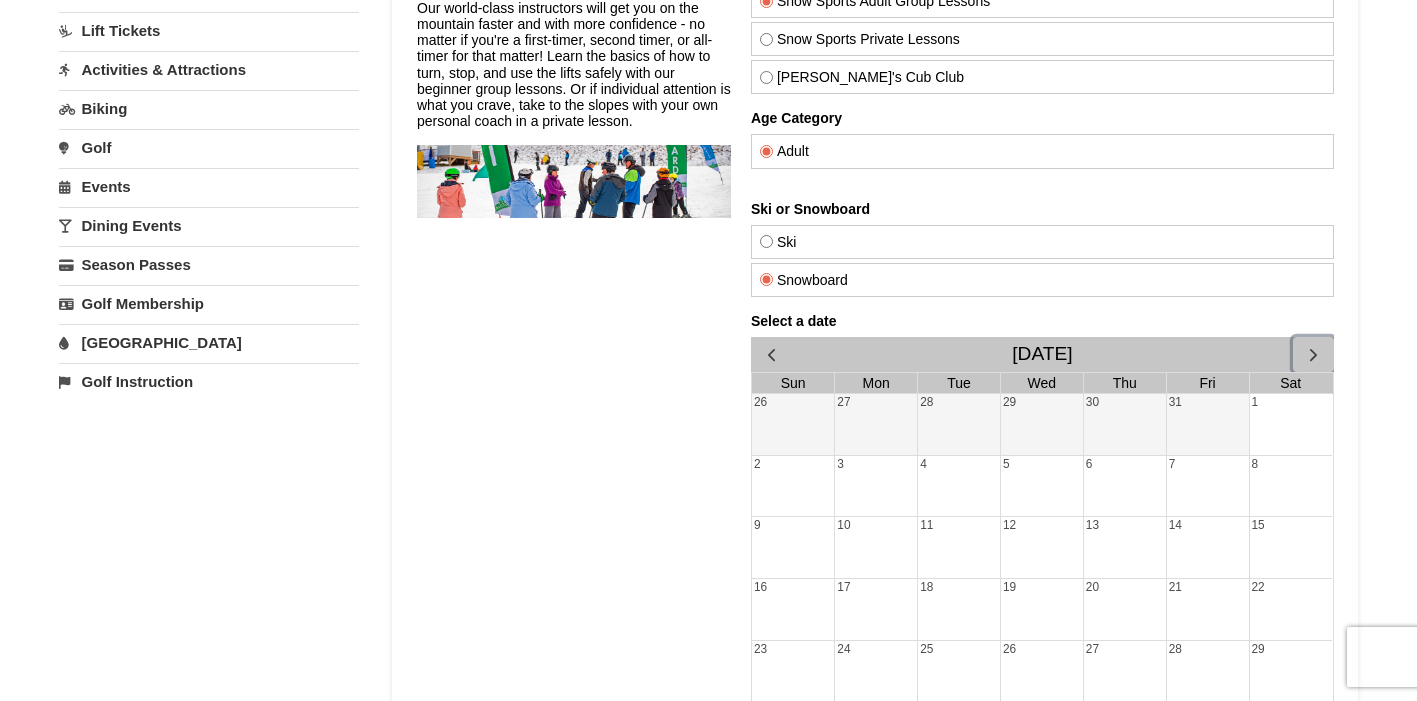 click at bounding box center (1312, 354) 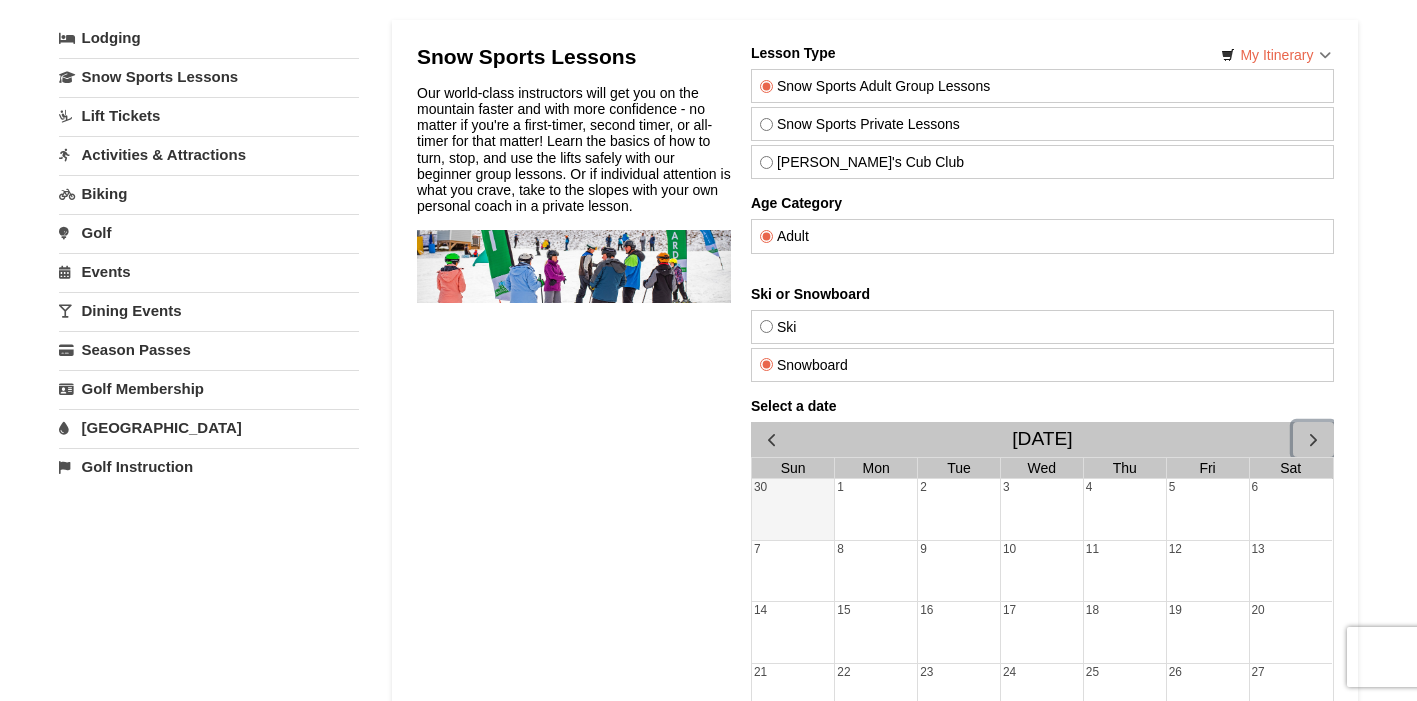 scroll, scrollTop: 100, scrollLeft: 0, axis: vertical 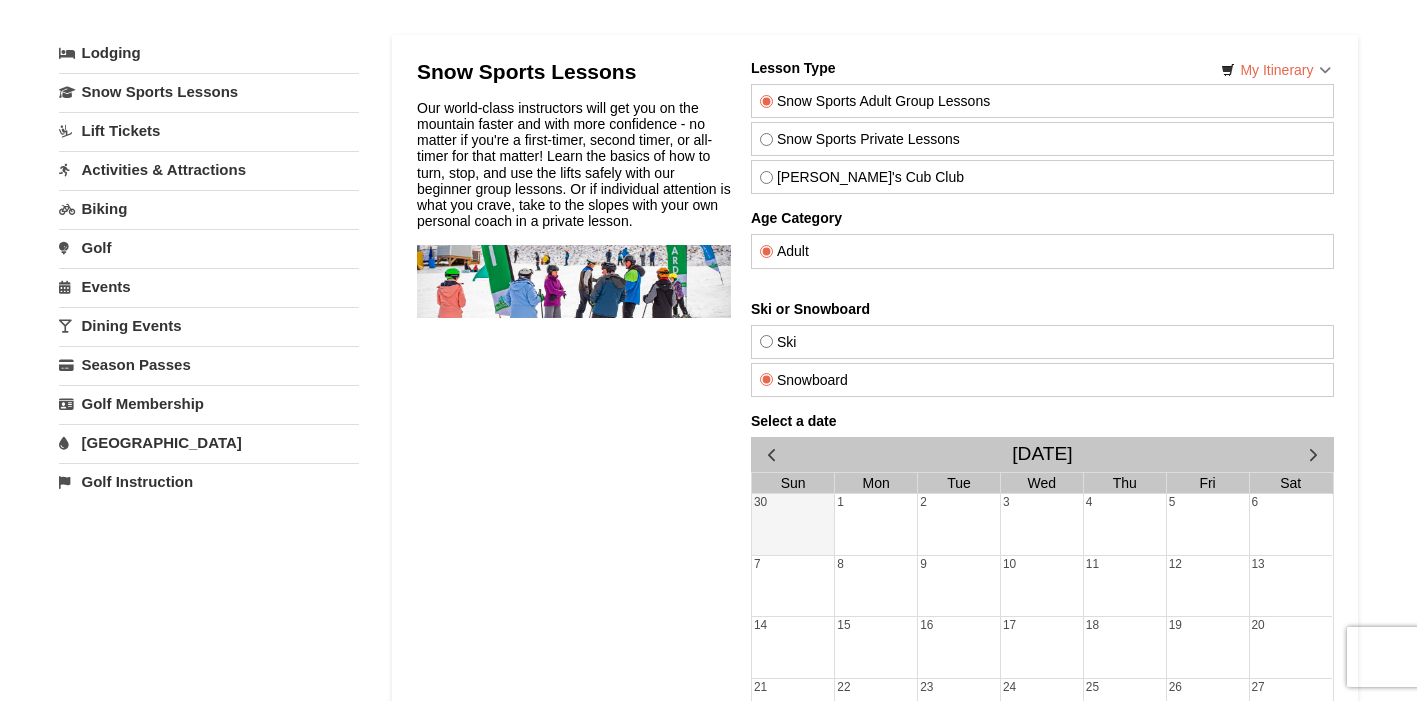 click on "Snow Sports Private Lessons" at bounding box center (1041, 139) 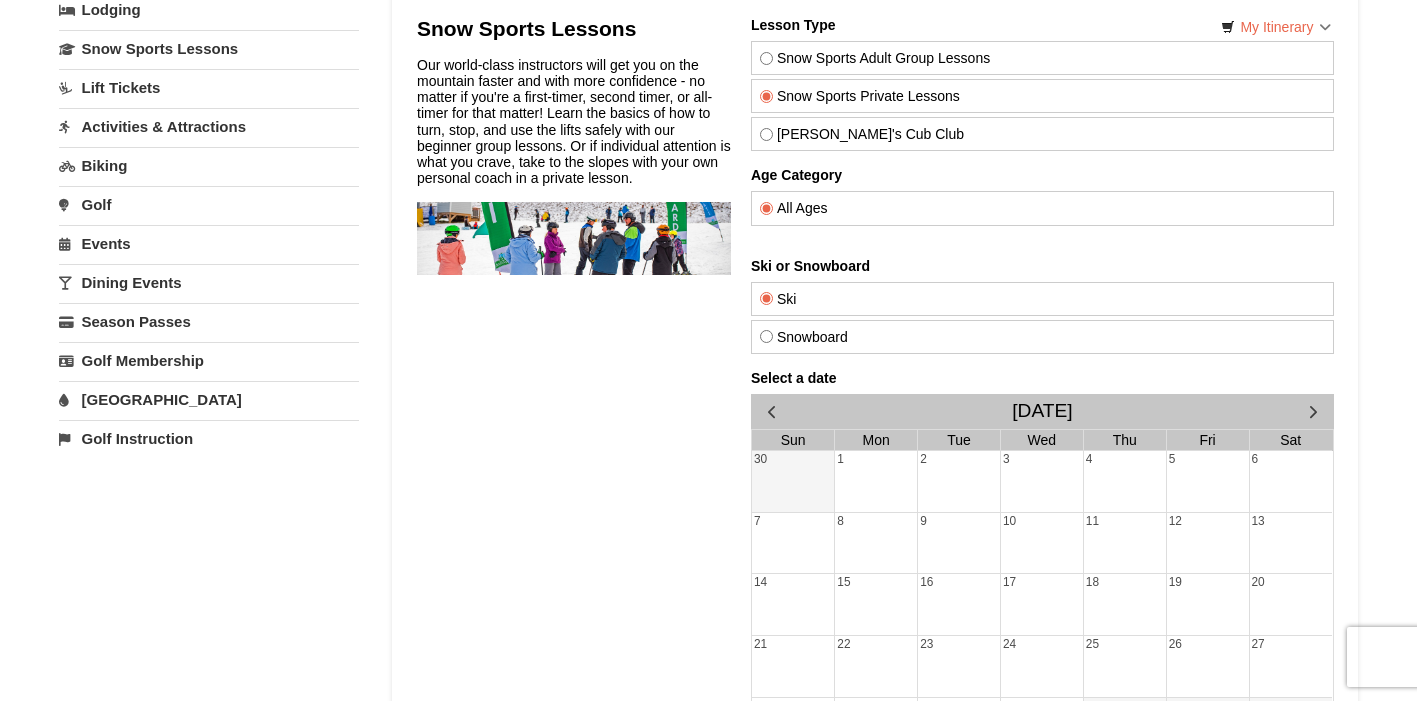 scroll, scrollTop: 100, scrollLeft: 0, axis: vertical 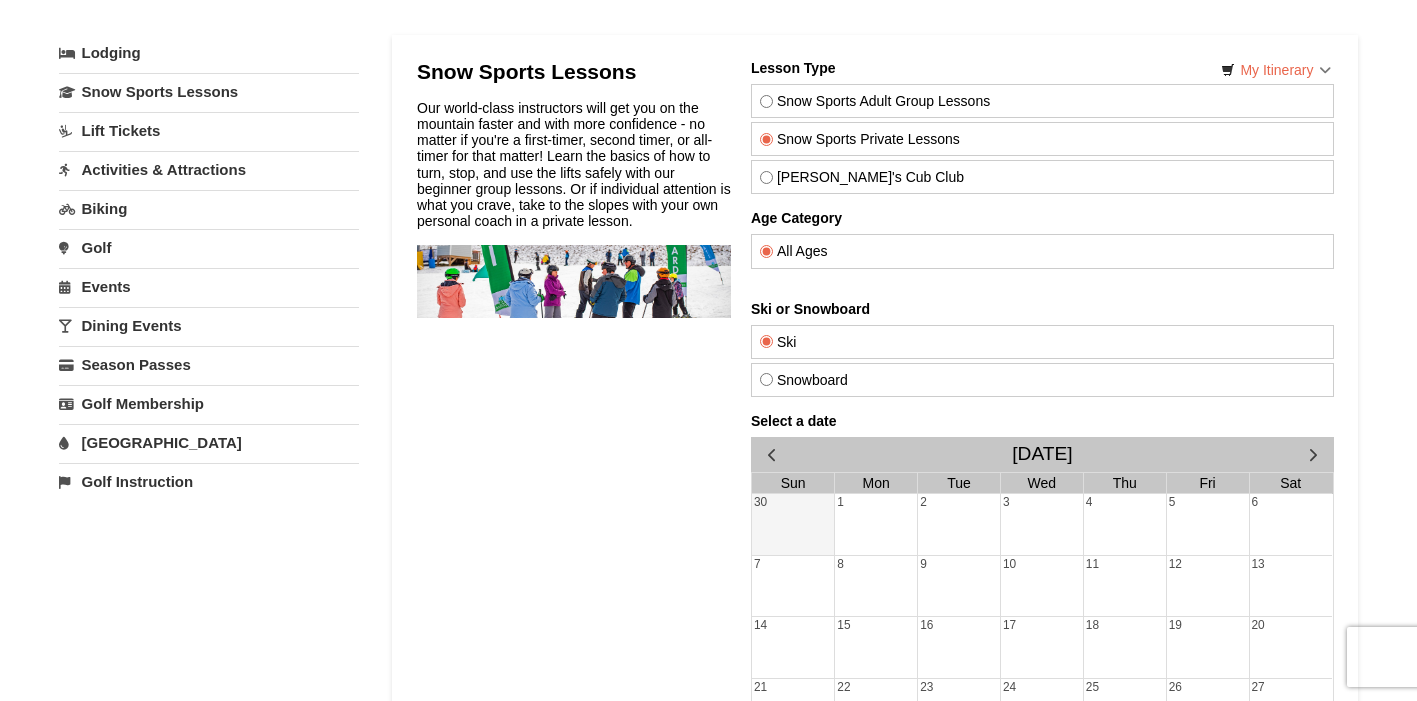 click on "[PERSON_NAME]'s Cub Club" at bounding box center [1041, 177] 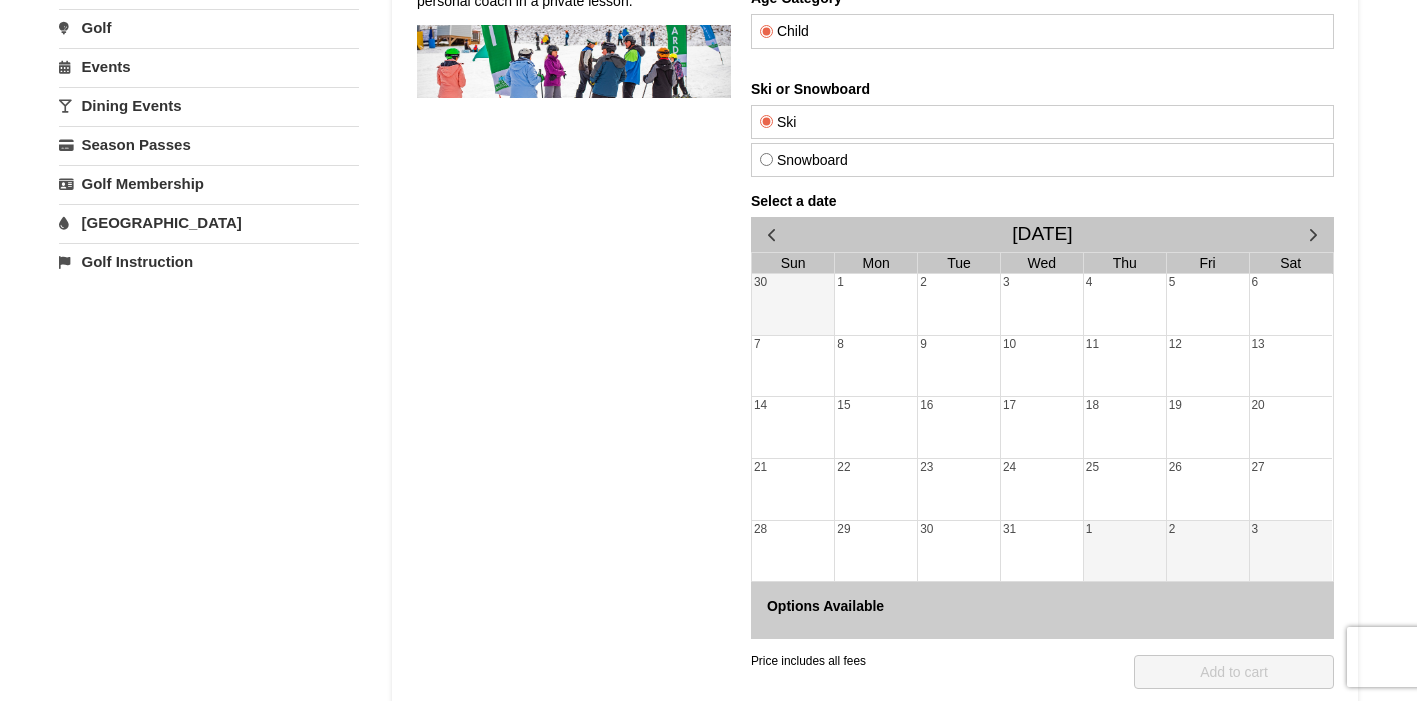 scroll, scrollTop: 100, scrollLeft: 0, axis: vertical 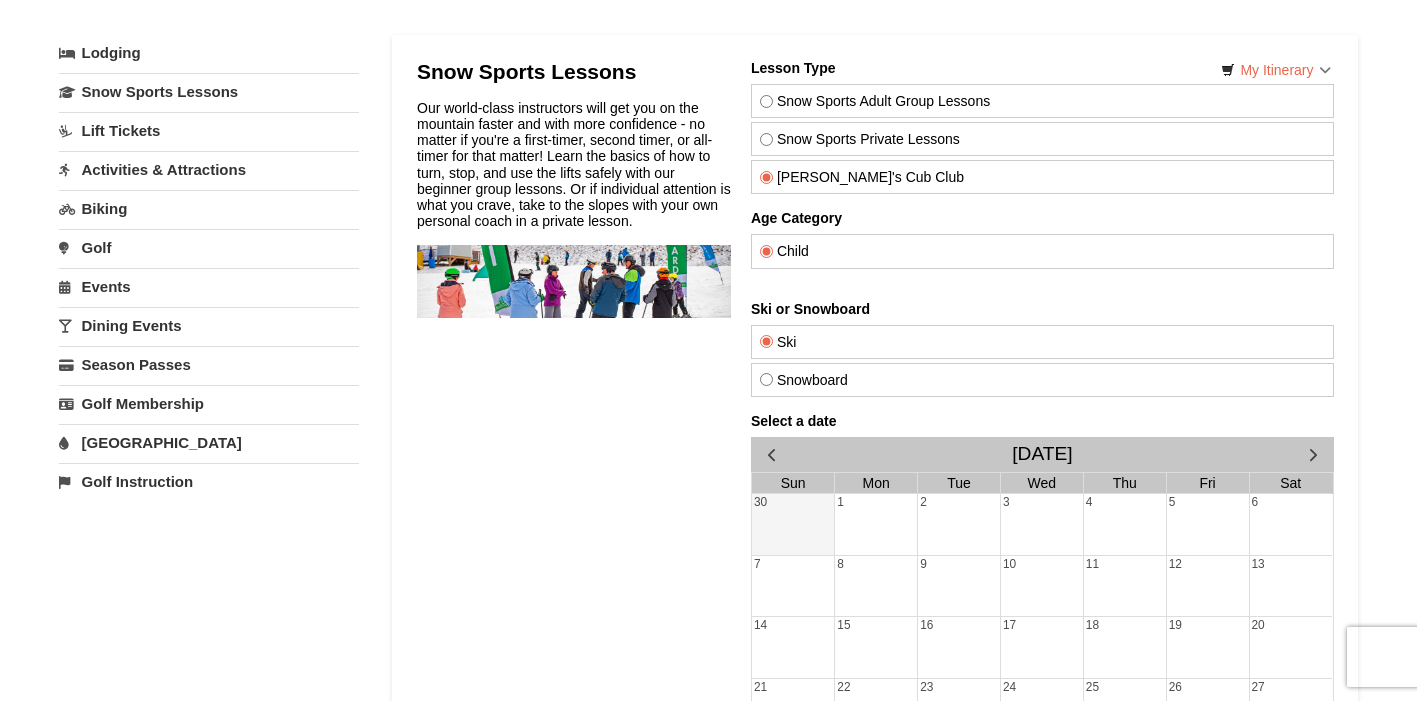 click on "Lesson Type
Snow Sports Adult Group Lessons
Snow Sports Private Lessons
Theo's Cub Club
Age Category
1 1 1 Sun" at bounding box center [1041, 516] 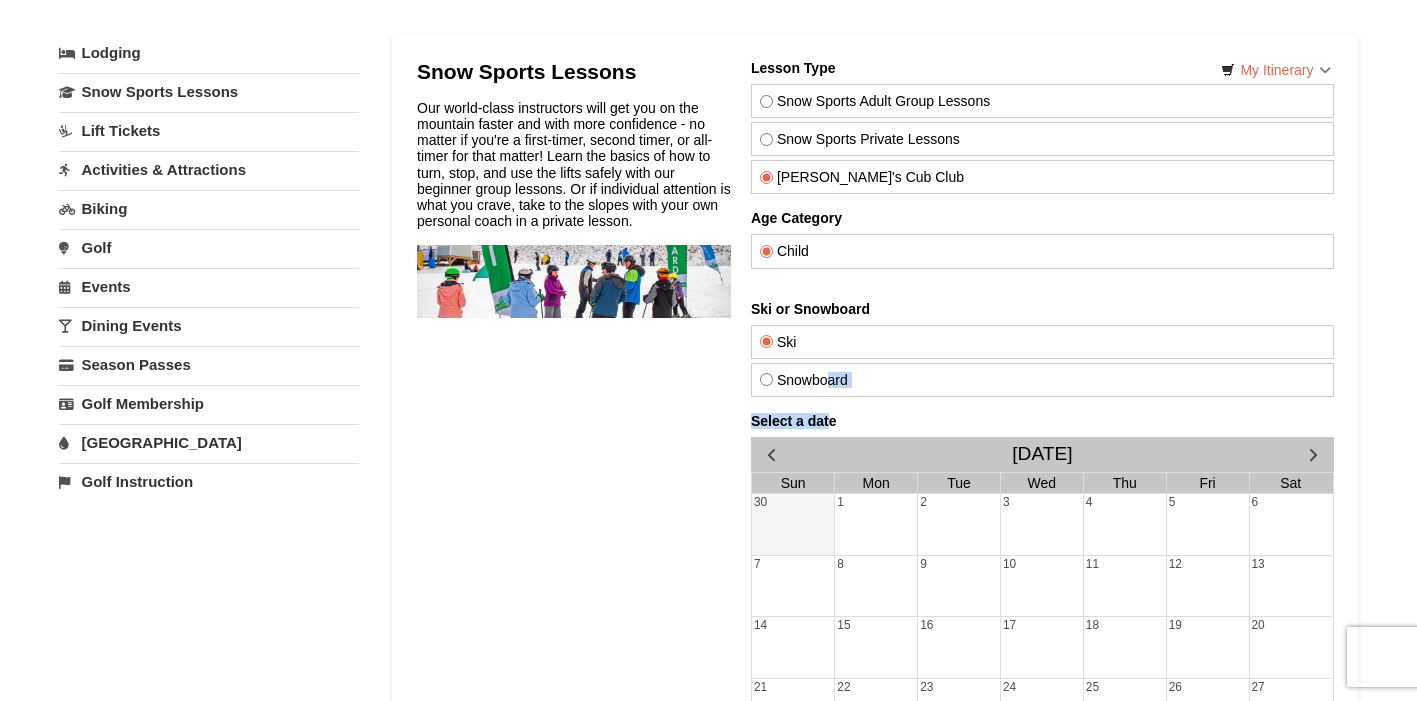 drag, startPoint x: 826, startPoint y: 400, endPoint x: 834, endPoint y: 383, distance: 18.788294 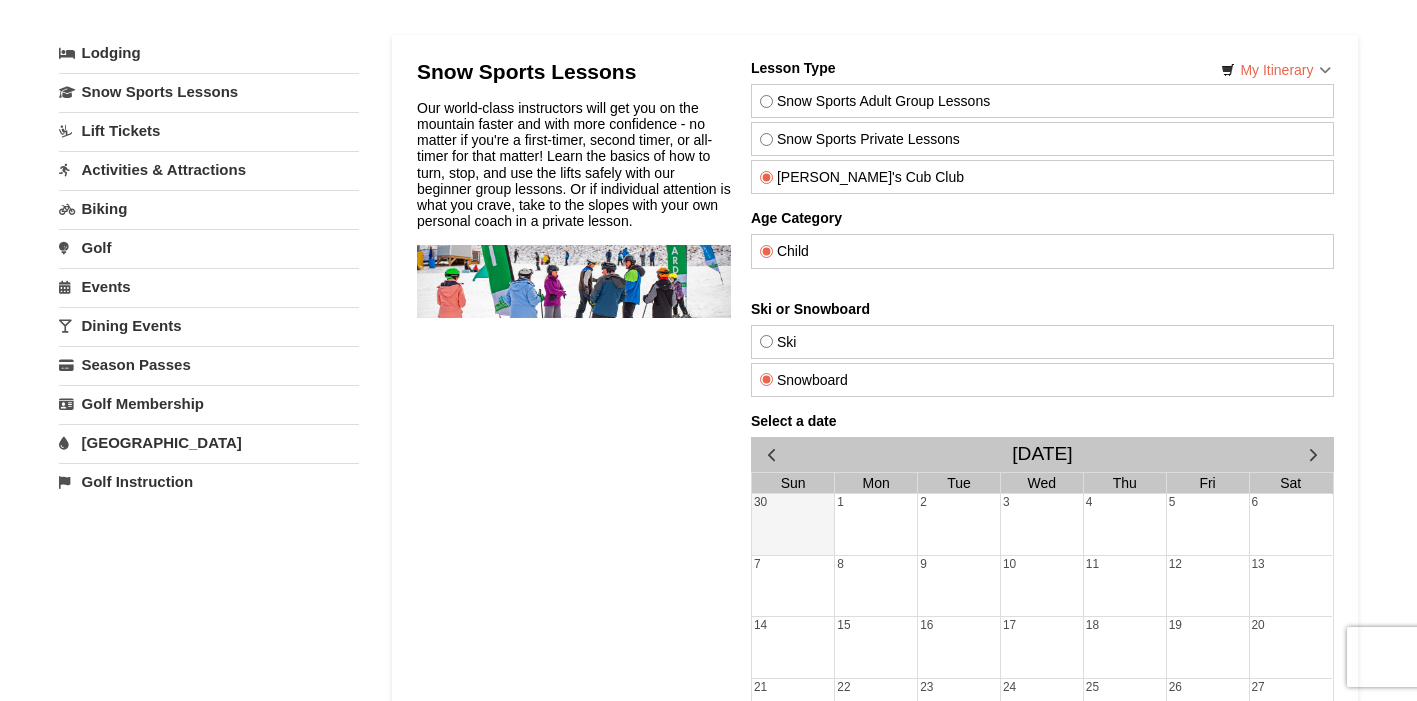 click on "Ski" at bounding box center (1041, 342) 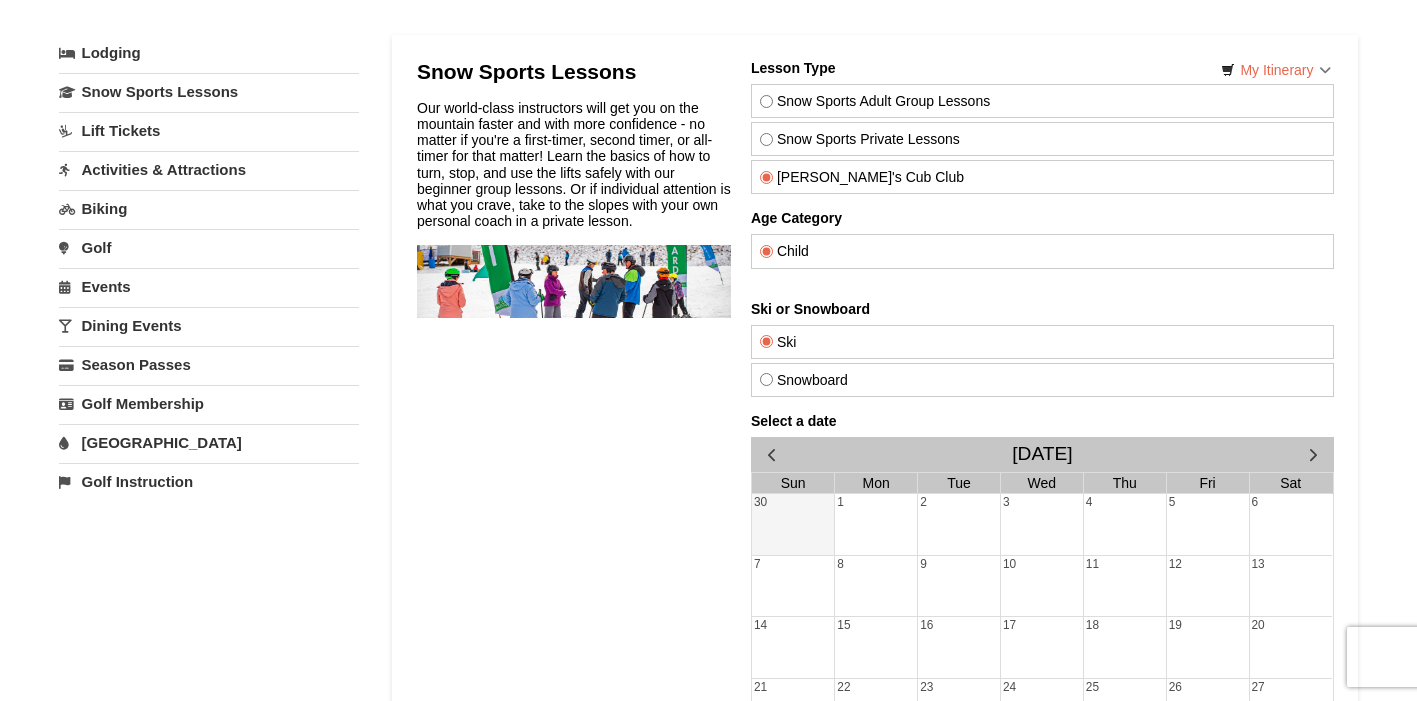 click on "Snow Sports Adult Group Lessons" at bounding box center [1041, 101] 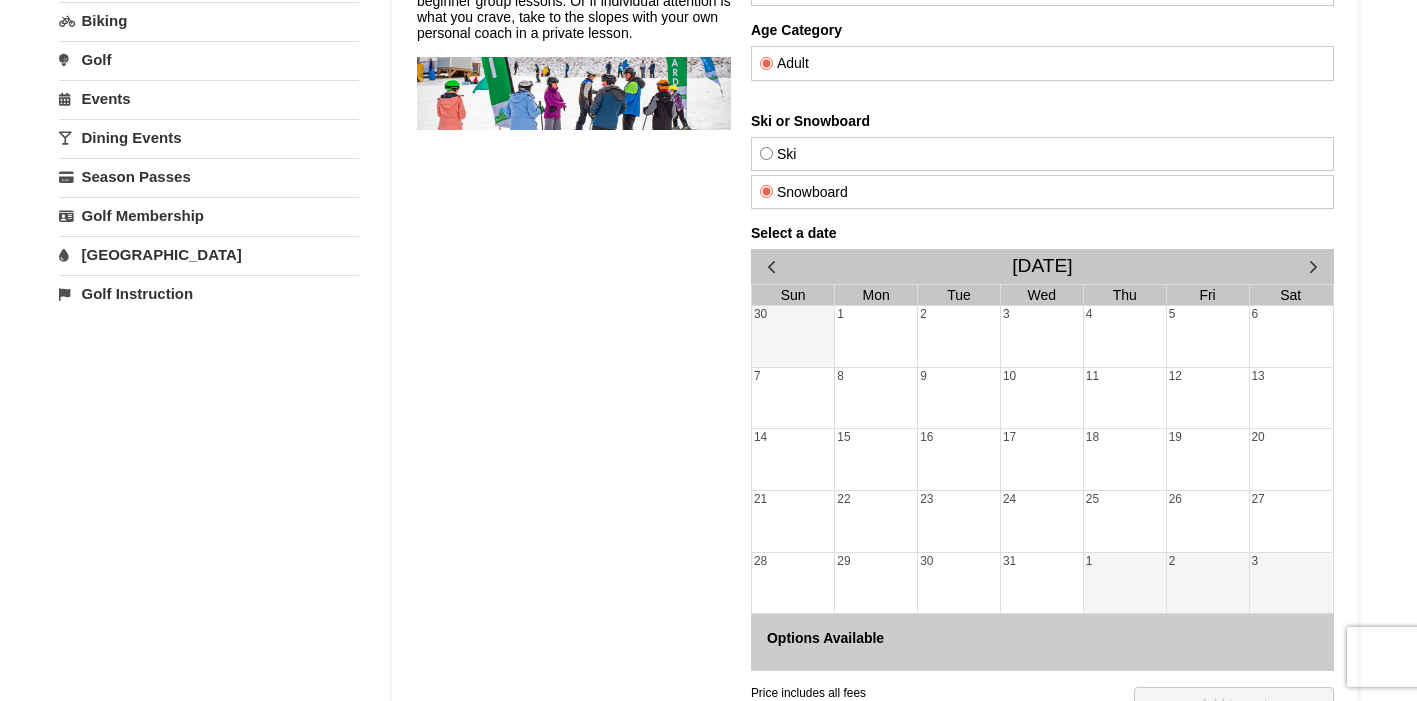 scroll, scrollTop: 100, scrollLeft: 0, axis: vertical 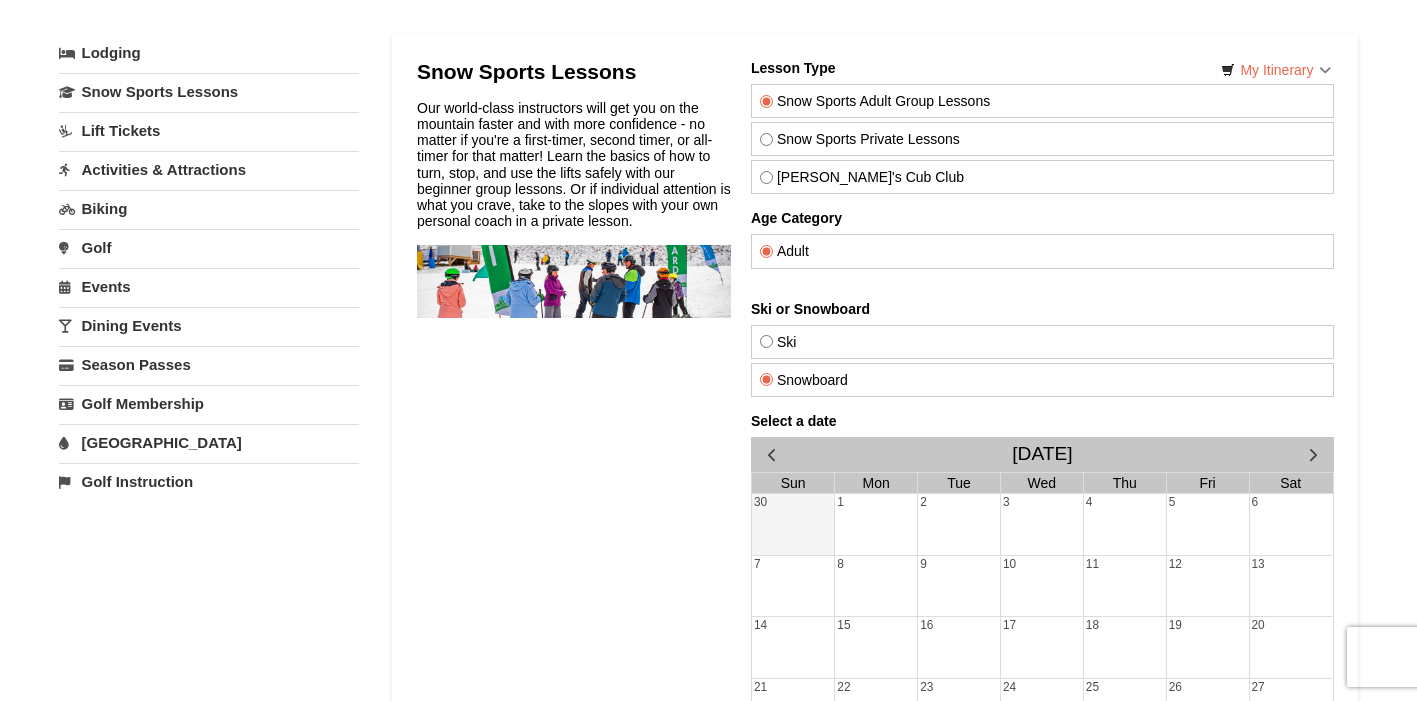 click on "[GEOGRAPHIC_DATA]" at bounding box center [209, 442] 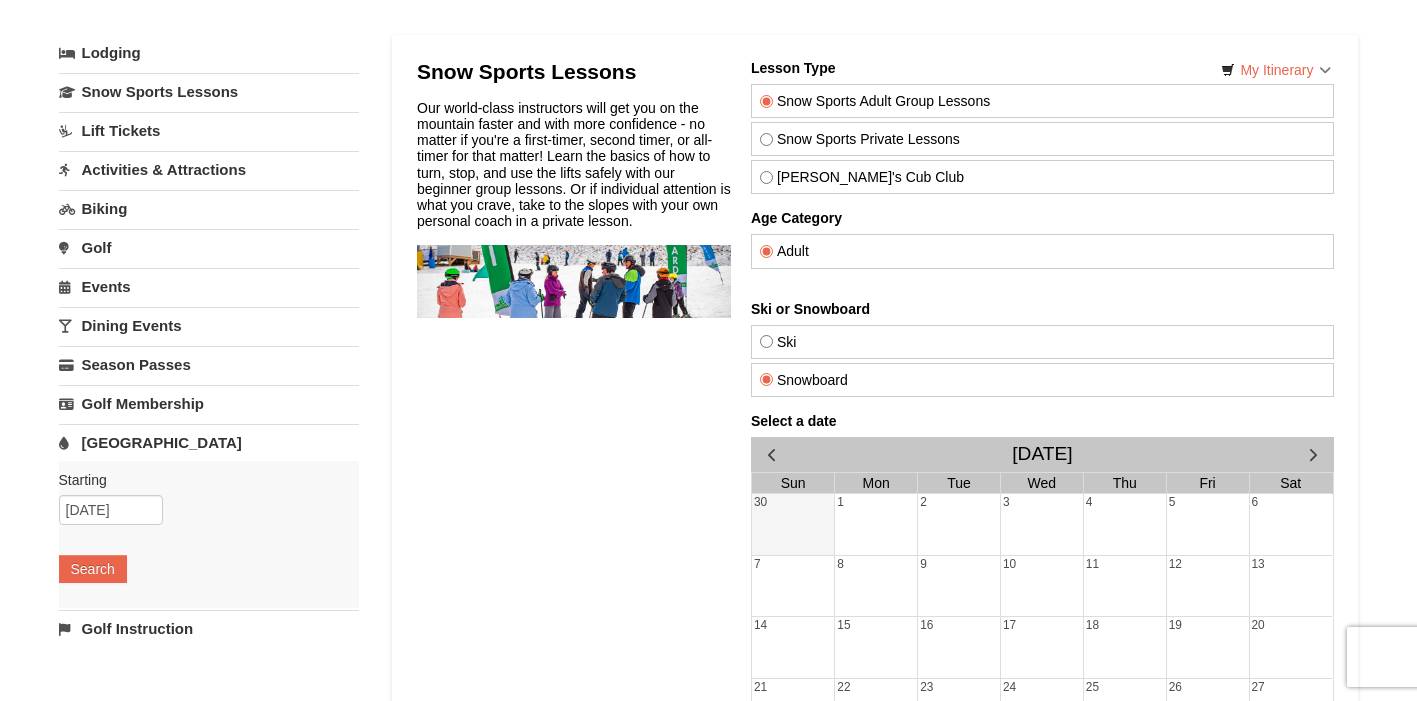 click on "Lift Tickets" at bounding box center [209, 130] 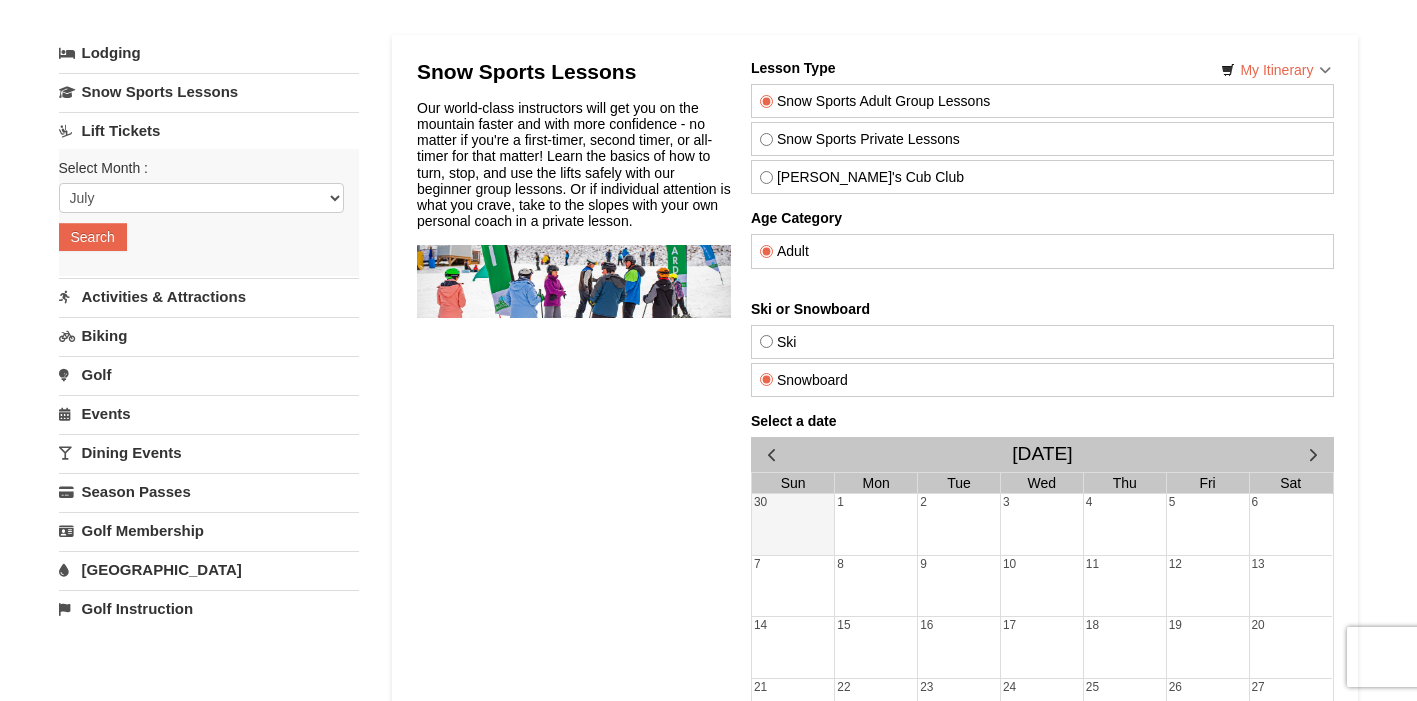 click on "Lift Tickets" at bounding box center [209, 130] 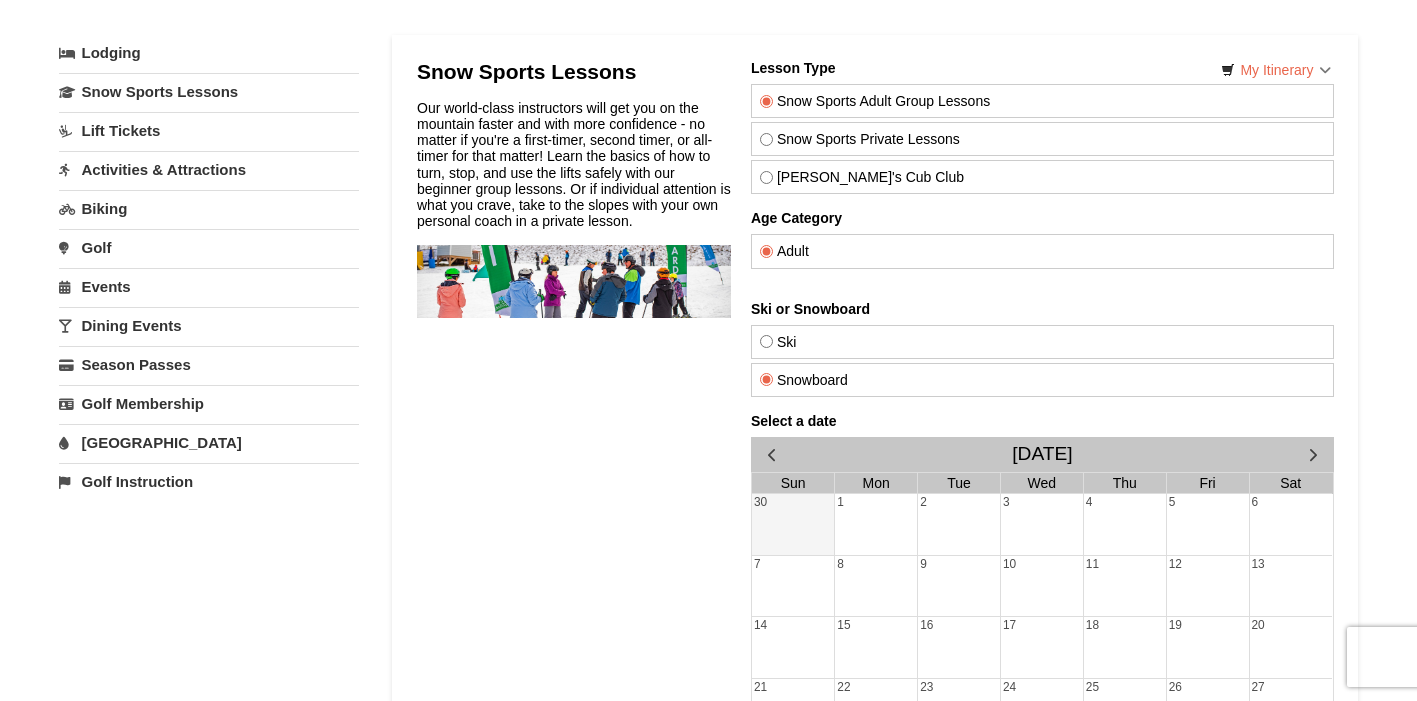click on "Activities & Attractions" at bounding box center [209, 169] 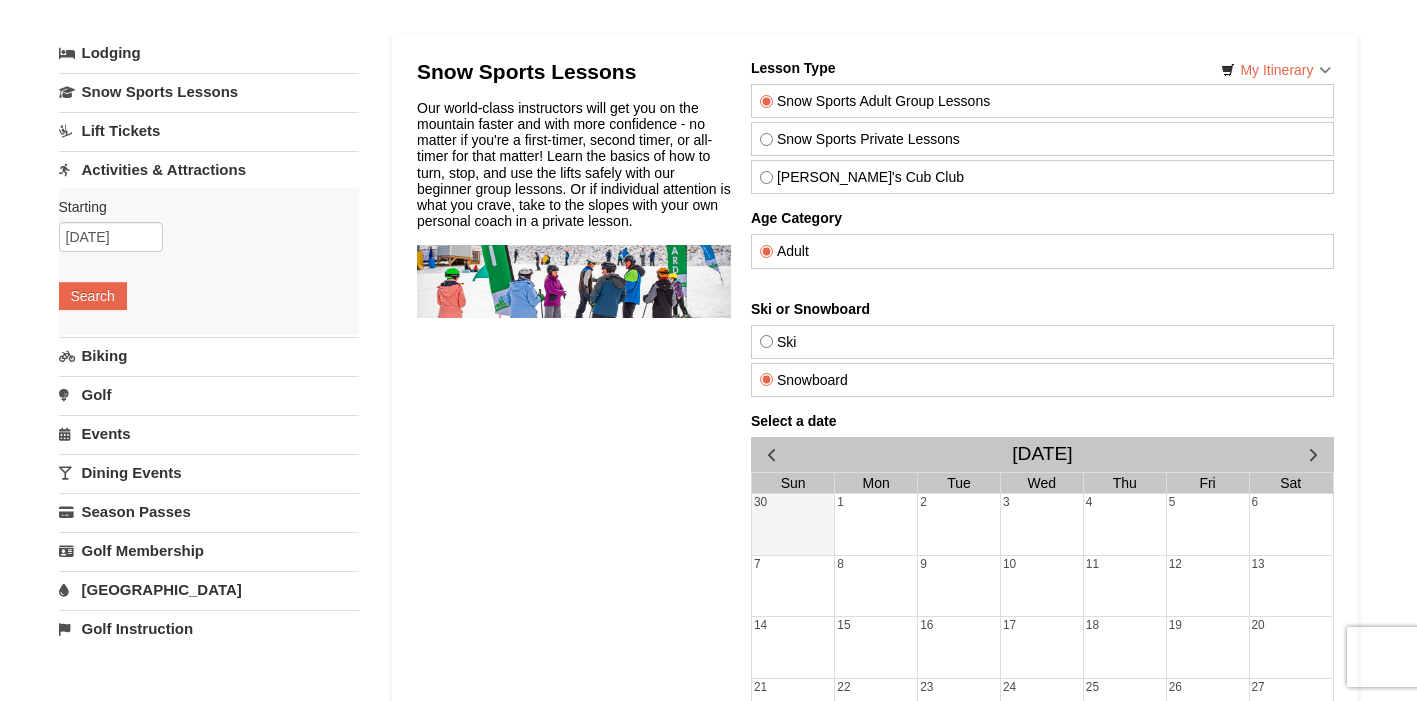 click on "Activities & Attractions" at bounding box center (209, 169) 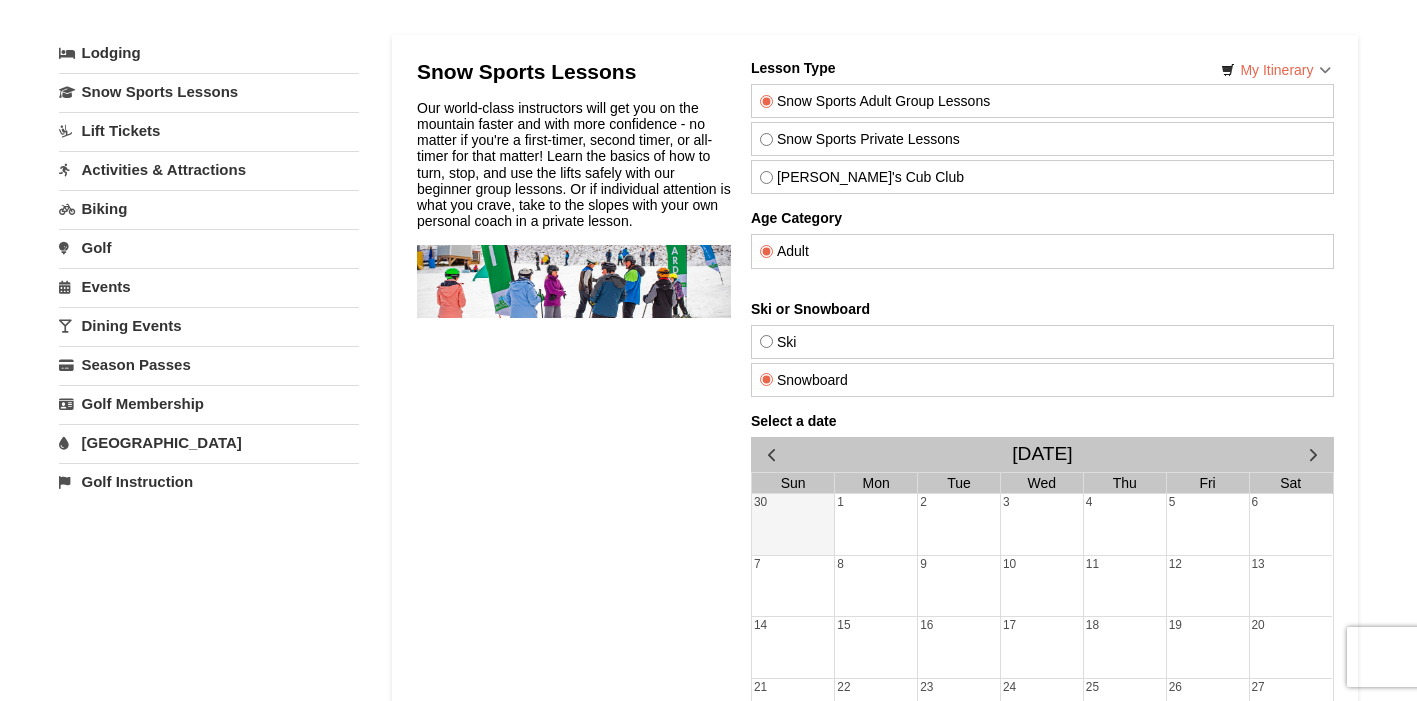 click on "Lodging" at bounding box center (209, 53) 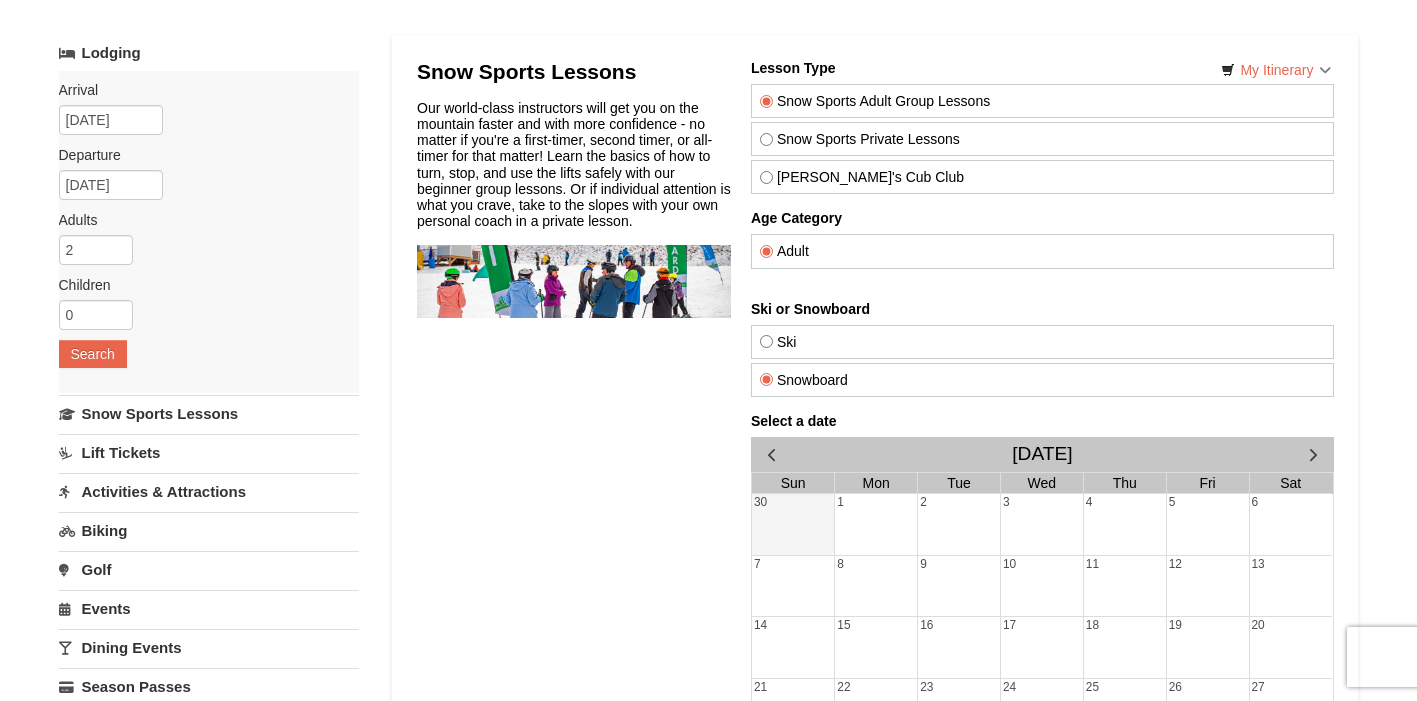 click on "Lodging" at bounding box center (209, 53) 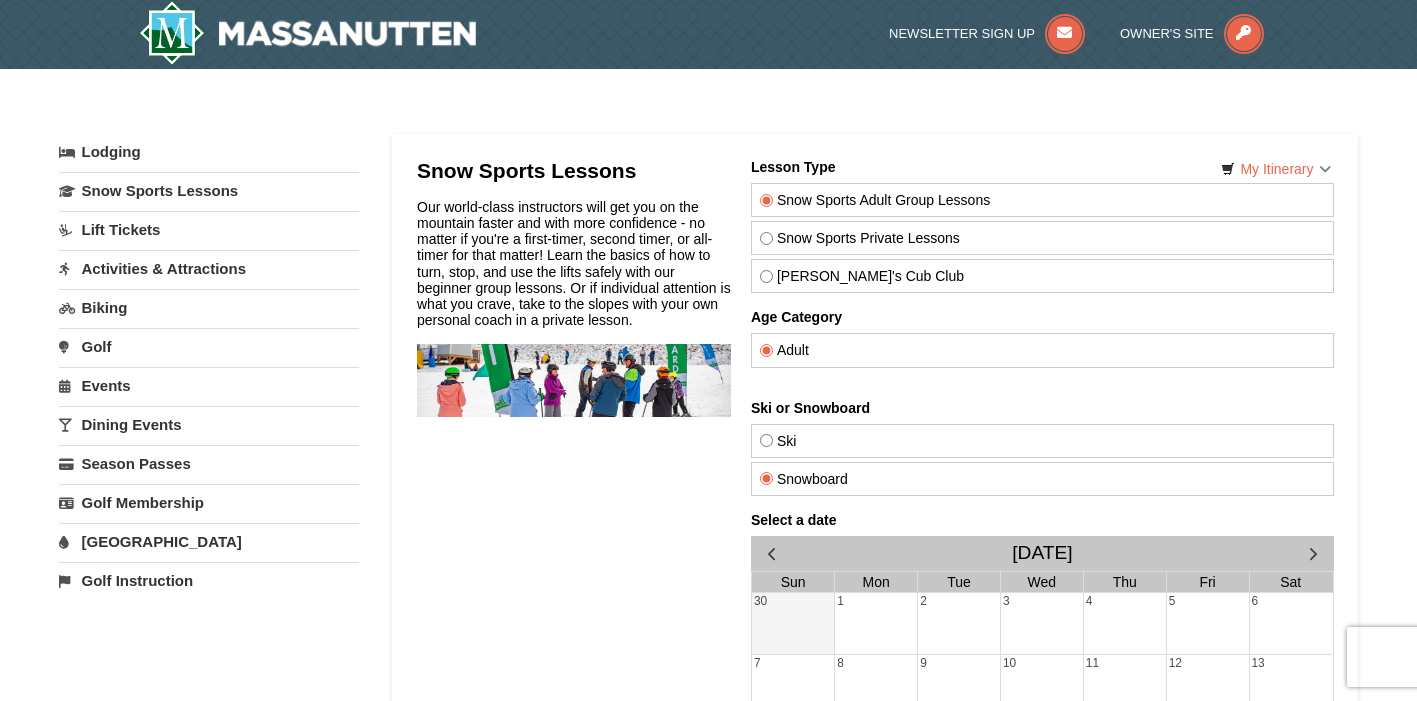 scroll, scrollTop: 0, scrollLeft: 0, axis: both 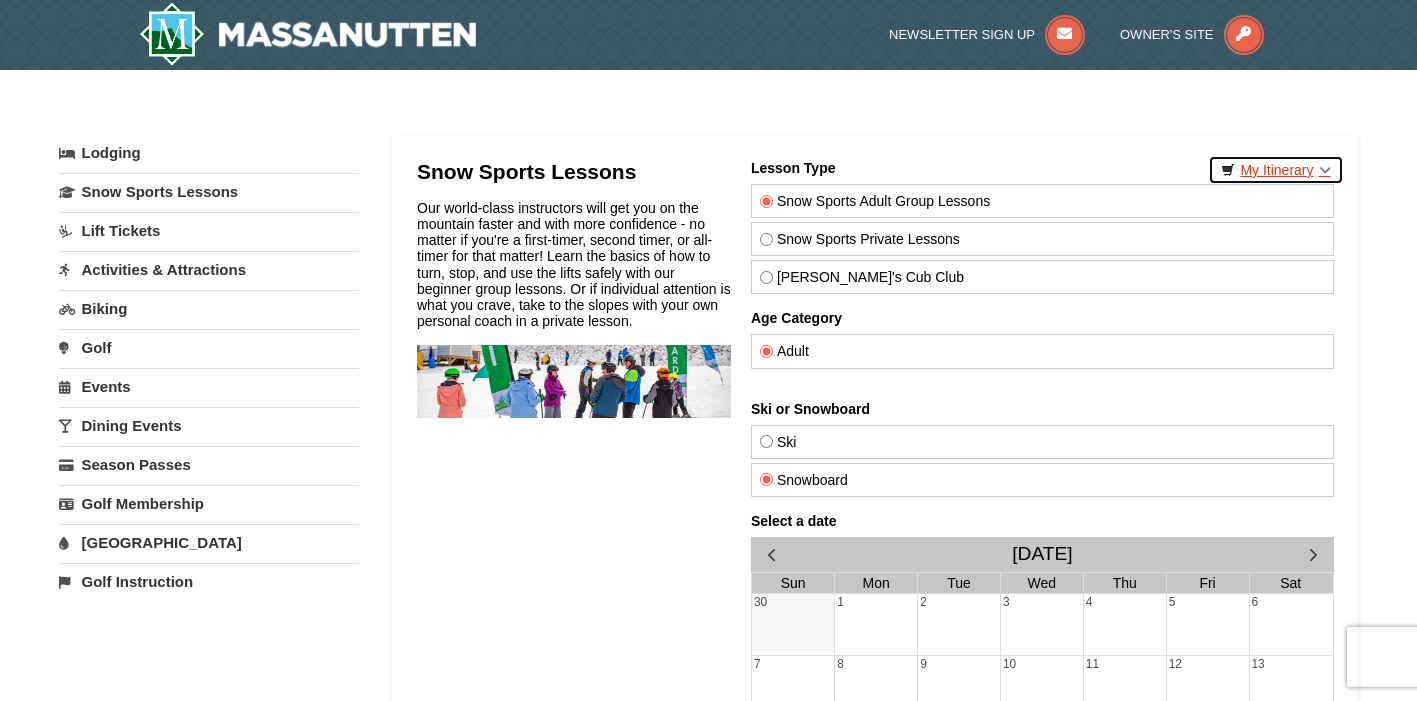 click on "My Itinerary" at bounding box center (1275, 170) 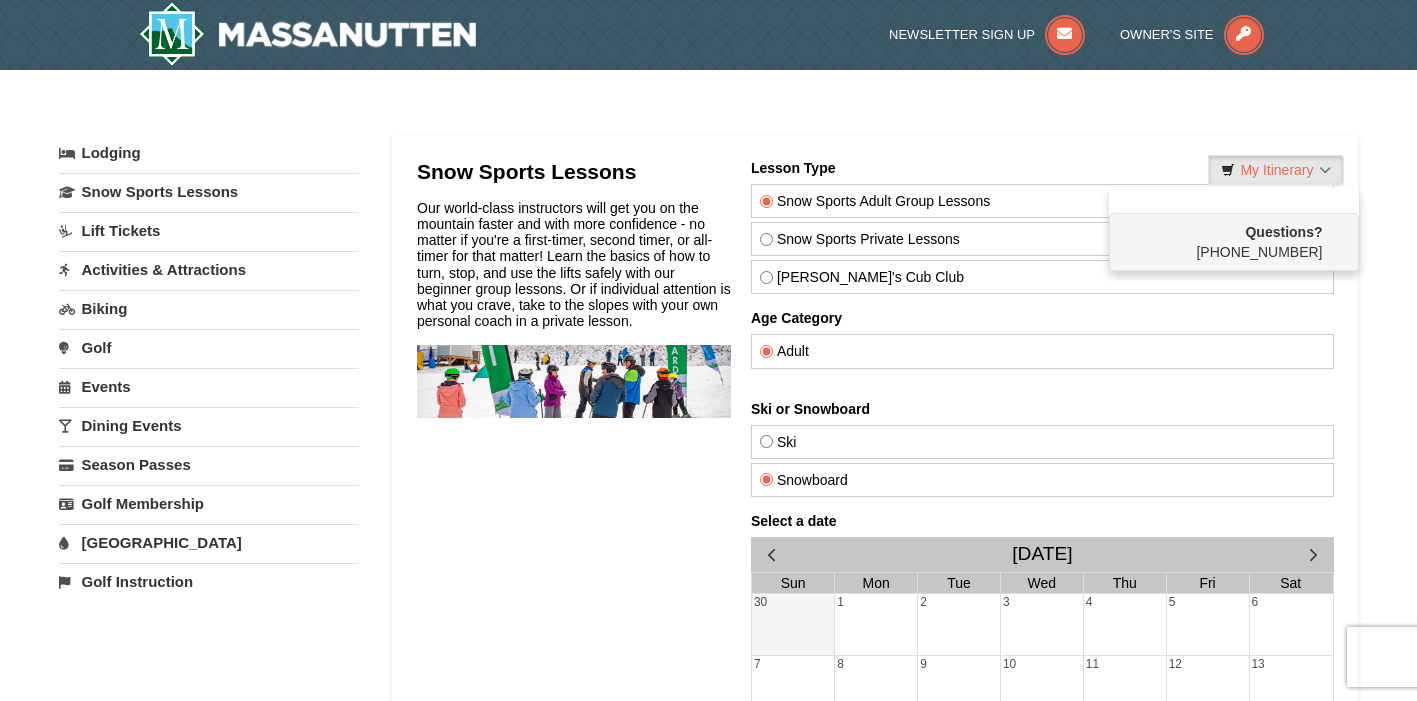 click on "×
Categories
My Itinerary
Questions?  [PHONE_NUMBER]
Lodging
Arrival Please format dates MM/DD/YYYY Please format dates MM/DD/YYYY
[DATE]
Departure Please format dates MM/DD/YYYY Please format dates MM/DD/YYYY
[DATE]
Adults 2 Children 0 July" at bounding box center [709, 596] 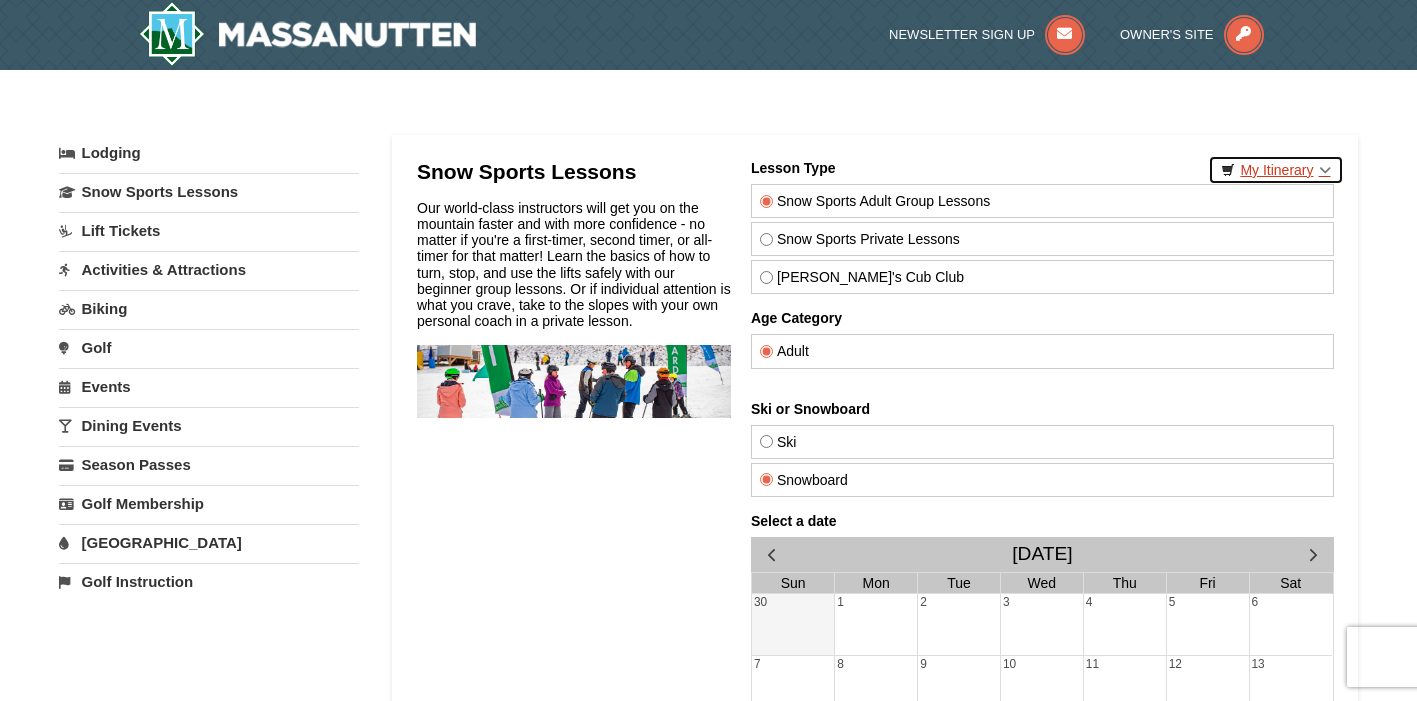 click on "My Itinerary" at bounding box center (1275, 170) 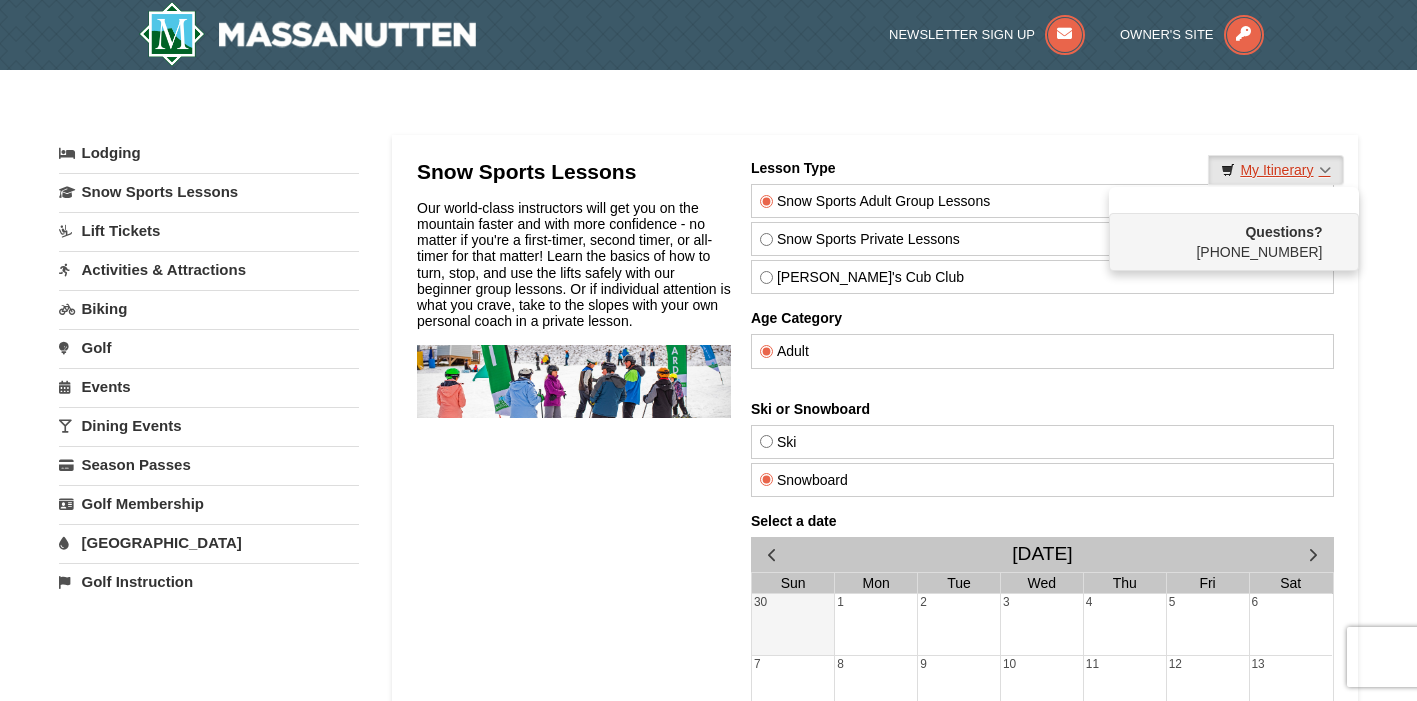 click on "My Itinerary" at bounding box center [1275, 170] 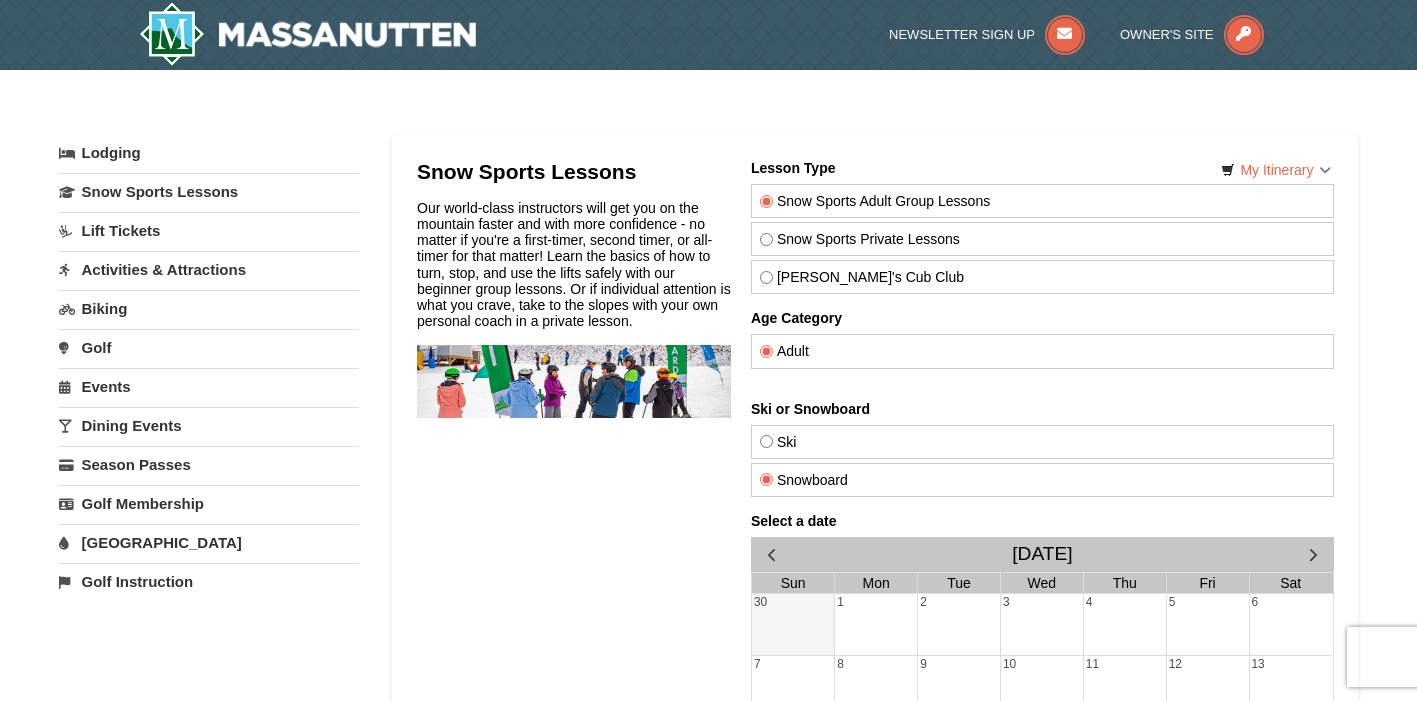 click on "Categories
My Itinerary
Questions?  [PHONE_NUMBER]" at bounding box center [709, 125] 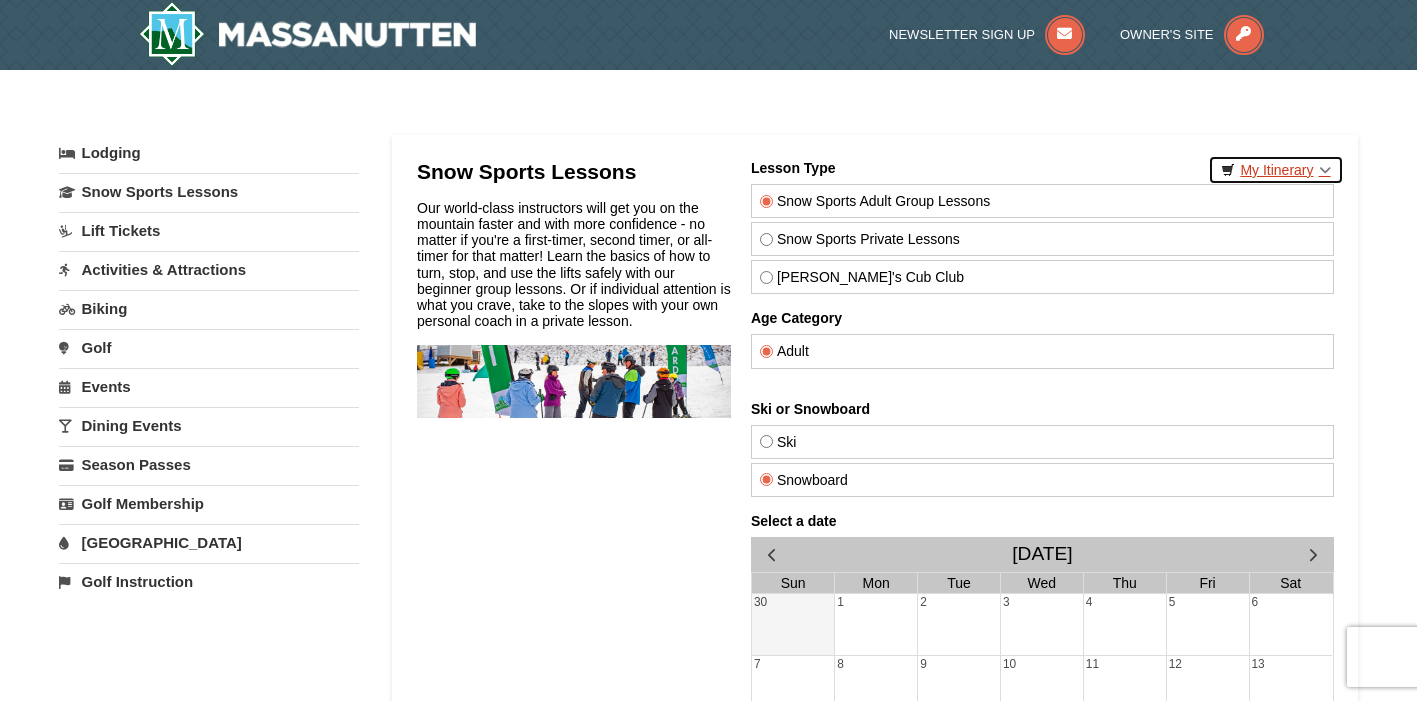 click on "My Itinerary" at bounding box center [1275, 170] 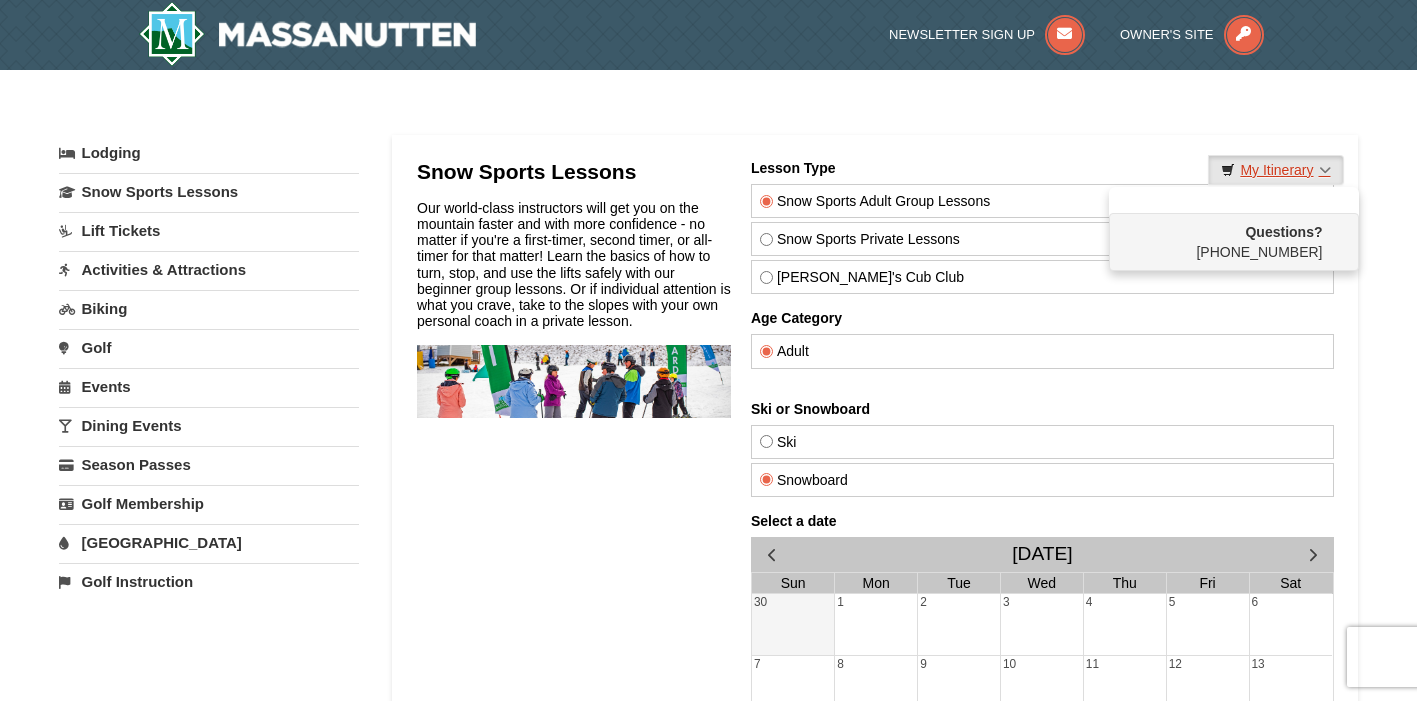 click on "My Itinerary" at bounding box center [1275, 170] 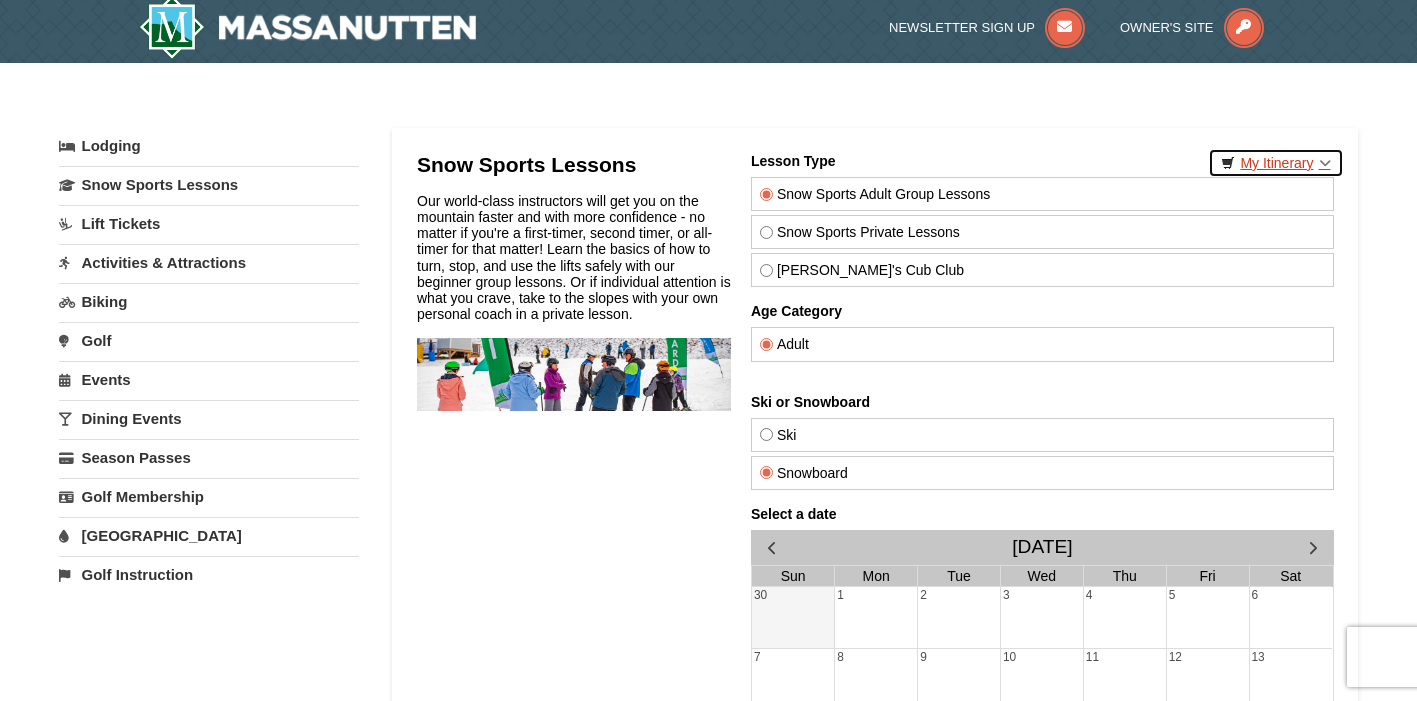 scroll, scrollTop: 0, scrollLeft: 0, axis: both 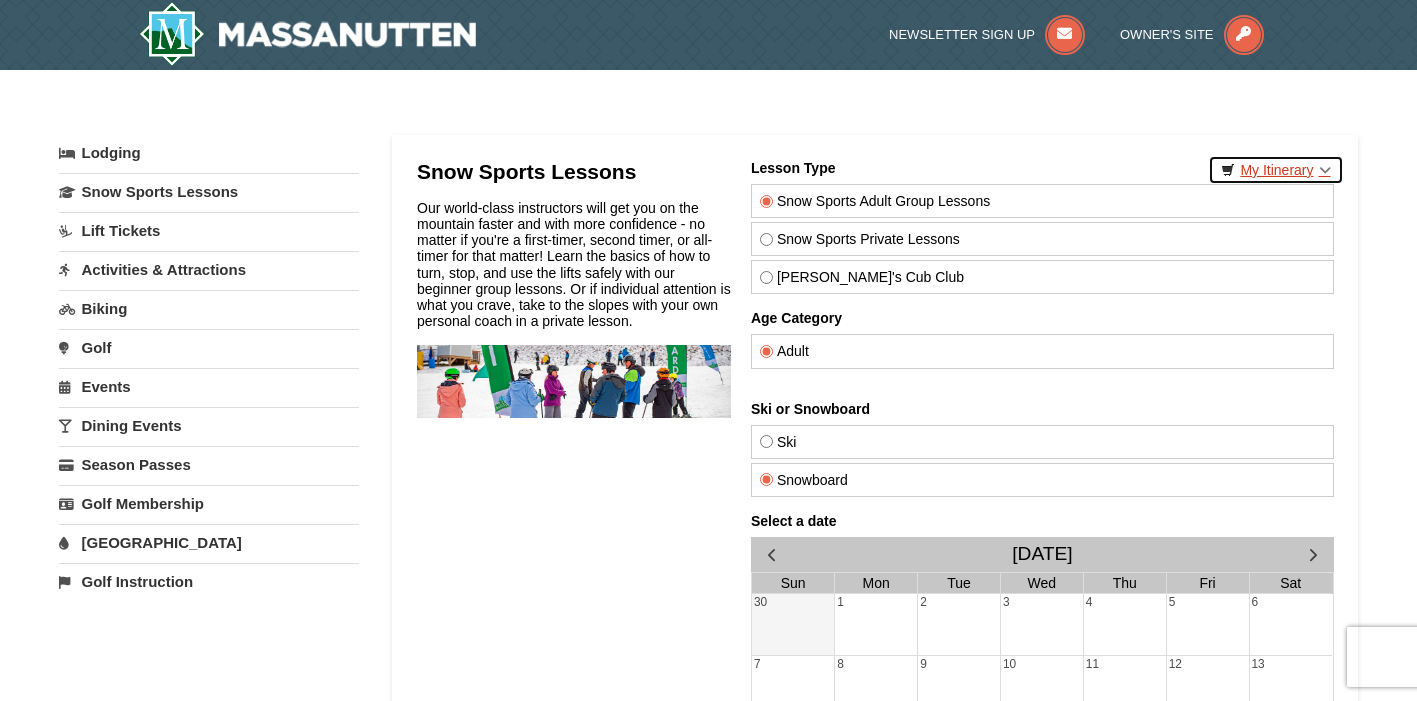 click on "My Itinerary" at bounding box center (1275, 170) 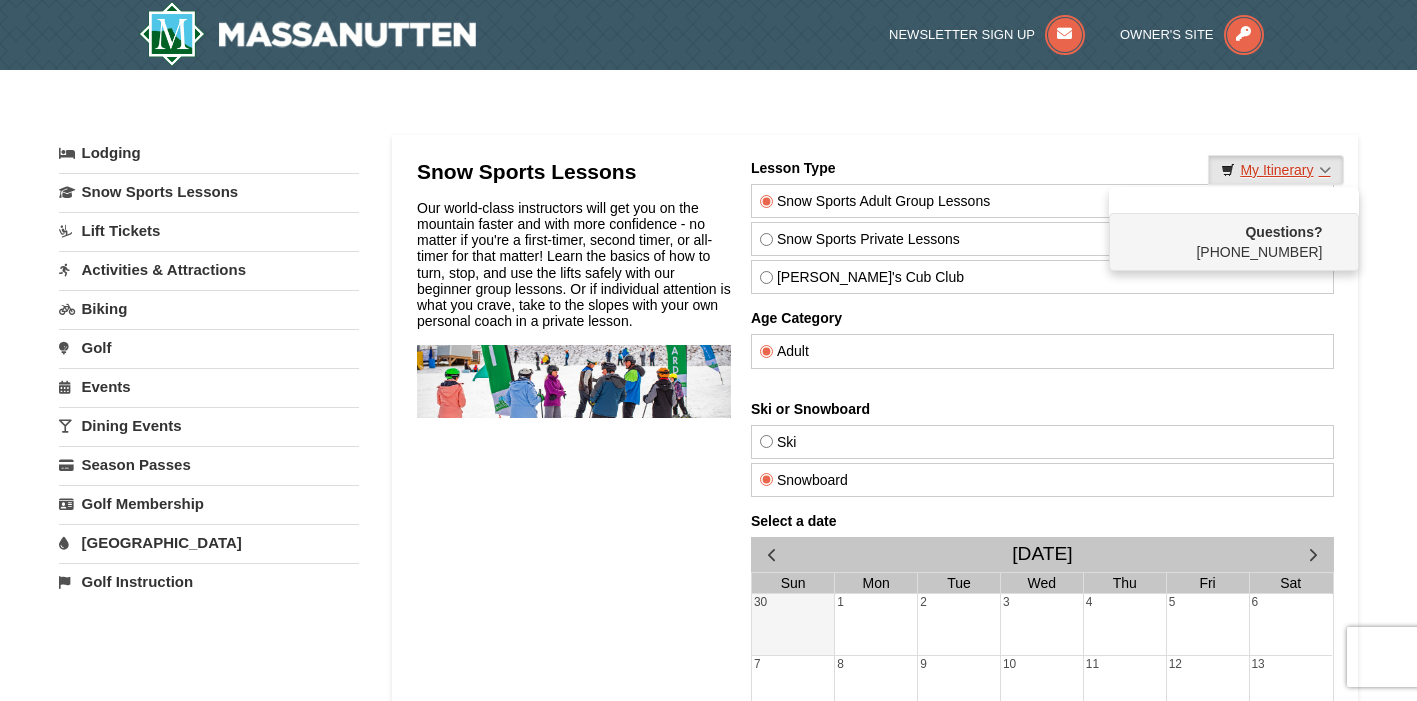 click on "My Itinerary" at bounding box center [1275, 170] 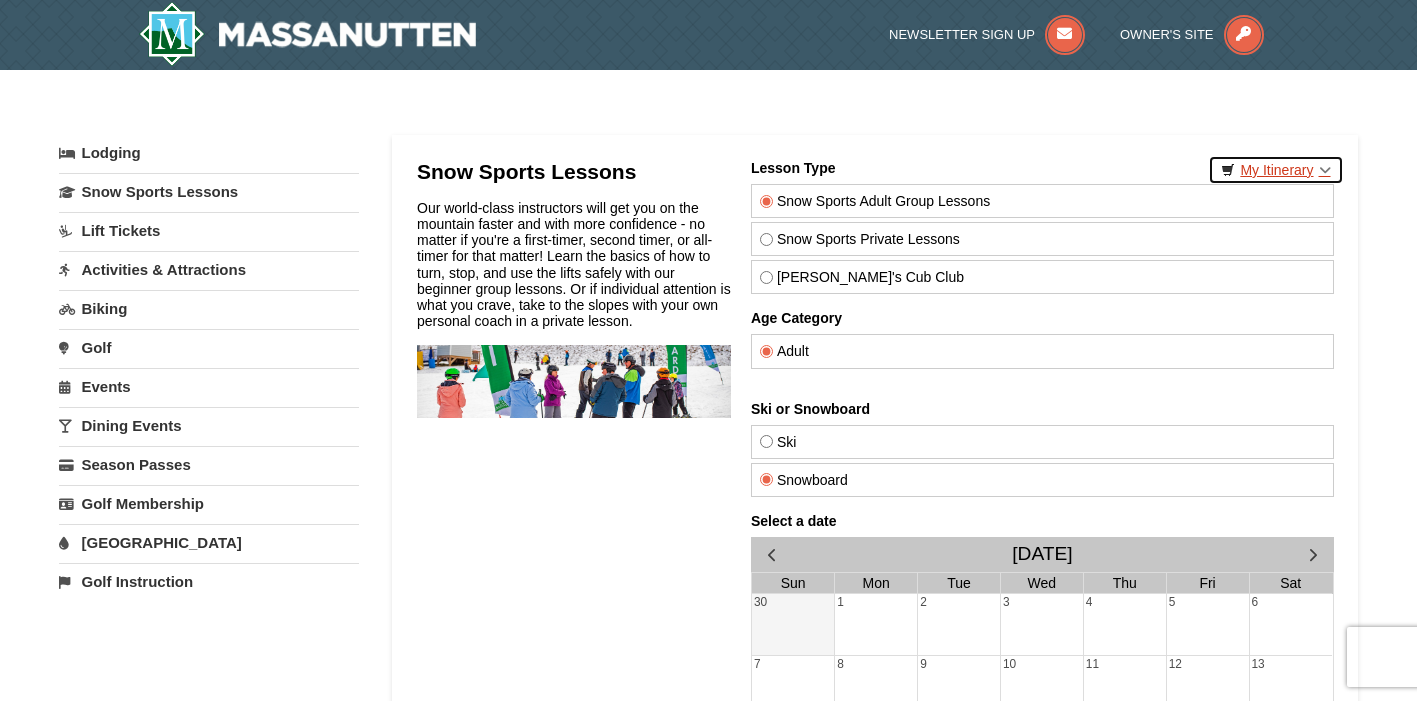 click on "My Itinerary" at bounding box center [1275, 170] 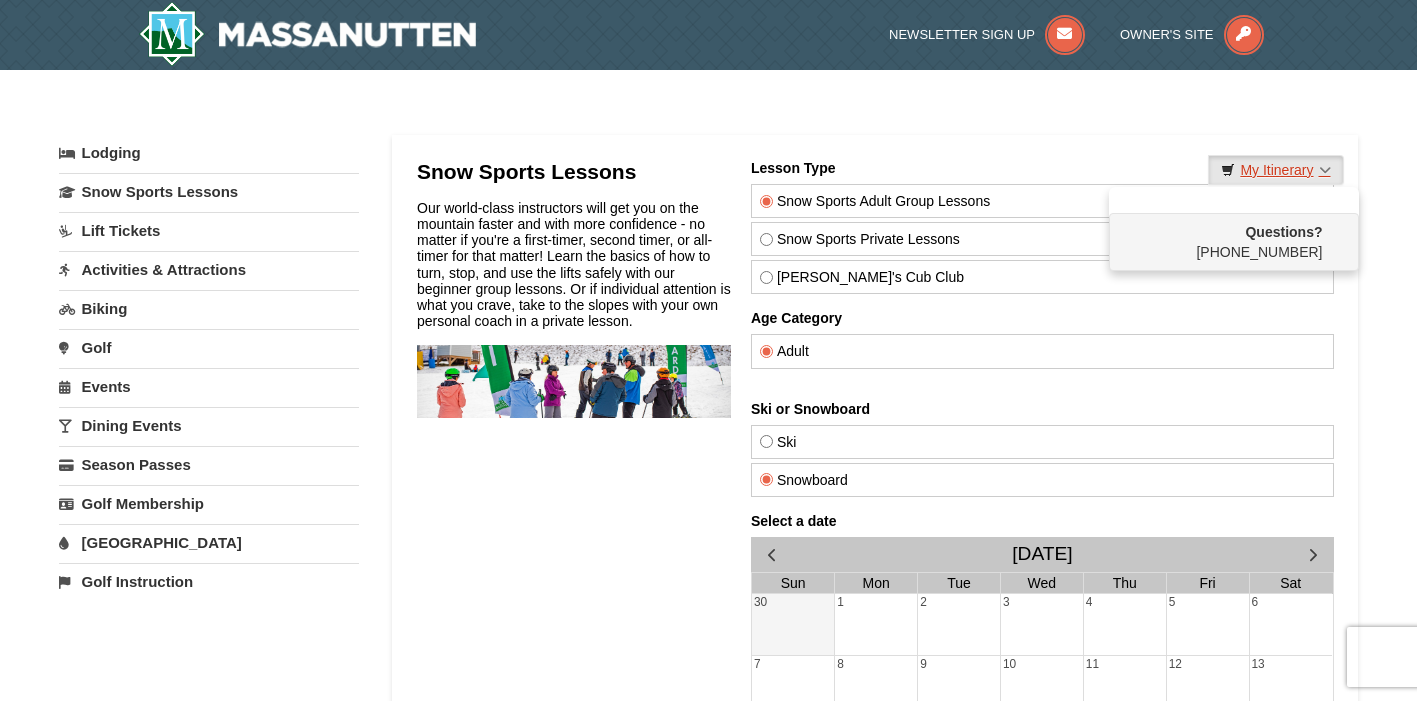 click on "My Itinerary" at bounding box center [1275, 170] 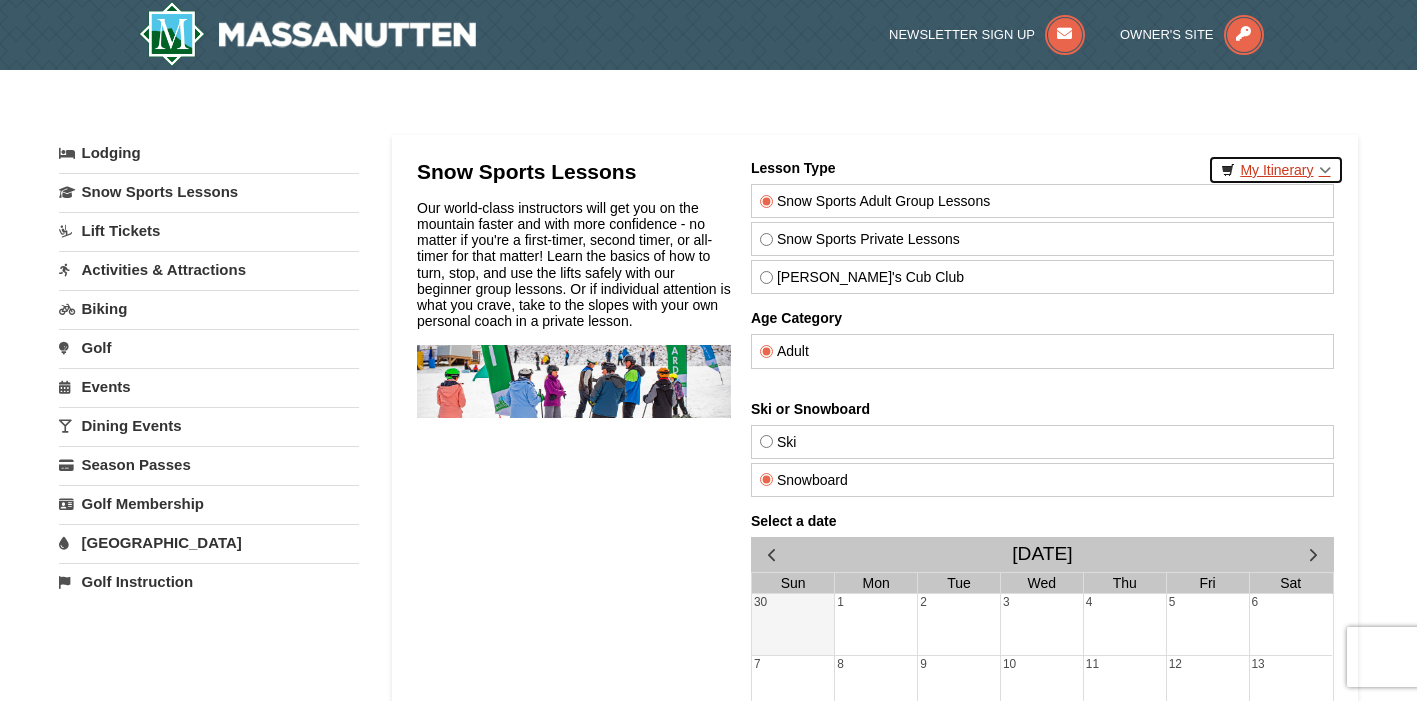 click on "My Itinerary" at bounding box center [1275, 170] 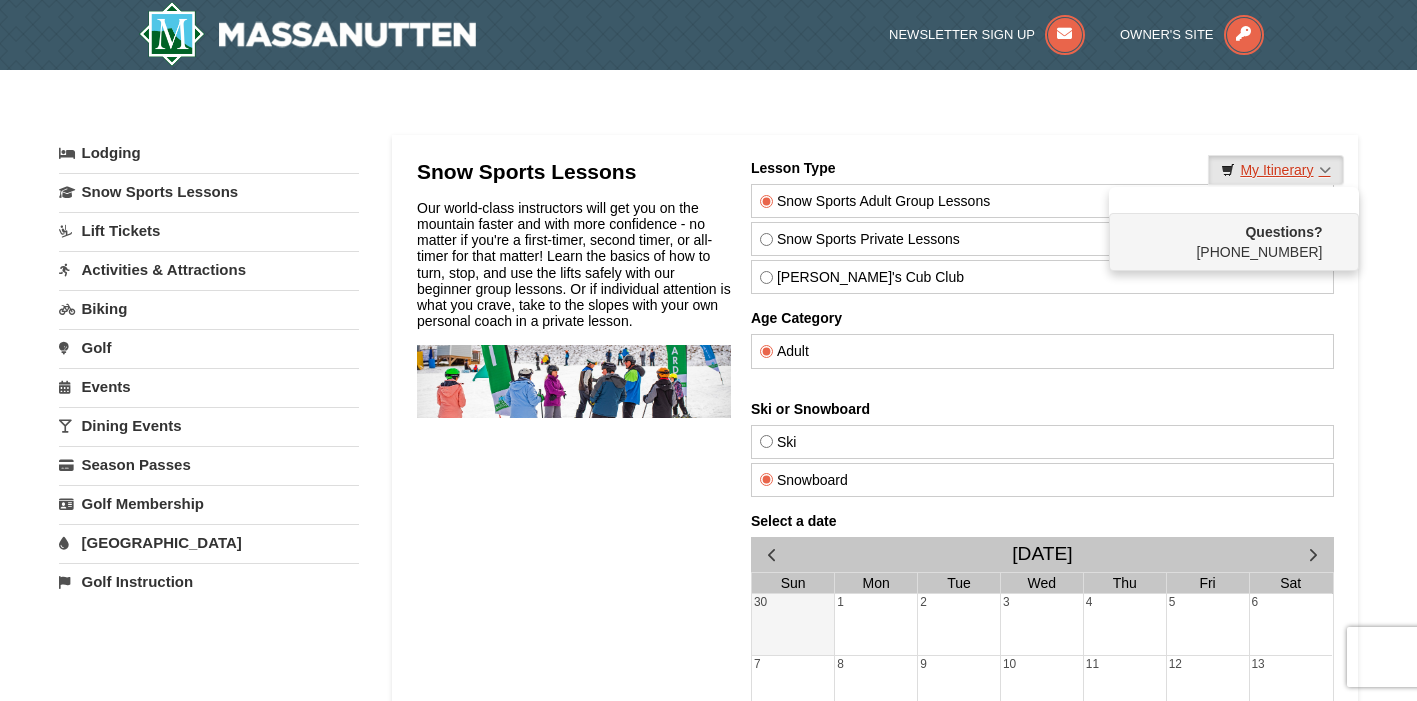 click on "My Itinerary" at bounding box center (1275, 170) 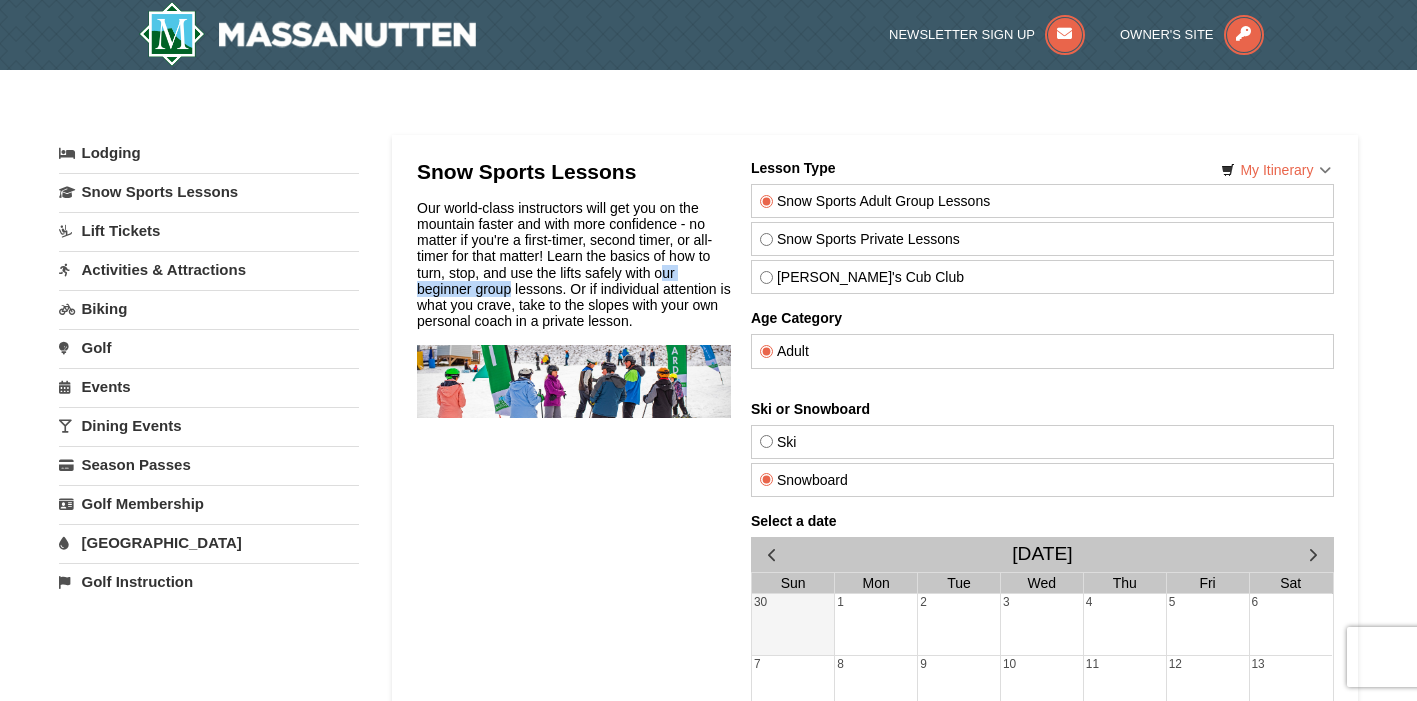 drag, startPoint x: 567, startPoint y: 270, endPoint x: 638, endPoint y: 276, distance: 71.25307 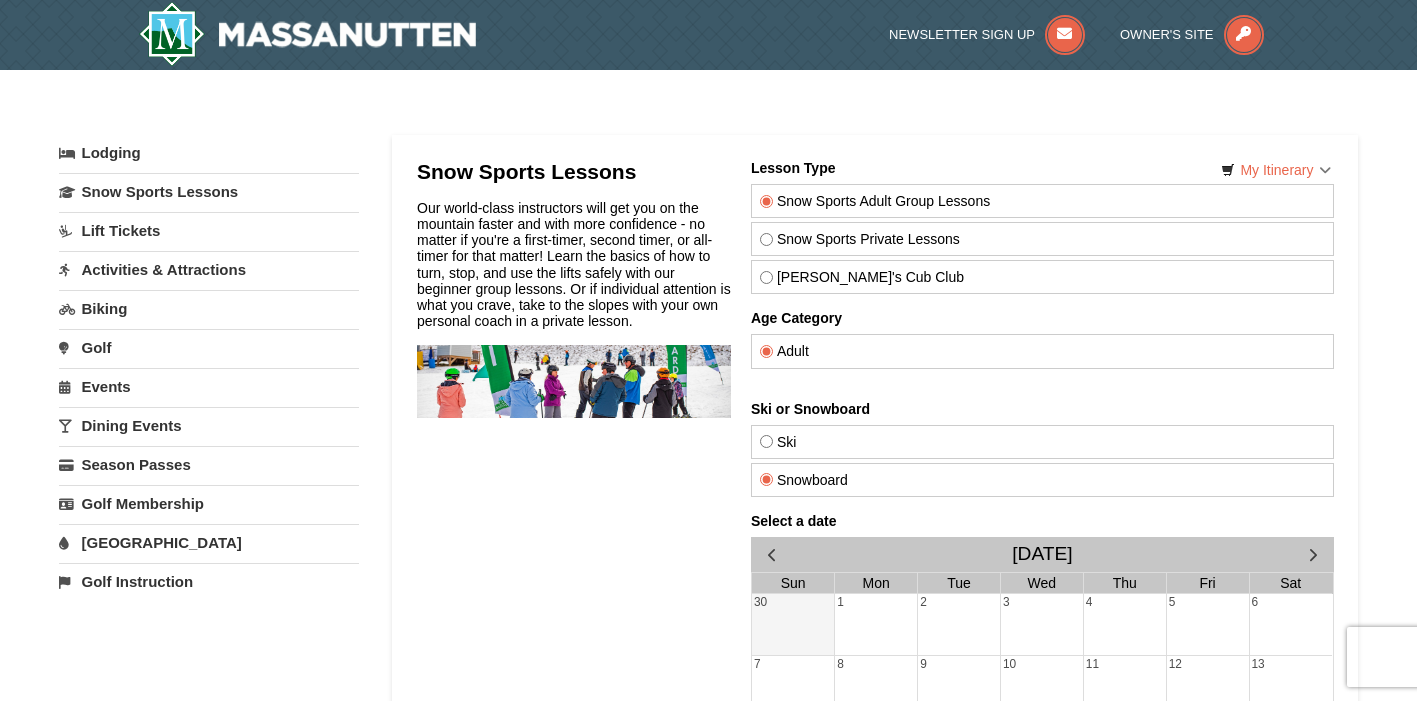 drag, startPoint x: 638, startPoint y: 276, endPoint x: 618, endPoint y: 305, distance: 35.22783 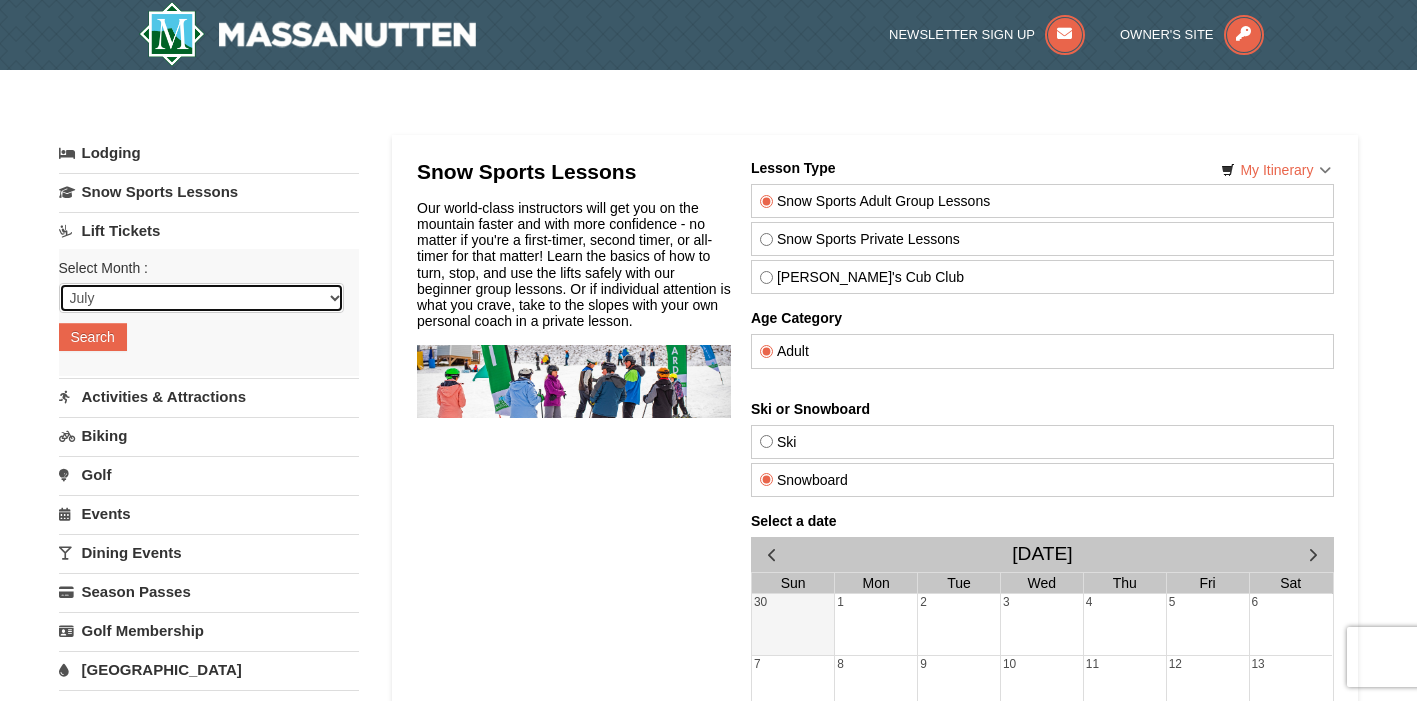 click on "July  August  September  October  November  December  January  February  March  April  May  June" at bounding box center [201, 298] 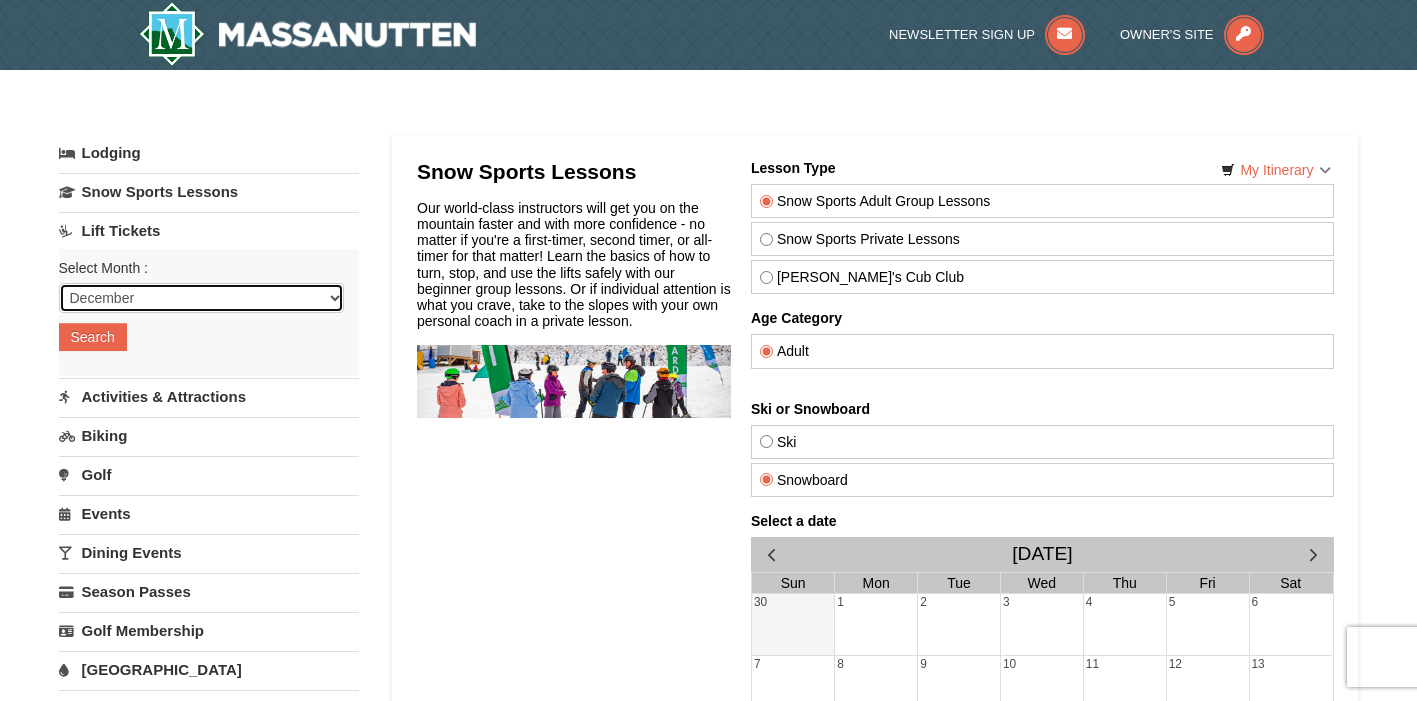 click on "July  August  September  October  November  December  January  February  March  April  May  June" at bounding box center (201, 298) 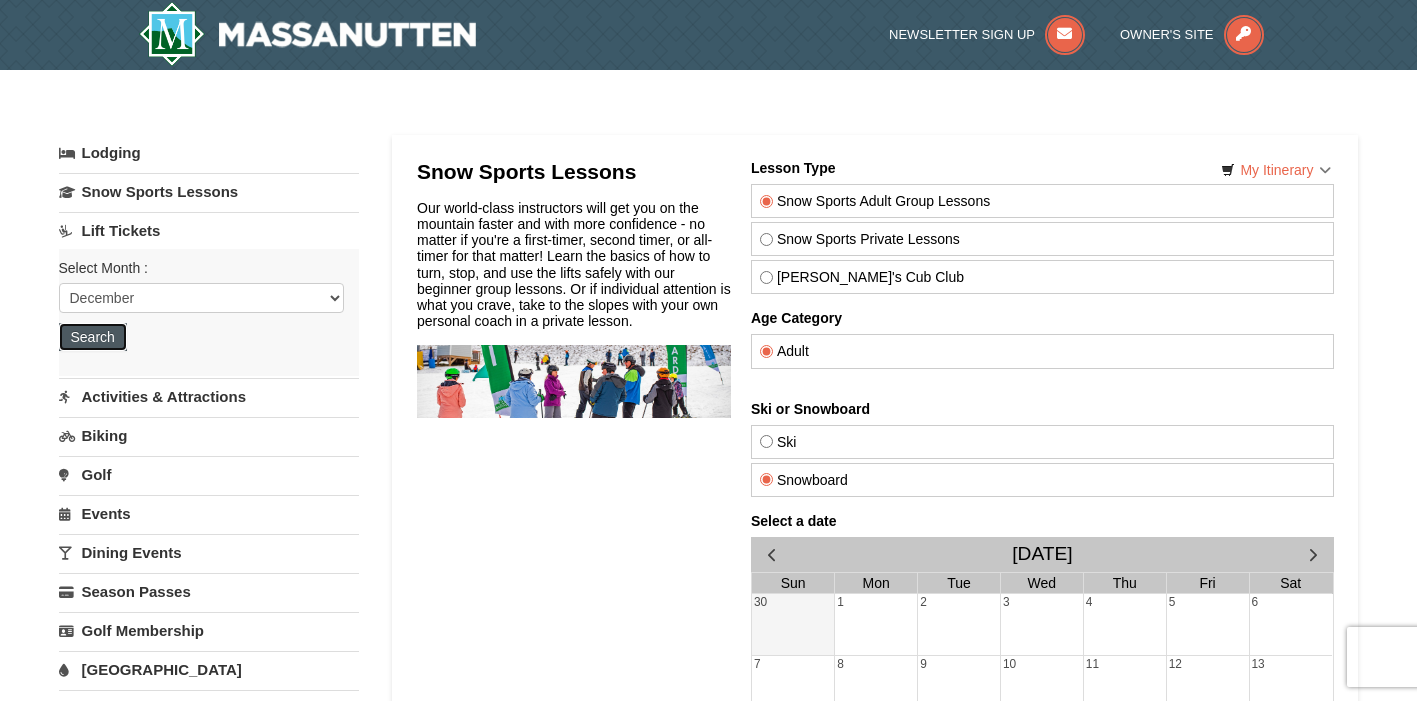 click on "Search" at bounding box center [93, 337] 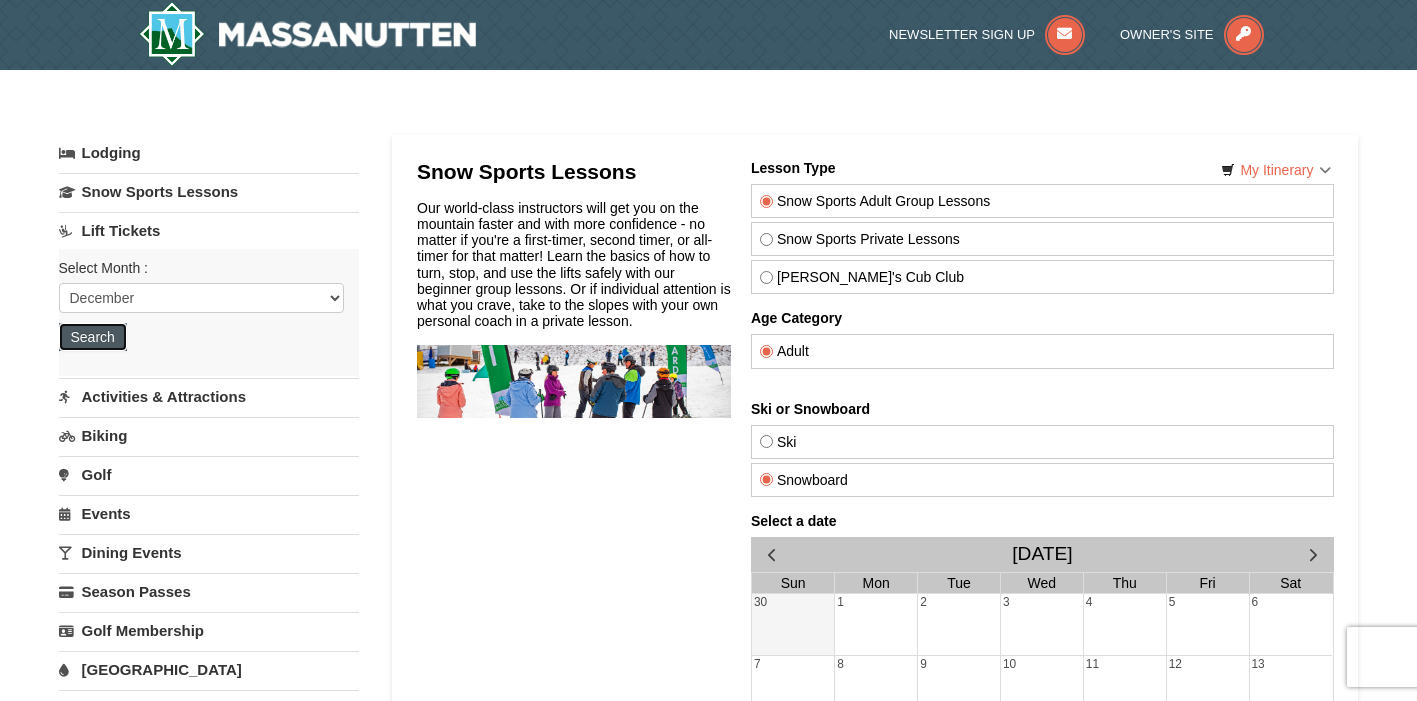 click on "Search" at bounding box center (93, 337) 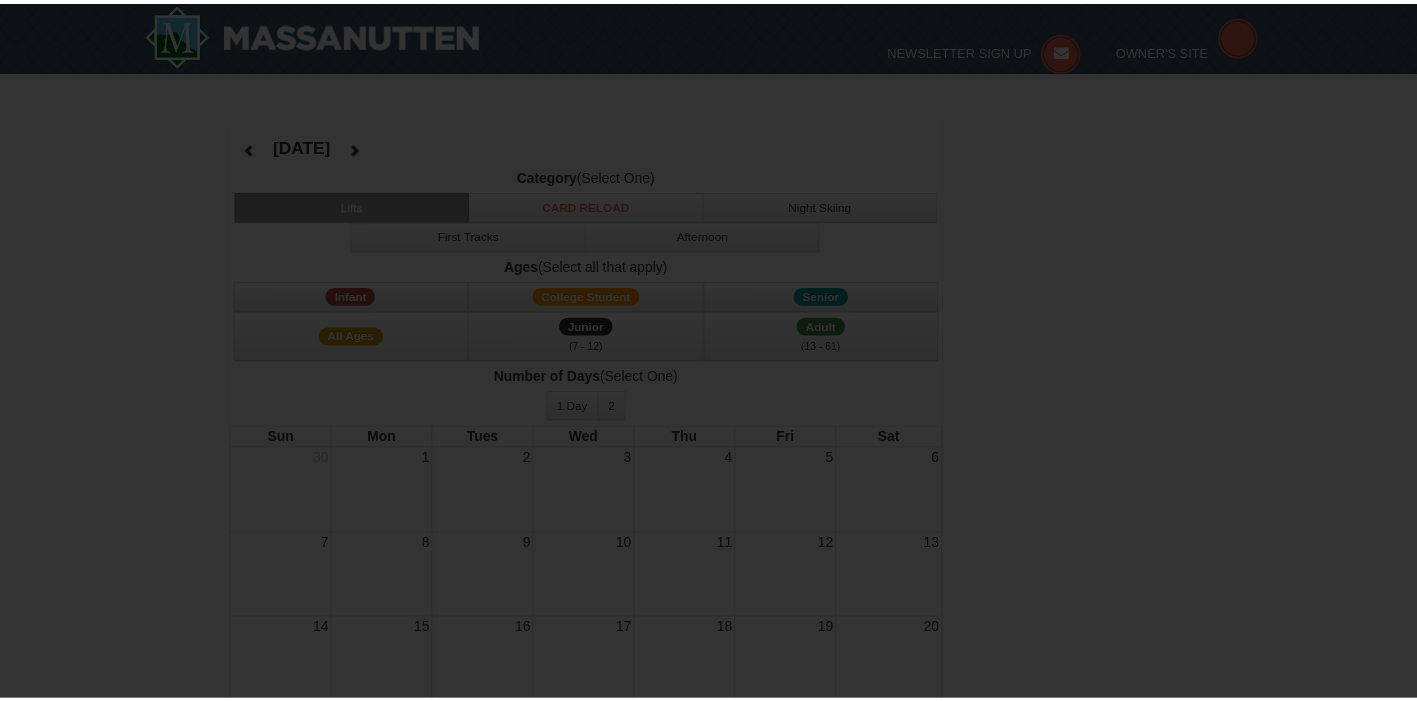 scroll, scrollTop: 0, scrollLeft: 0, axis: both 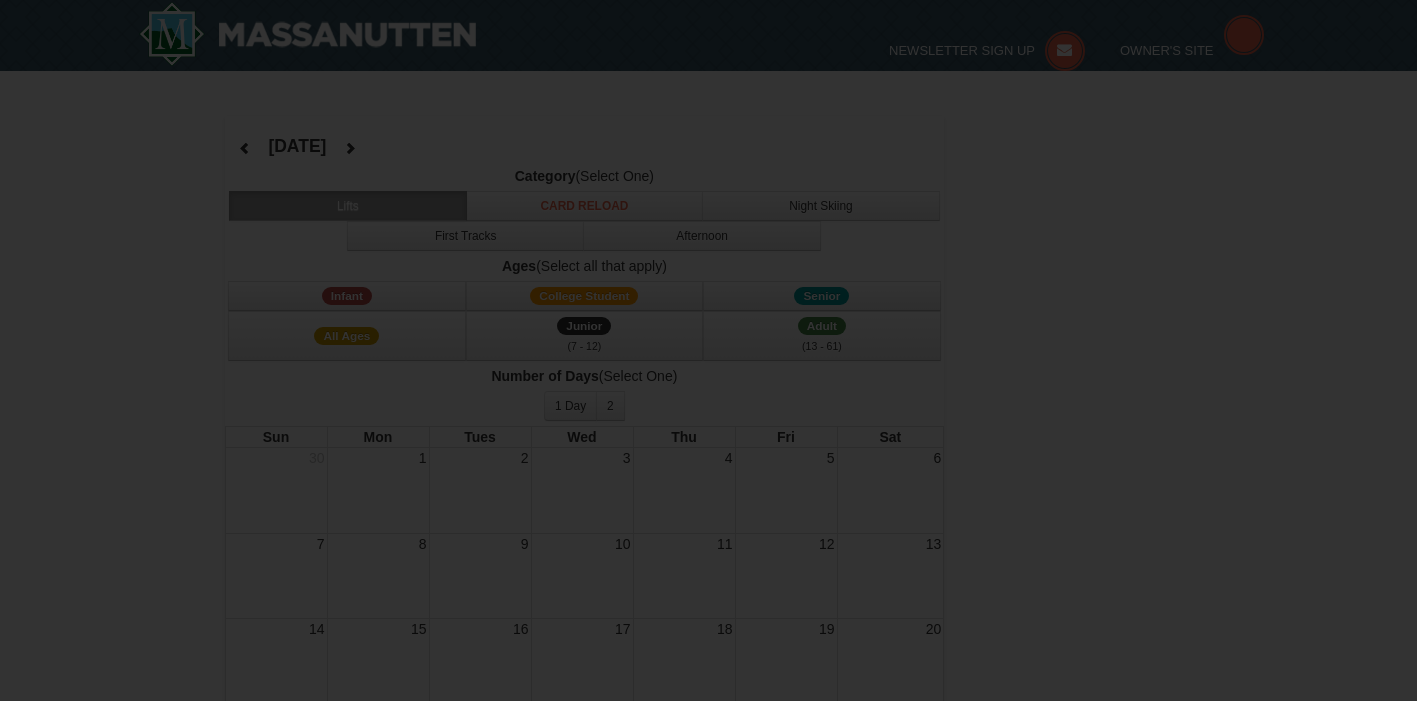drag, startPoint x: 0, startPoint y: 0, endPoint x: 112, endPoint y: 336, distance: 354.1751 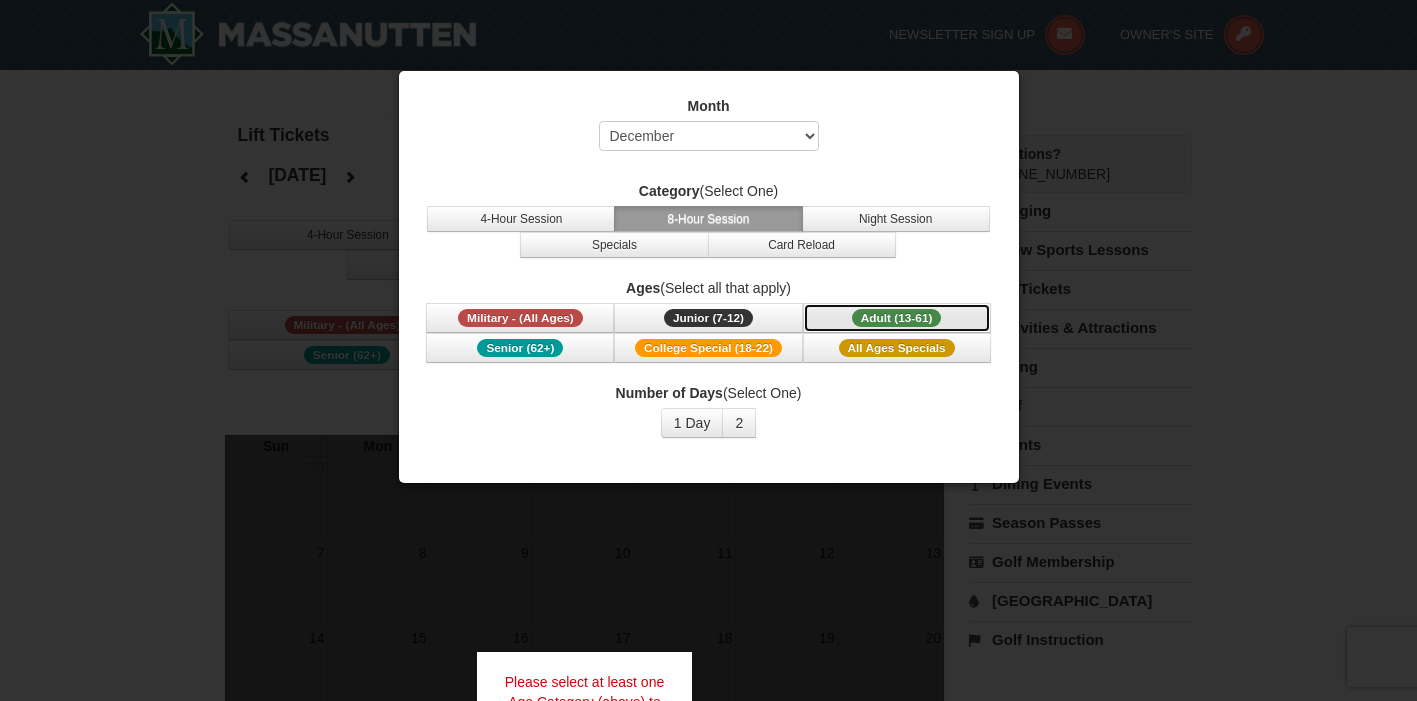 click on "Adult (13-61)" at bounding box center [897, 318] 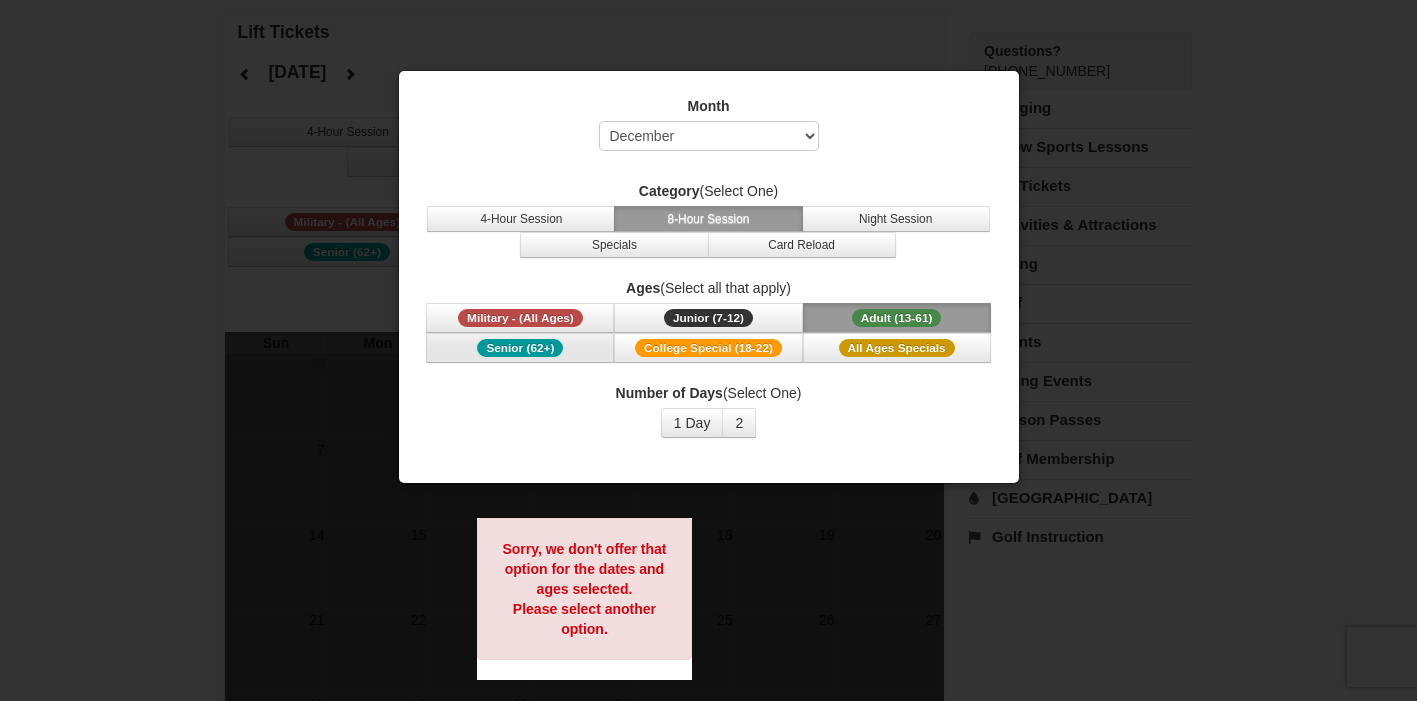 scroll, scrollTop: 100, scrollLeft: 0, axis: vertical 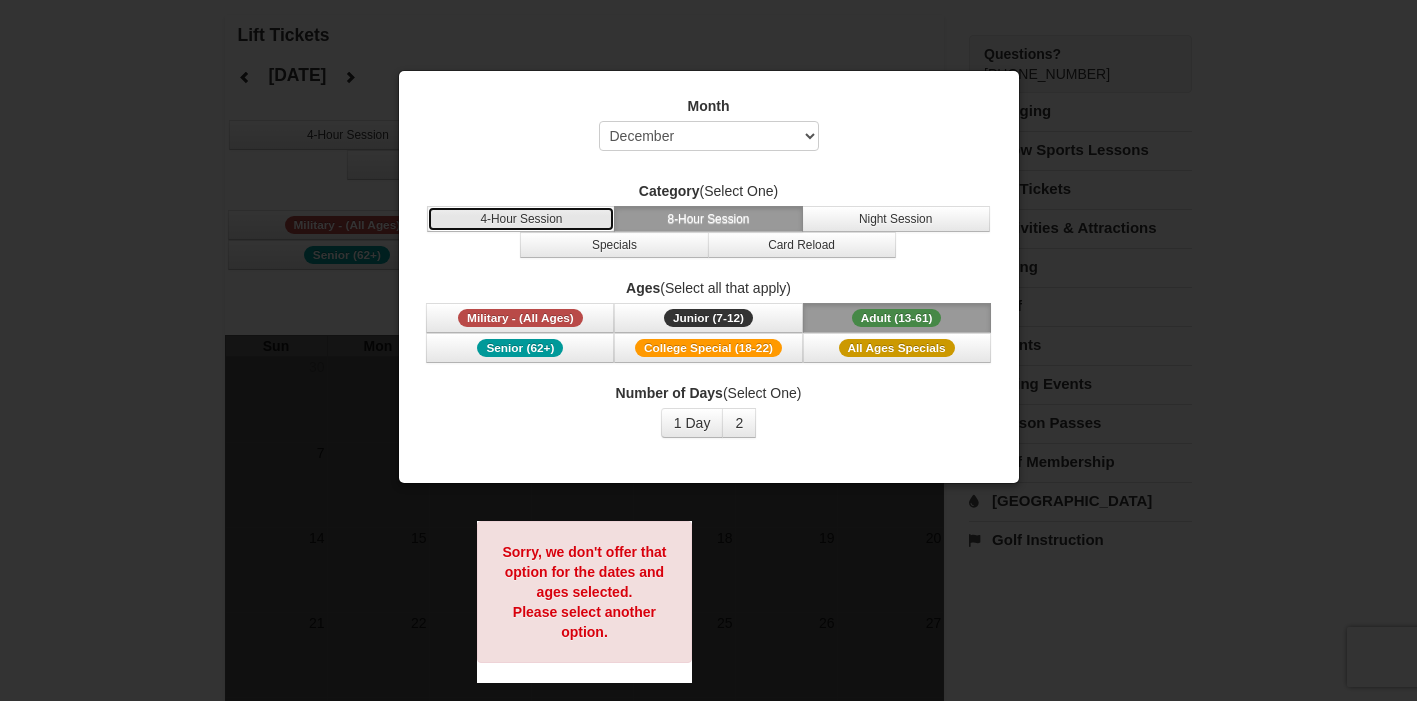 click on "4-Hour Session" at bounding box center [521, 219] 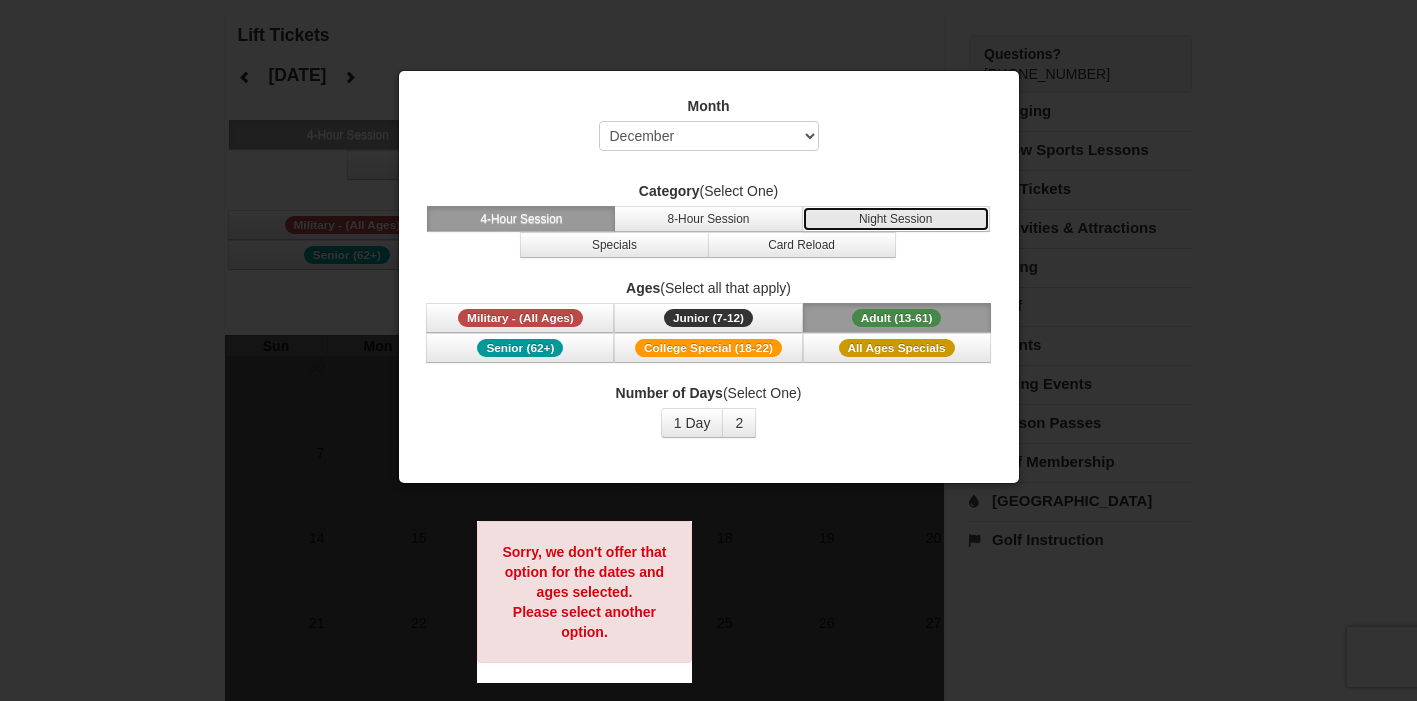 click on "Night Session" at bounding box center [896, 219] 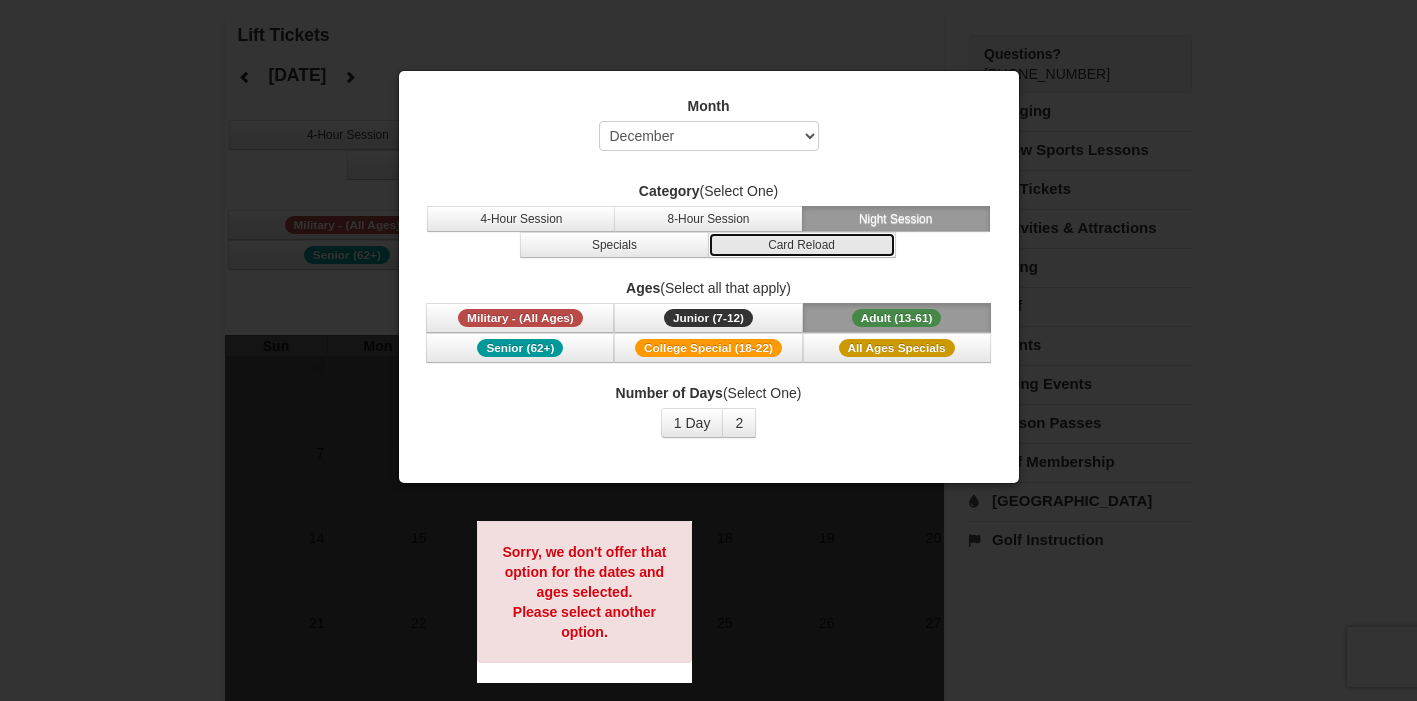 click on "Card Reload" at bounding box center (802, 245) 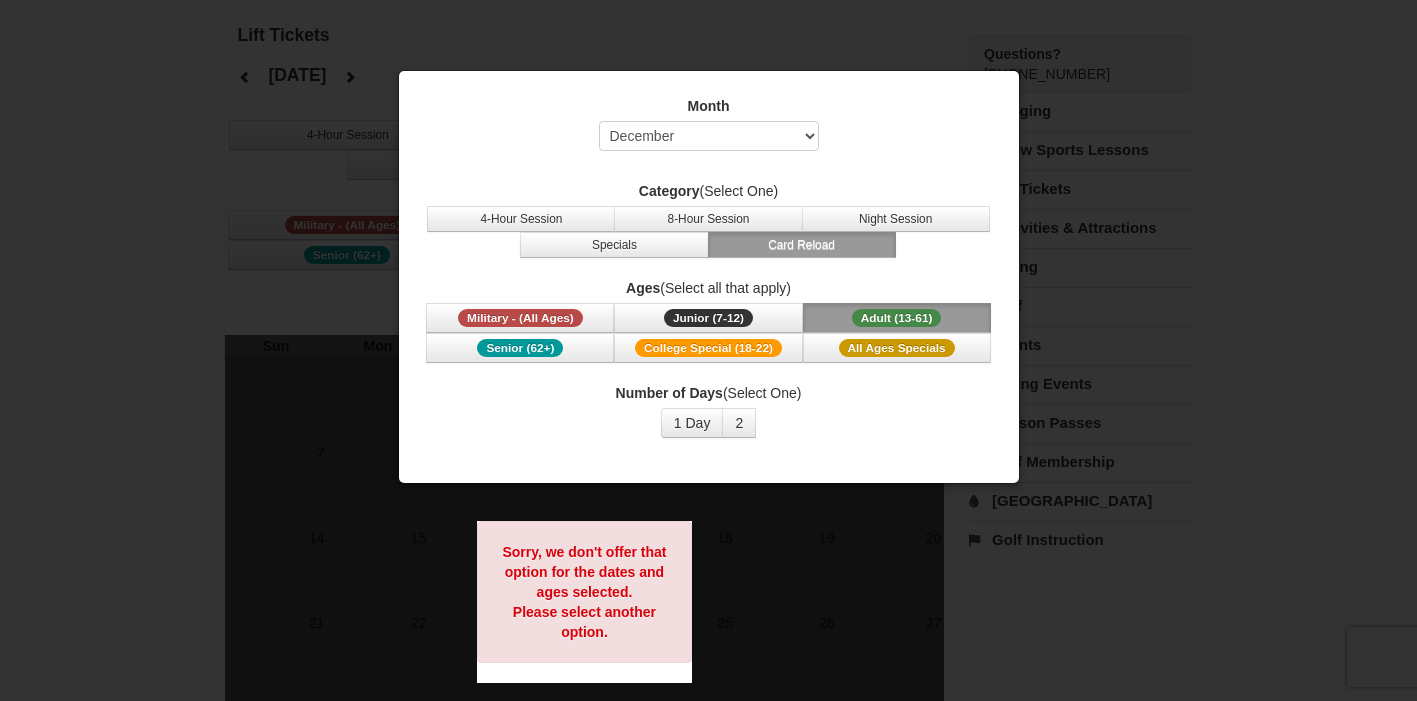 click on "Month
Select July  August  September  October  November  December  January  February  March  April  May  June
Category  (Select One)
4-Hour Session 8-Hour Session Night Session Specials Card Reload
Ages  (Select all that apply)
Military - (All Ages)
Junior (7-12)
(7 - 12)
Adult (13-61)
(13 - 61)
Senior (62+)
College Special (18-22)" at bounding box center [709, 267] 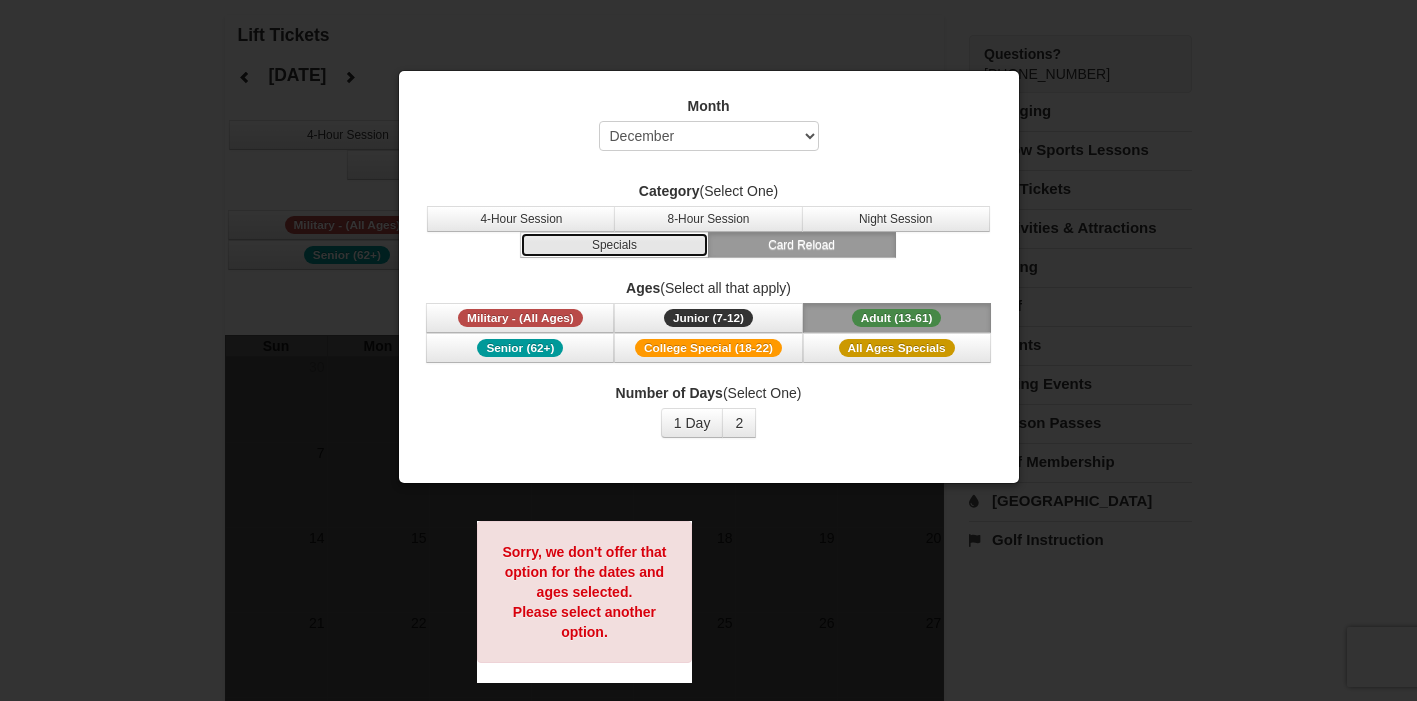click on "Specials" at bounding box center (614, 245) 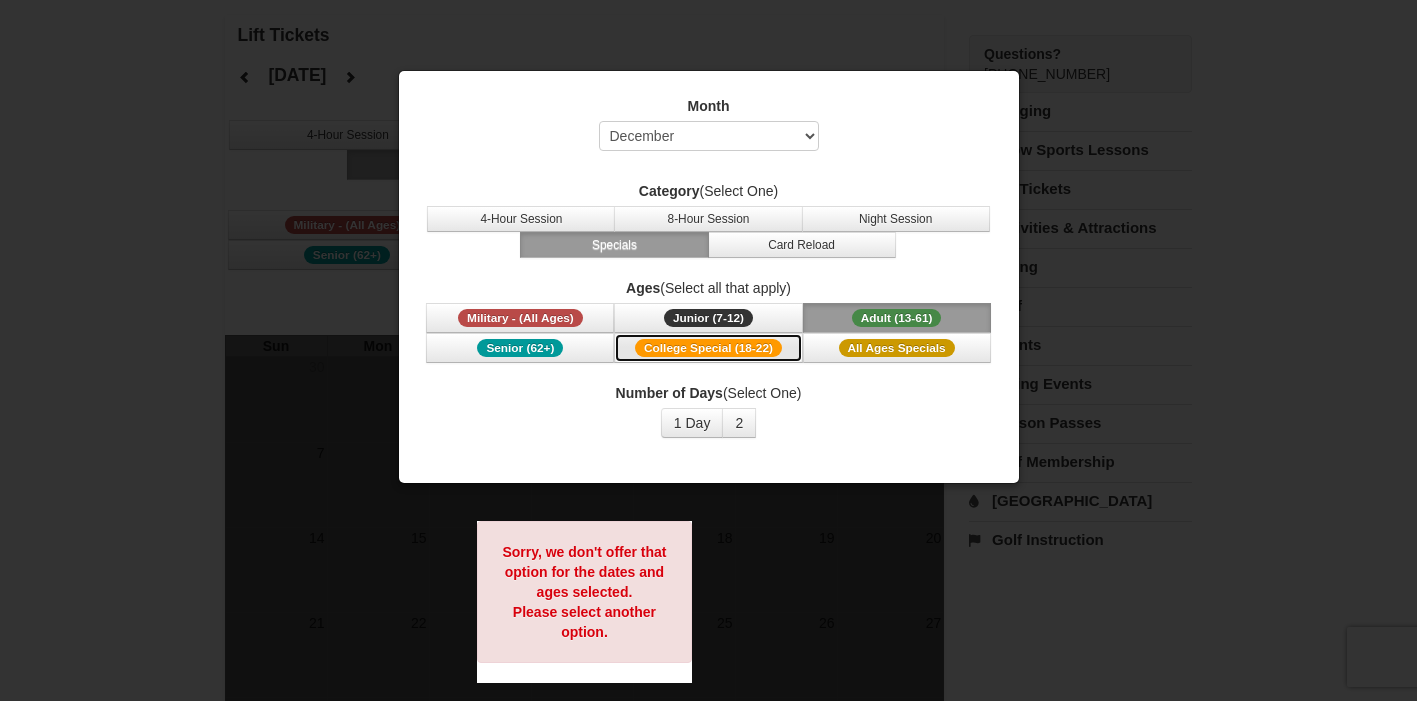 click on "College Special (18-22)" at bounding box center [708, 348] 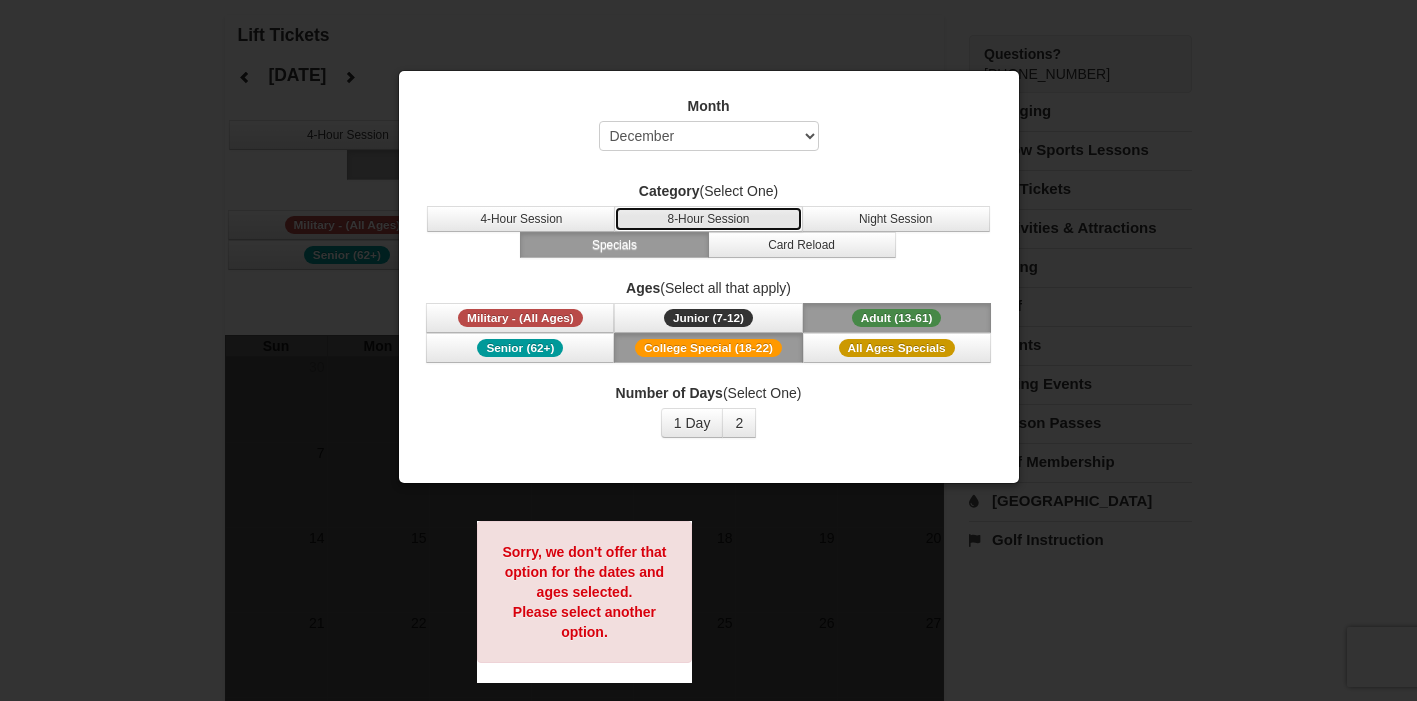 click on "8-Hour Session" at bounding box center (708, 219) 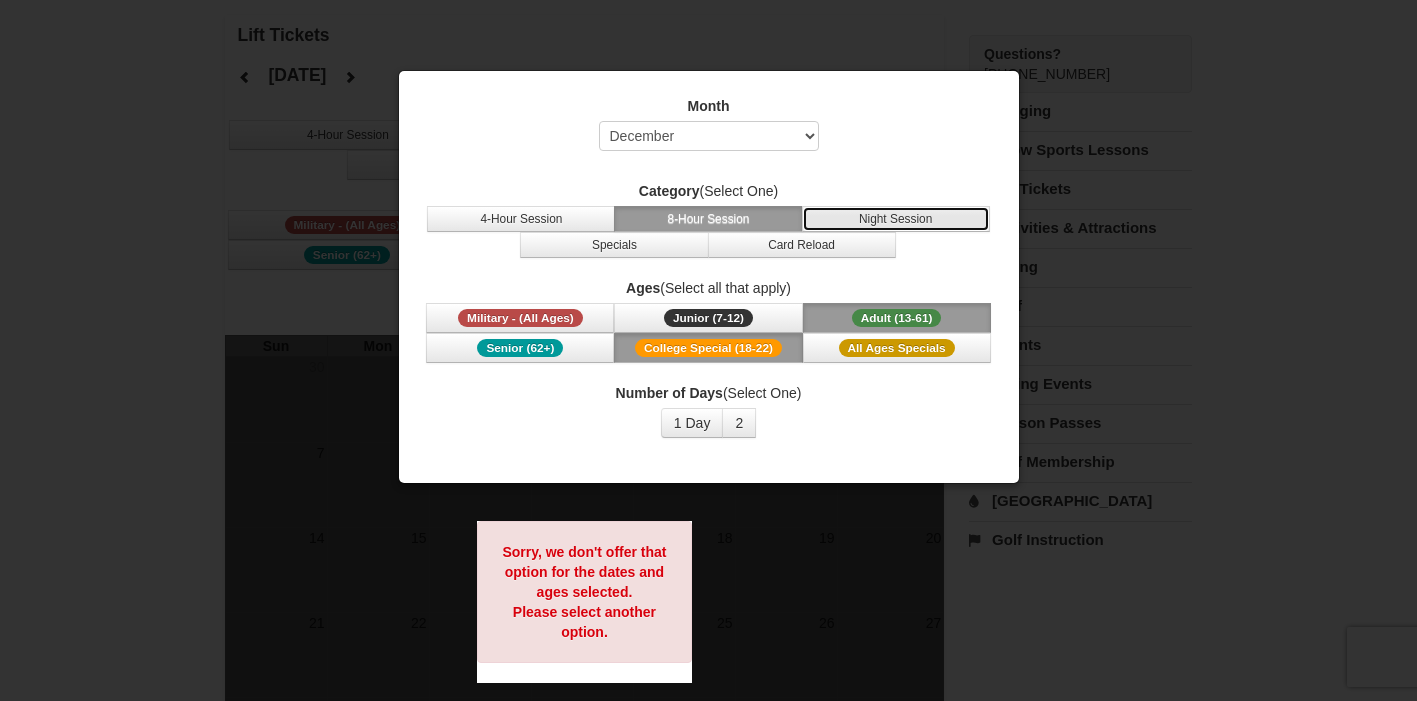 click on "Night Session" at bounding box center (896, 219) 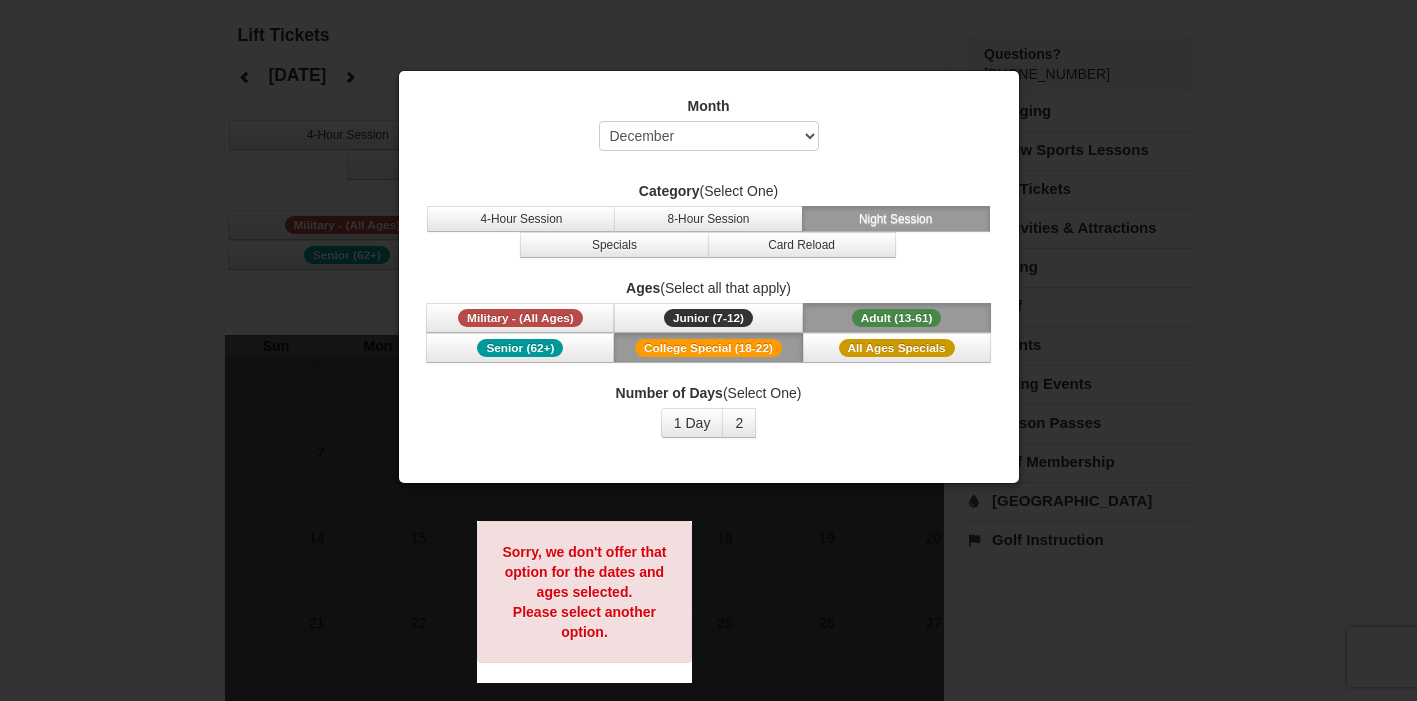 click on "Month
Select July  August  September  October  November  December  January  February  March  April  May  June" at bounding box center (709, 128) 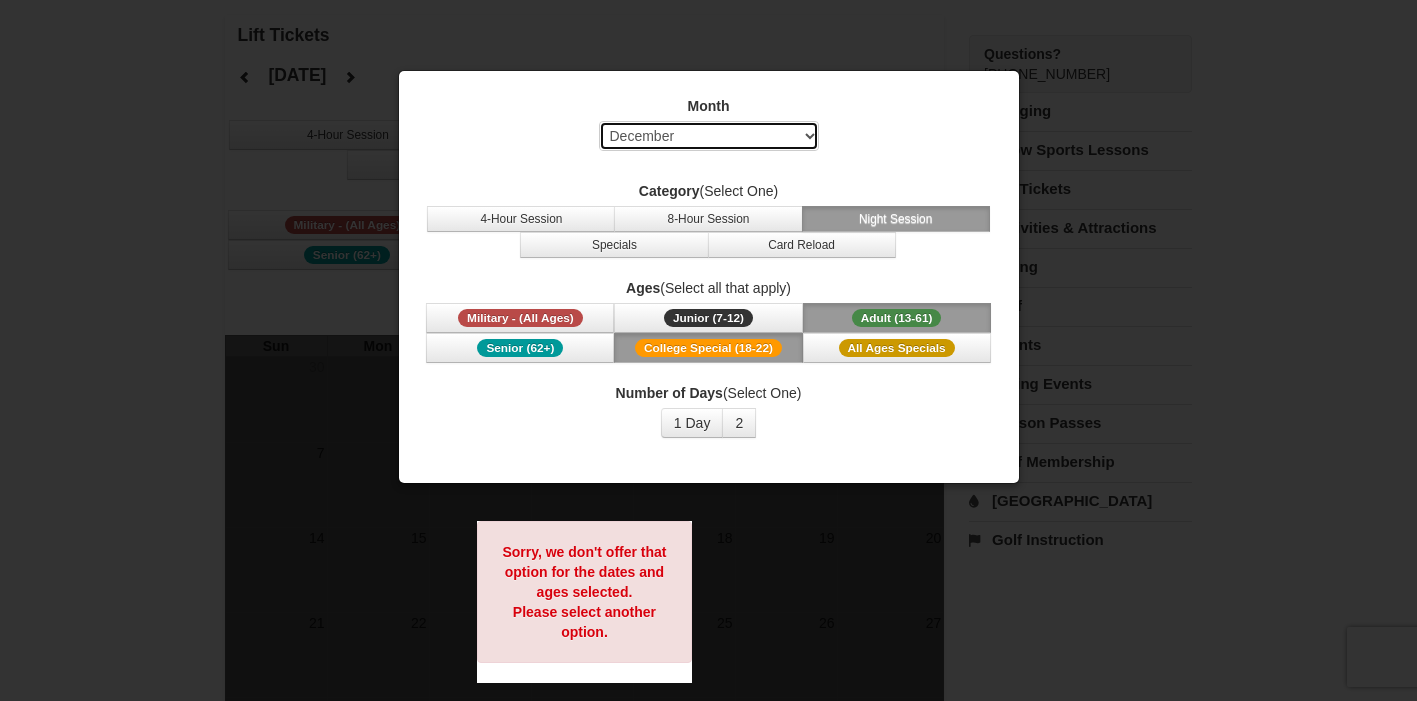 click on "Select July  August  September  October  November  December  January  February  March  April  May  June" at bounding box center [709, 136] 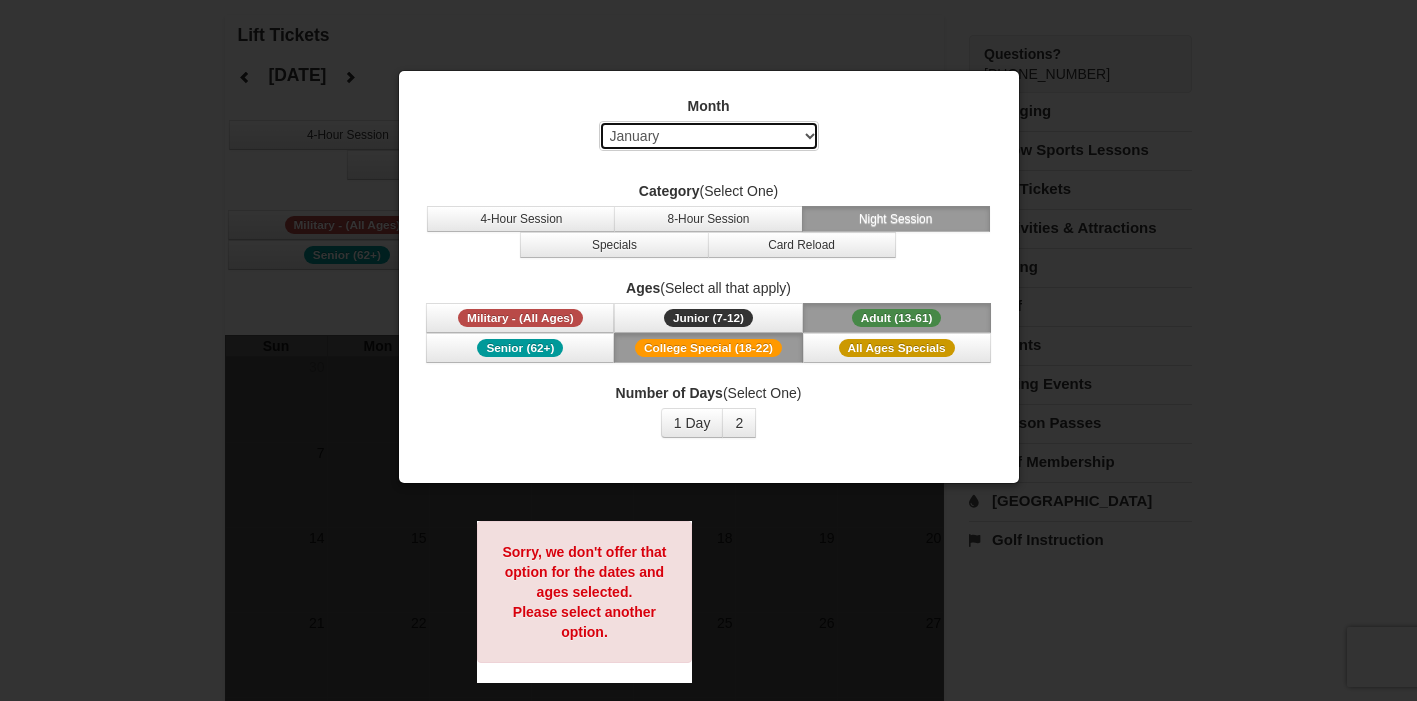 click on "Select July  August  September  October  November  December  January  February  March  April  May  June" at bounding box center [709, 136] 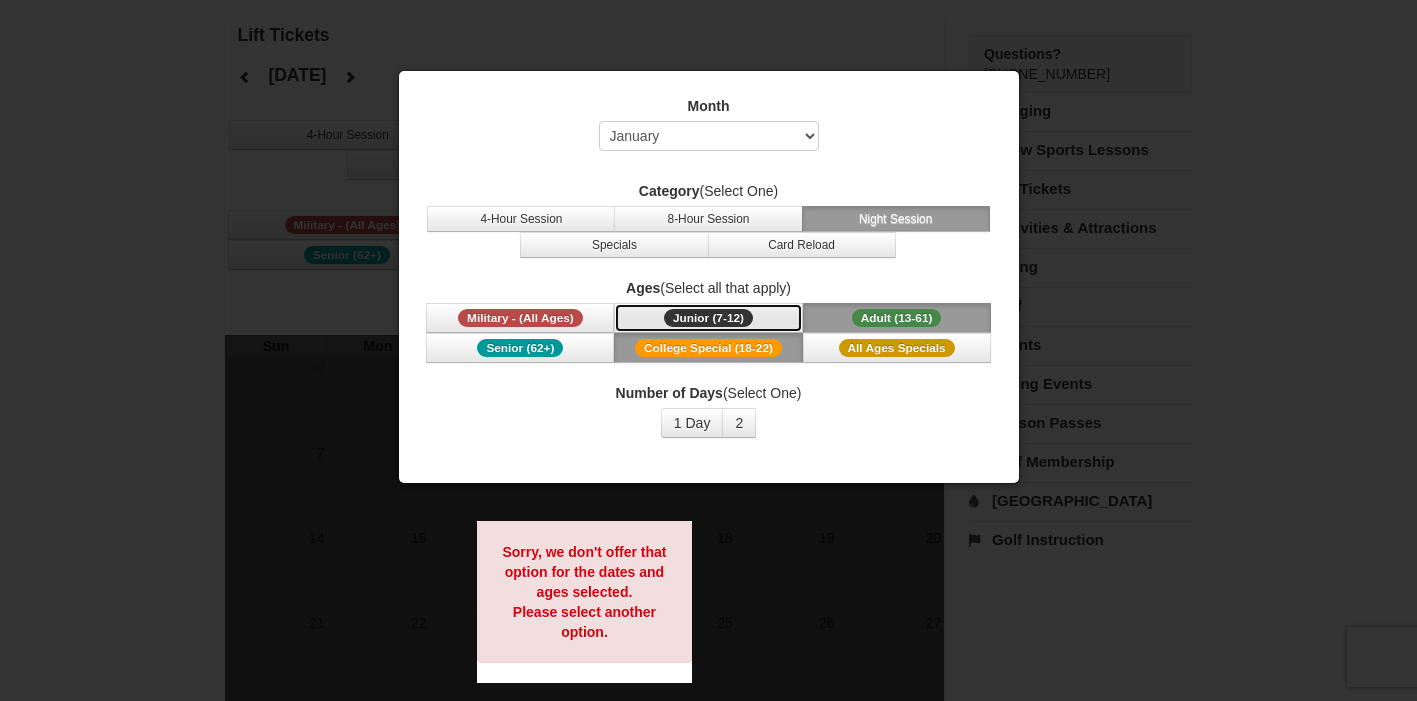 click on "Junior (7-12)
(7 - 12)" at bounding box center (708, 318) 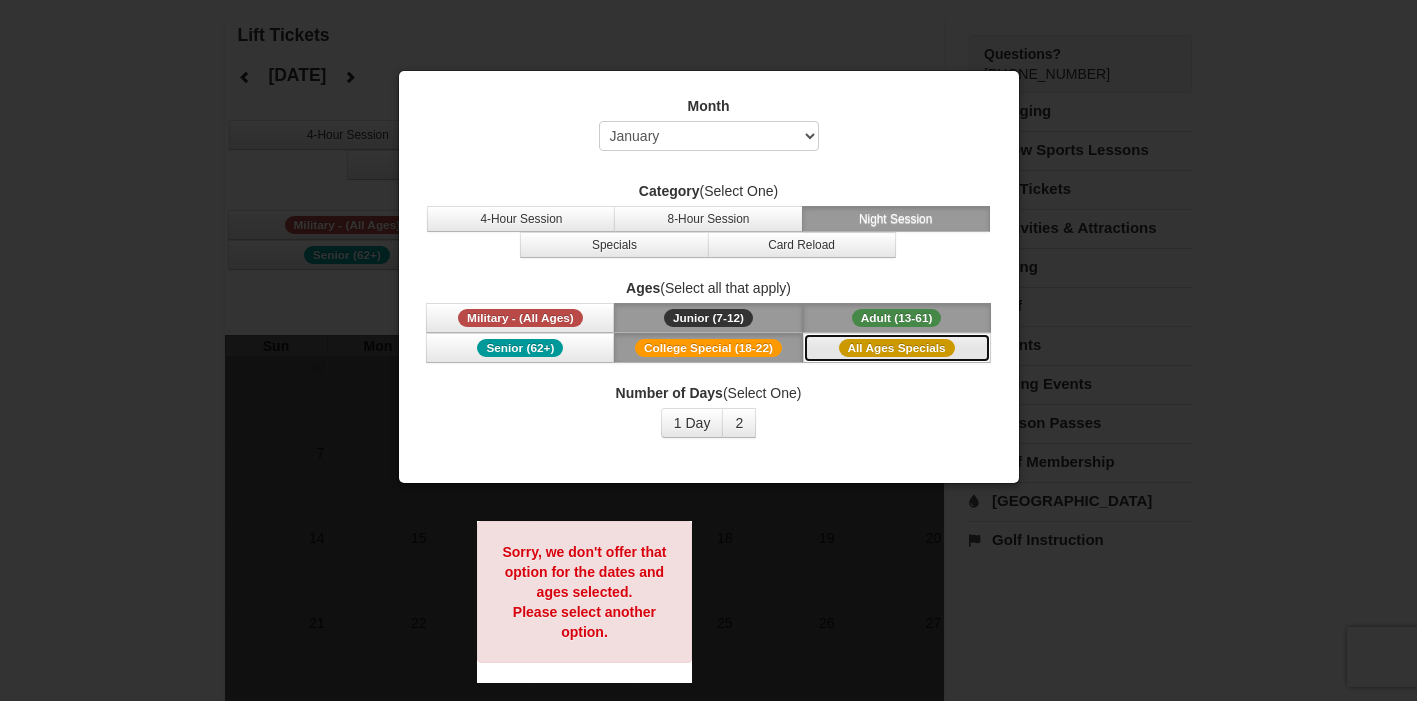 click on "All Ages Specials" at bounding box center (897, 348) 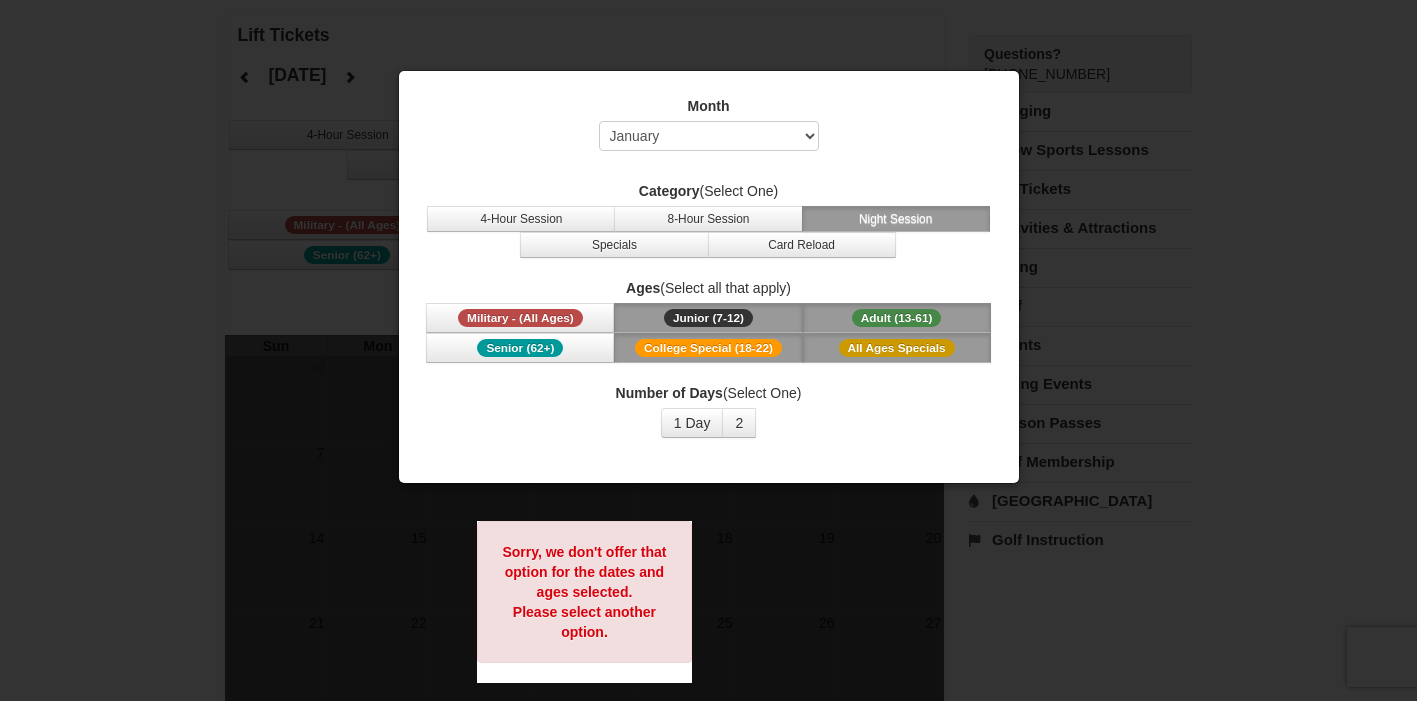 click on "College Special (18-22)" at bounding box center (708, 348) 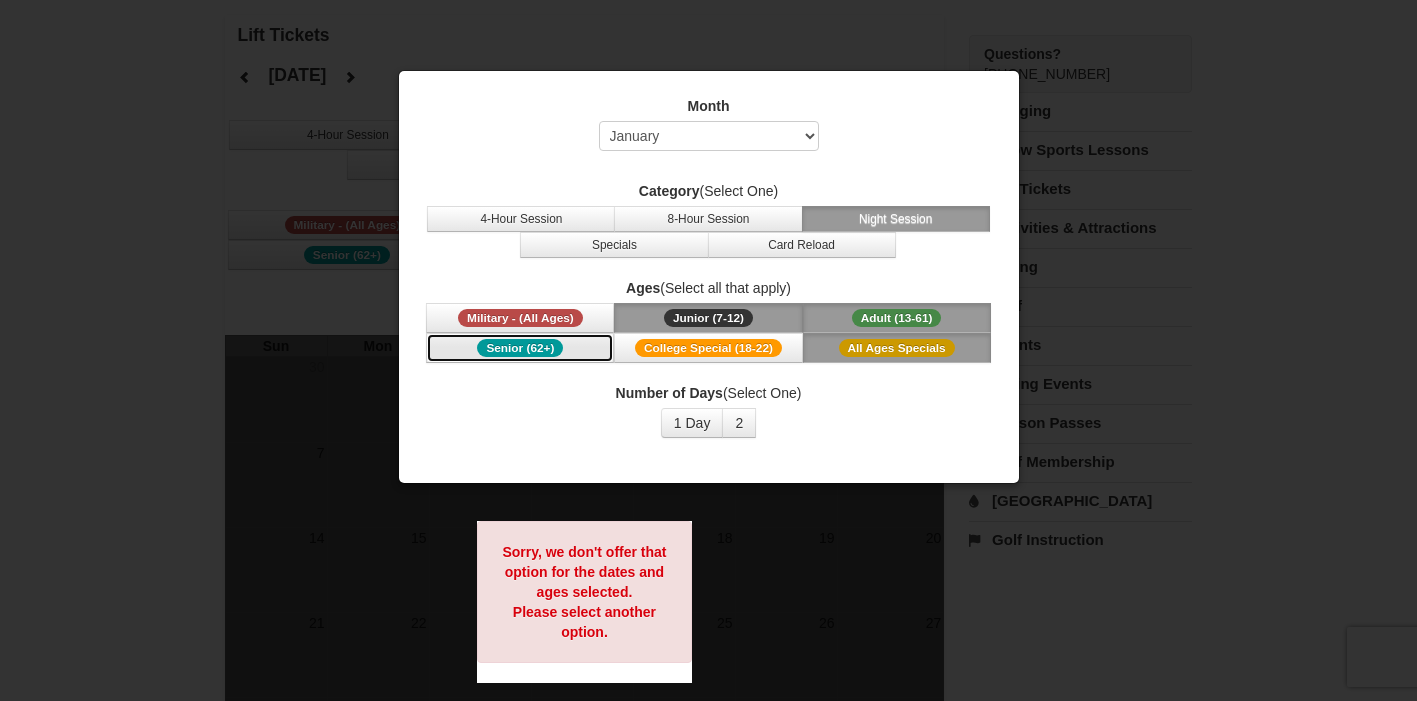 click on "Senior (62+)" at bounding box center (520, 348) 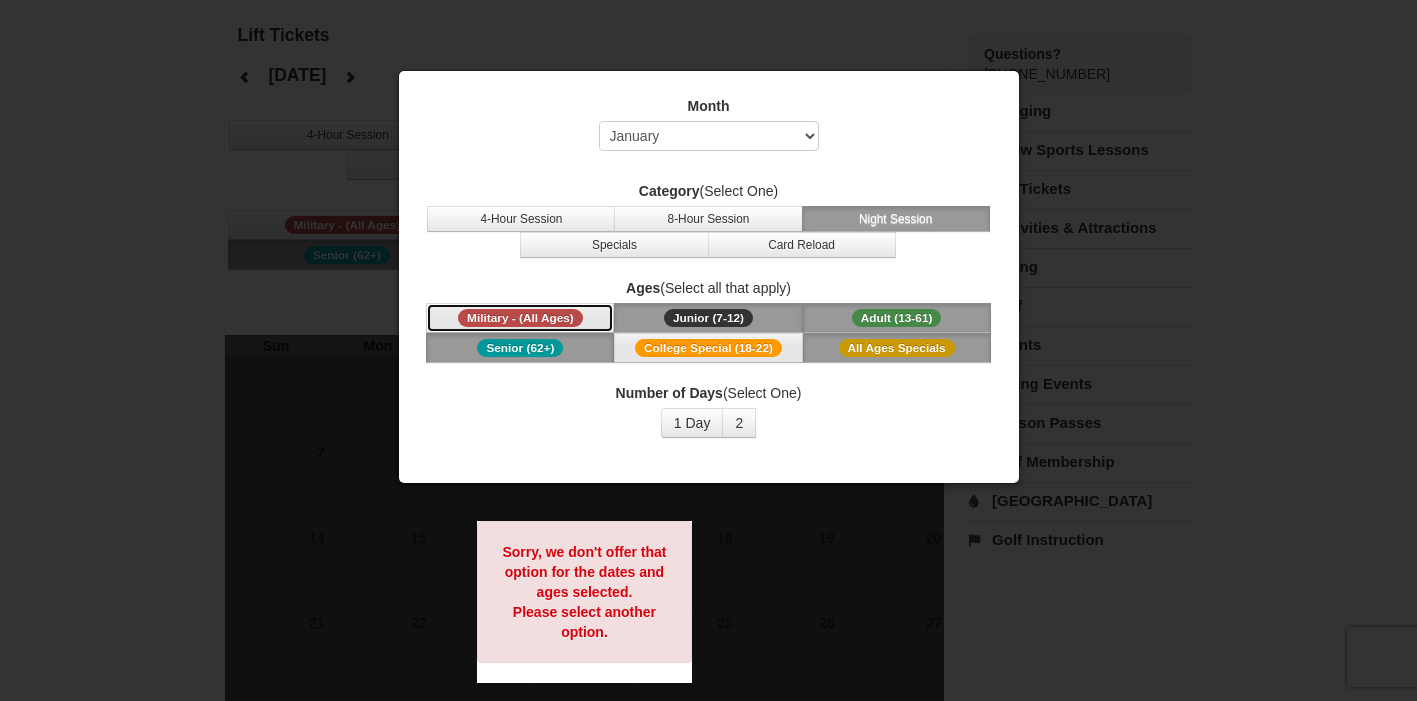 drag, startPoint x: 557, startPoint y: 315, endPoint x: 668, endPoint y: 340, distance: 113.78049 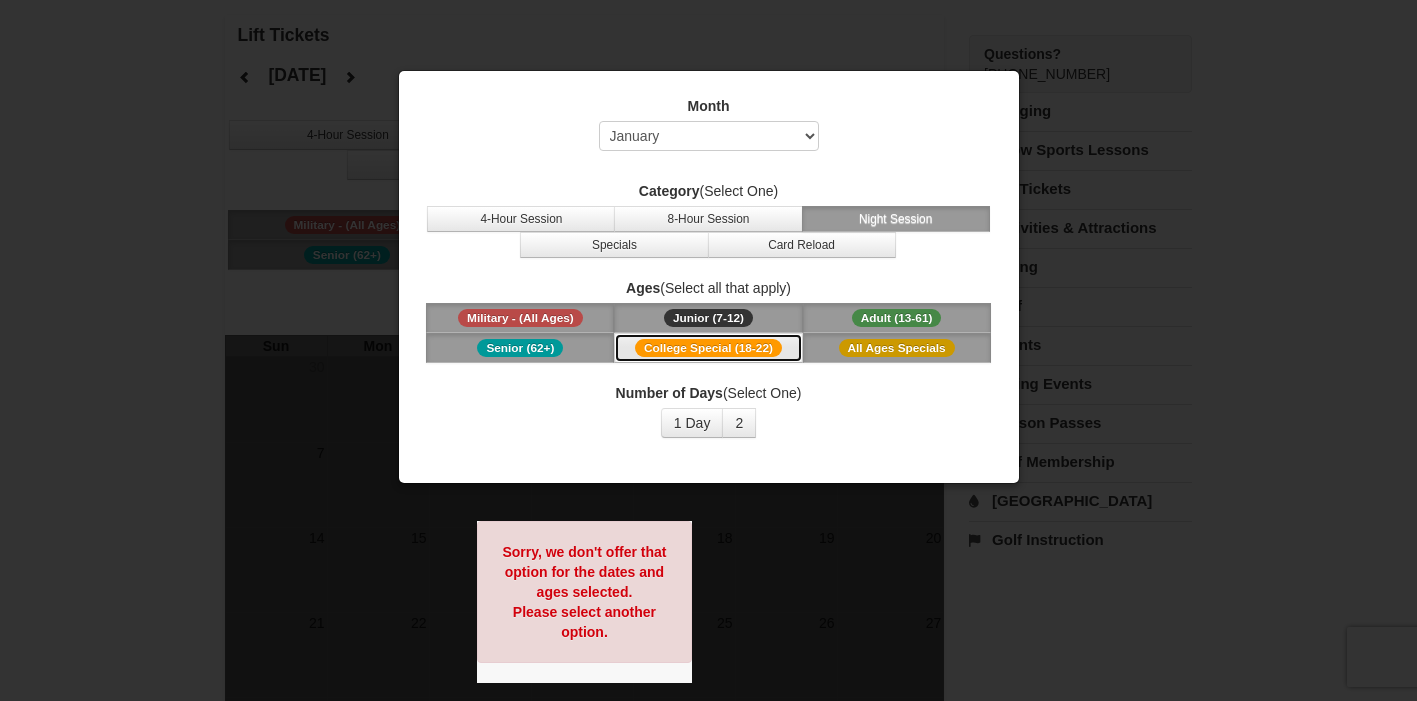 click on "College Special (18-22)" at bounding box center (708, 348) 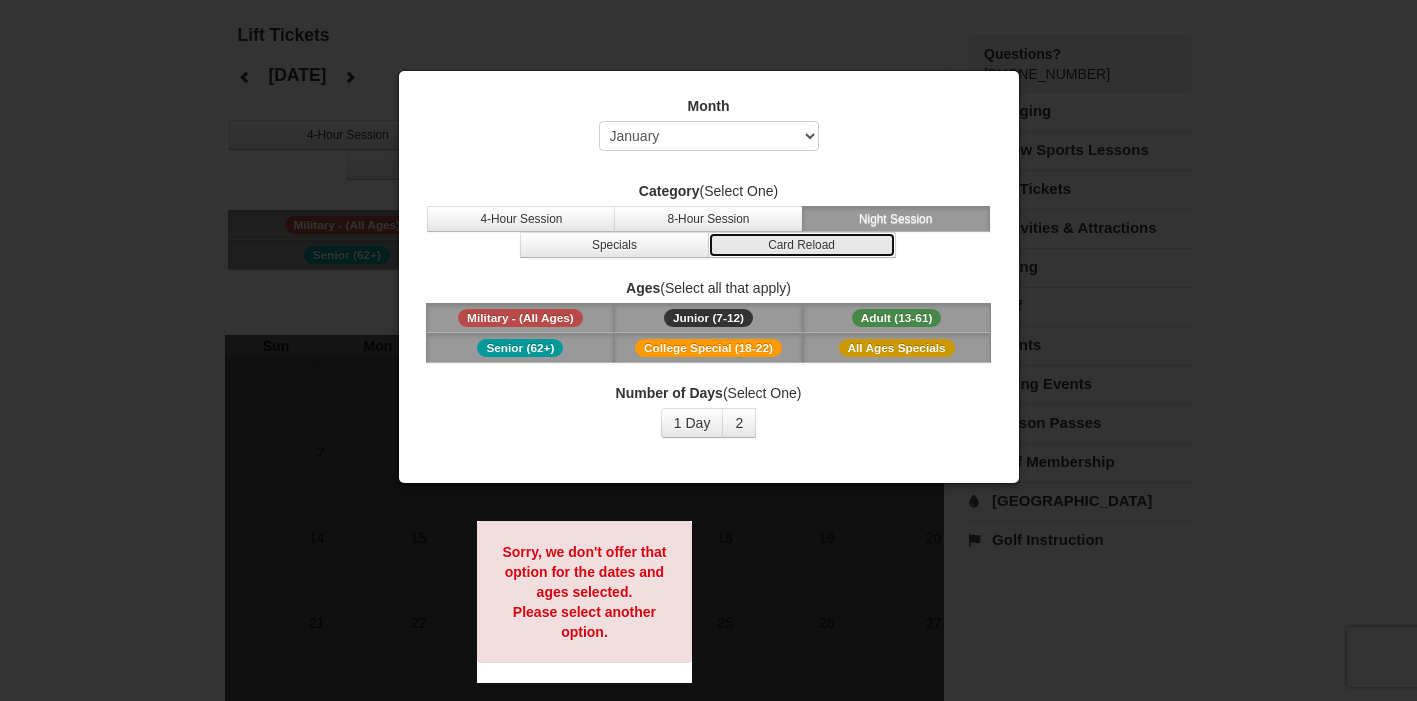 click on "Card Reload" at bounding box center (802, 245) 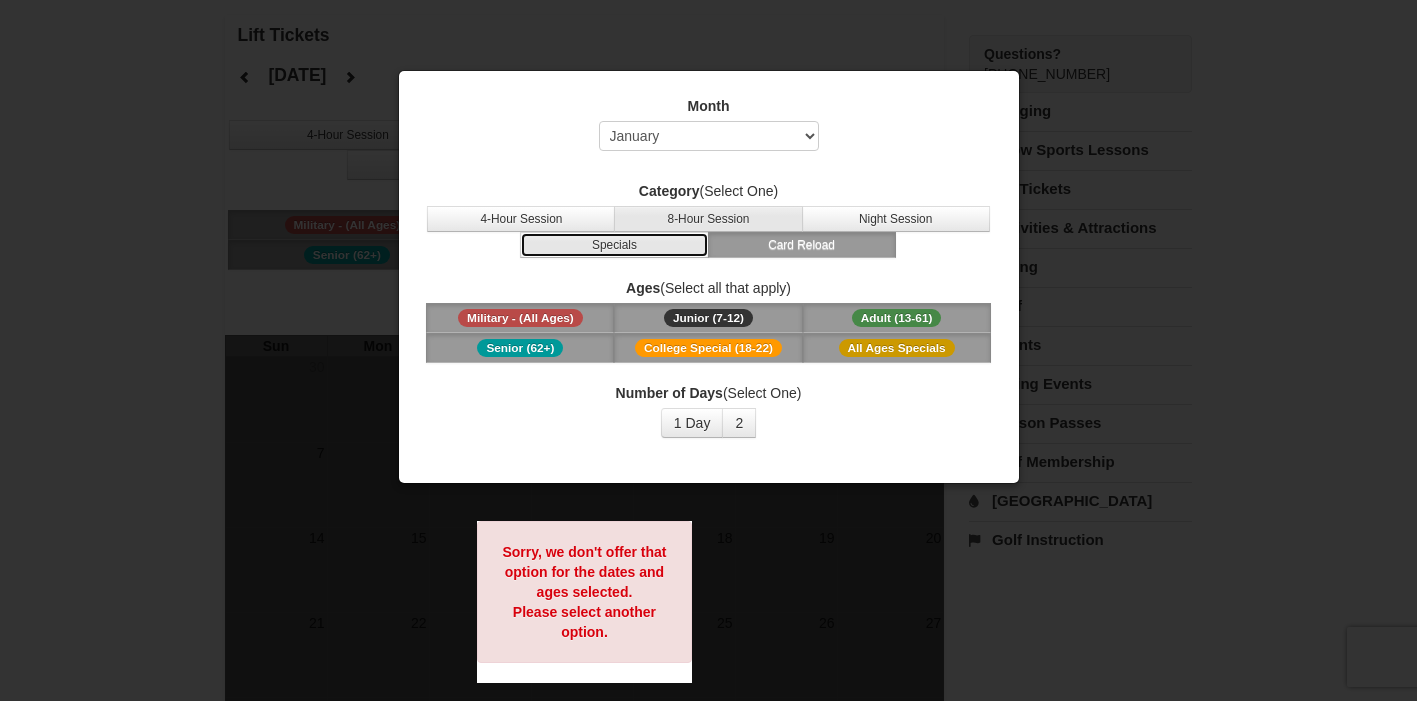 drag, startPoint x: 677, startPoint y: 244, endPoint x: 688, endPoint y: 225, distance: 21.954498 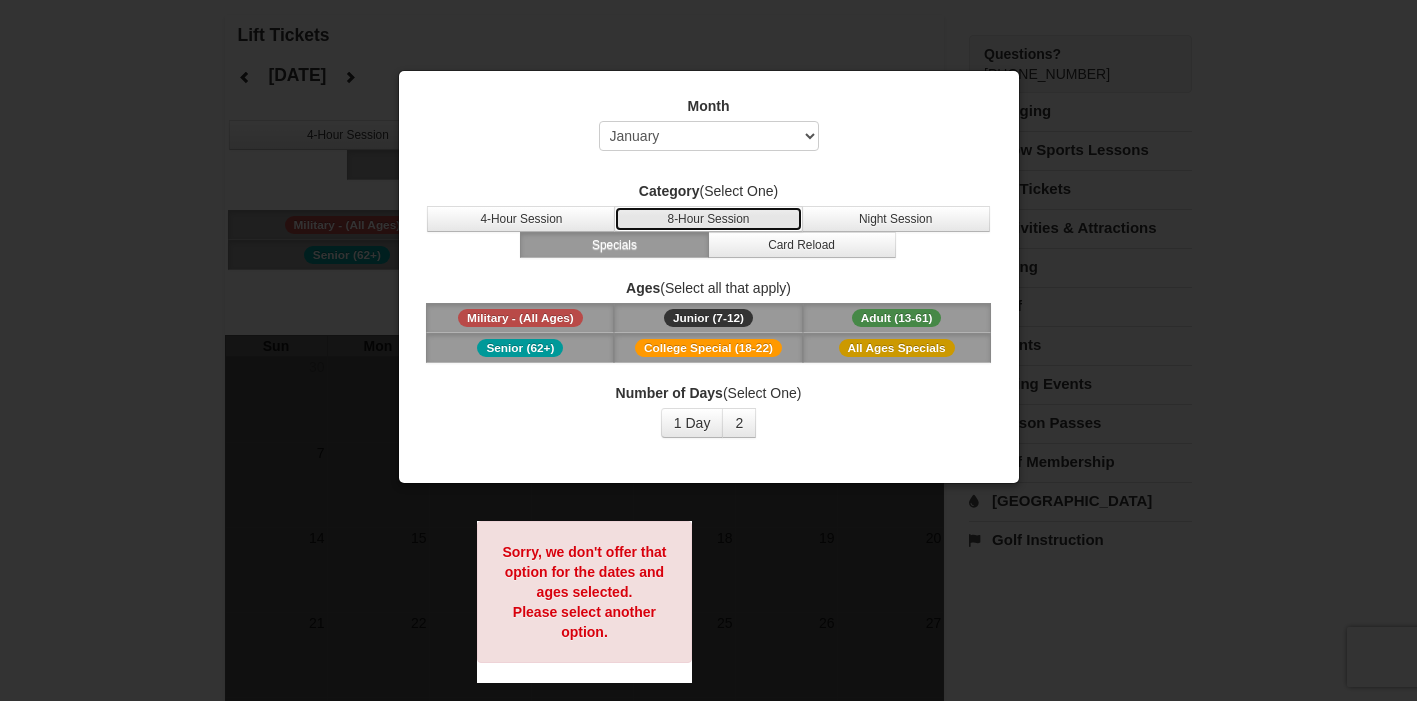 click on "8-Hour Session" at bounding box center (708, 219) 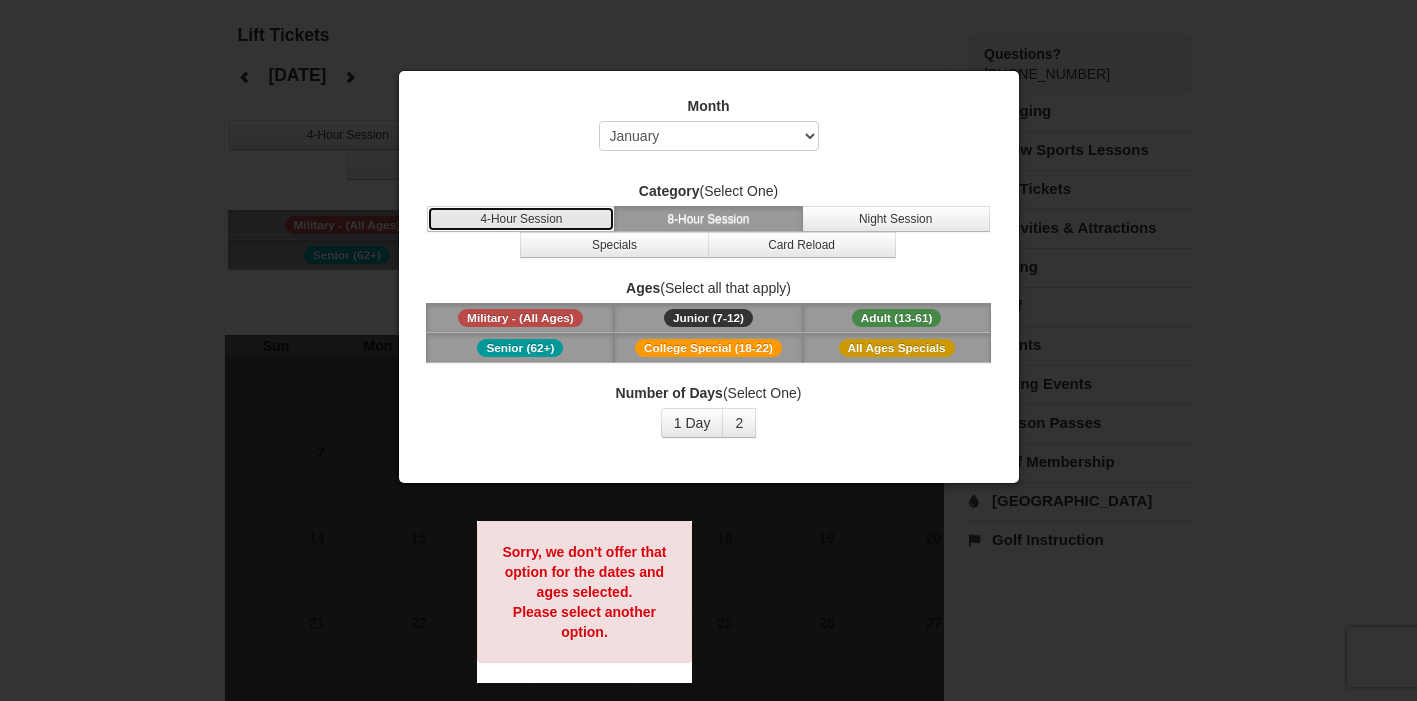 click on "4-Hour Session" at bounding box center (521, 219) 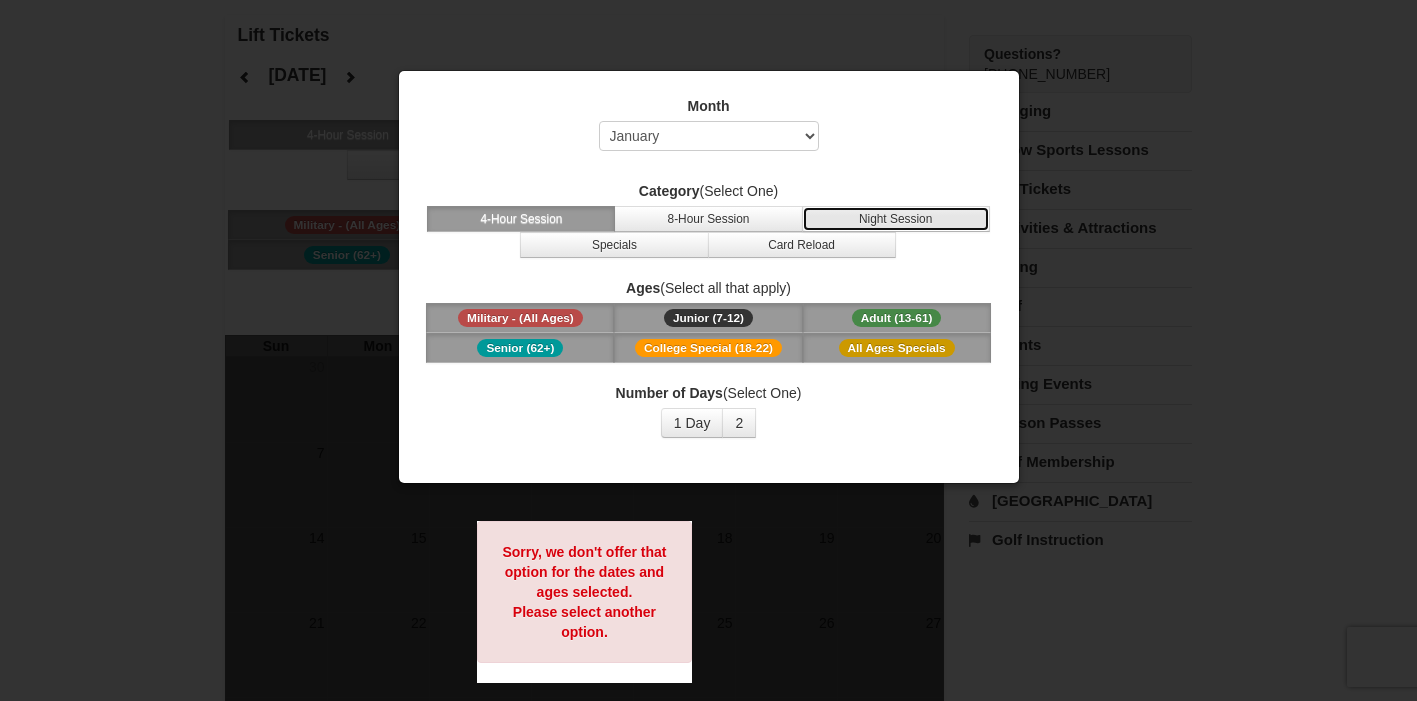 click on "Night Session" at bounding box center [896, 219] 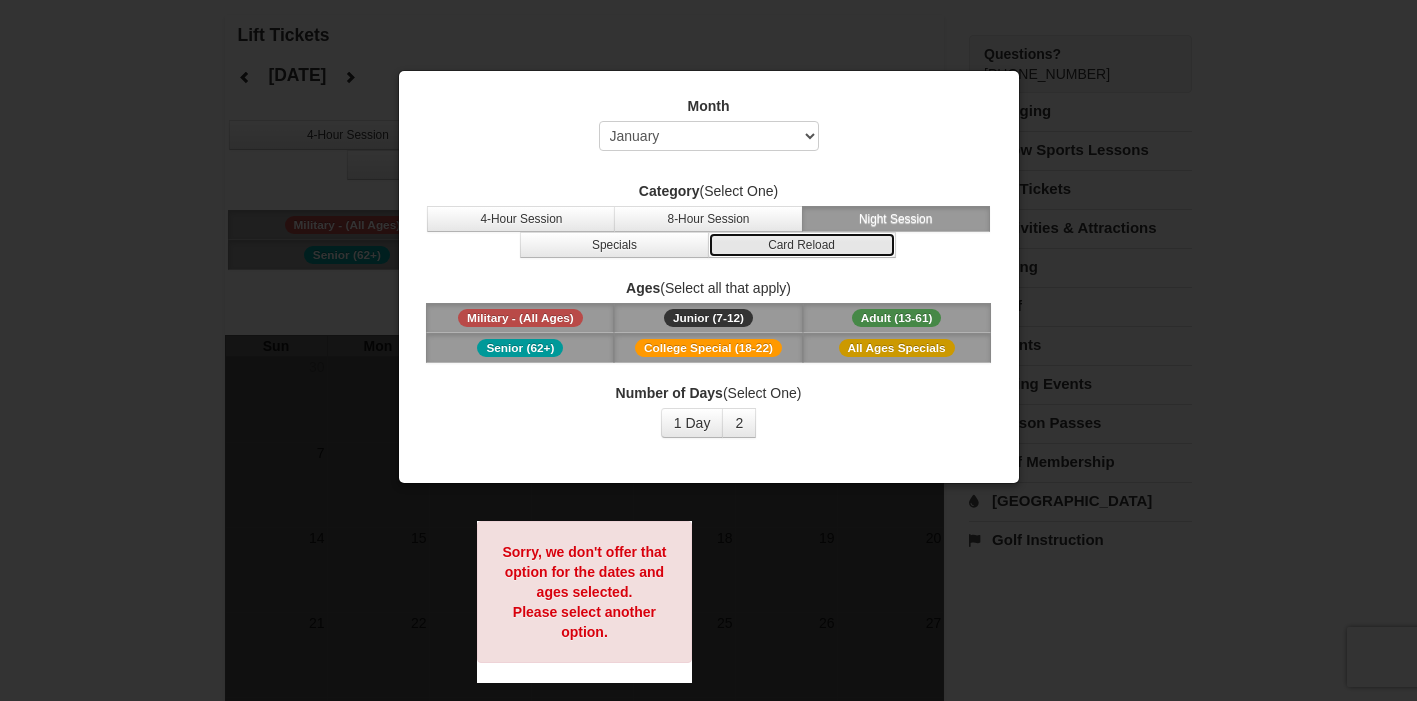 drag, startPoint x: 826, startPoint y: 238, endPoint x: 802, endPoint y: 242, distance: 24.33105 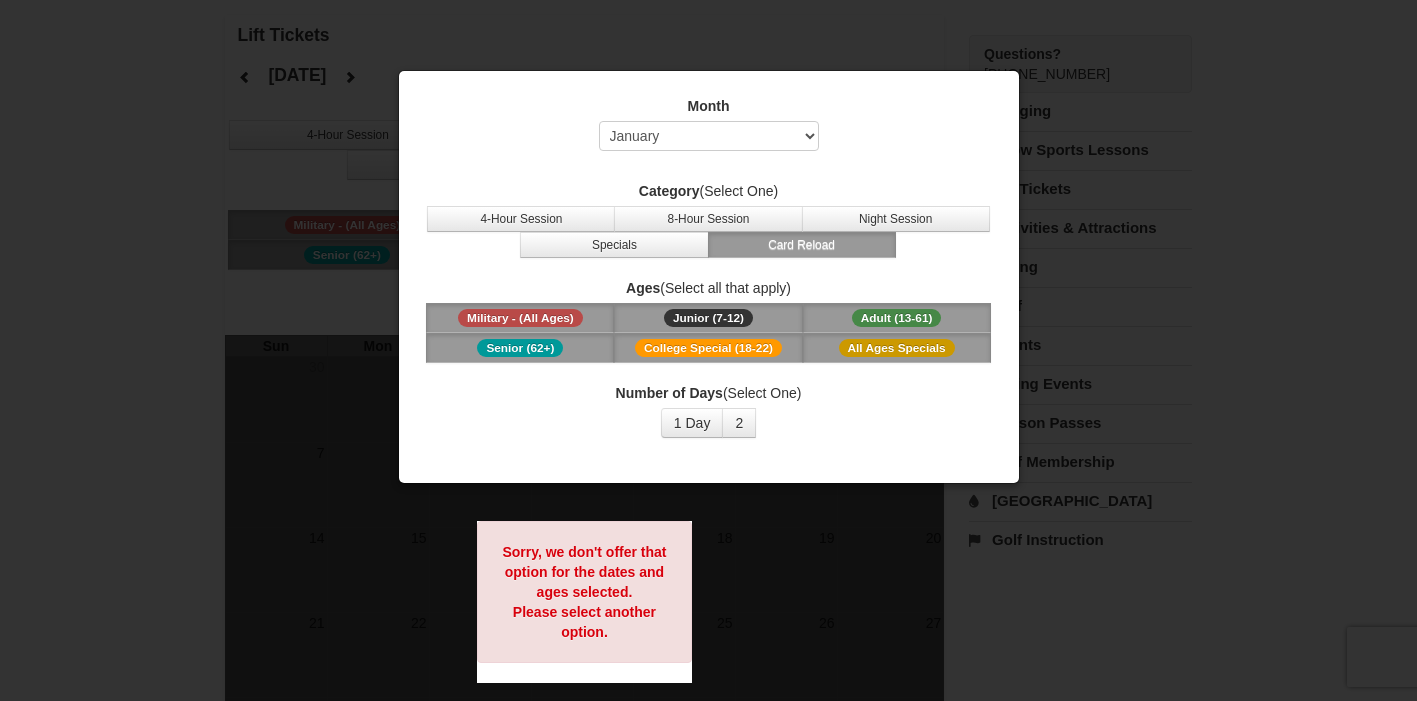 click on "Month
Select July  August  September  October  November  December  January  February  March  April  May  June
Category  (Select One)
4-Hour Session 8-Hour Session Night Session Specials Card Reload
Ages  (Select all that apply)
Military - (All Ages)
Junior (7-12)
(7 - 12)
Adult (13-61)
(13 - 61)
Senior (62+)
College Special (18-22)" at bounding box center (709, 267) 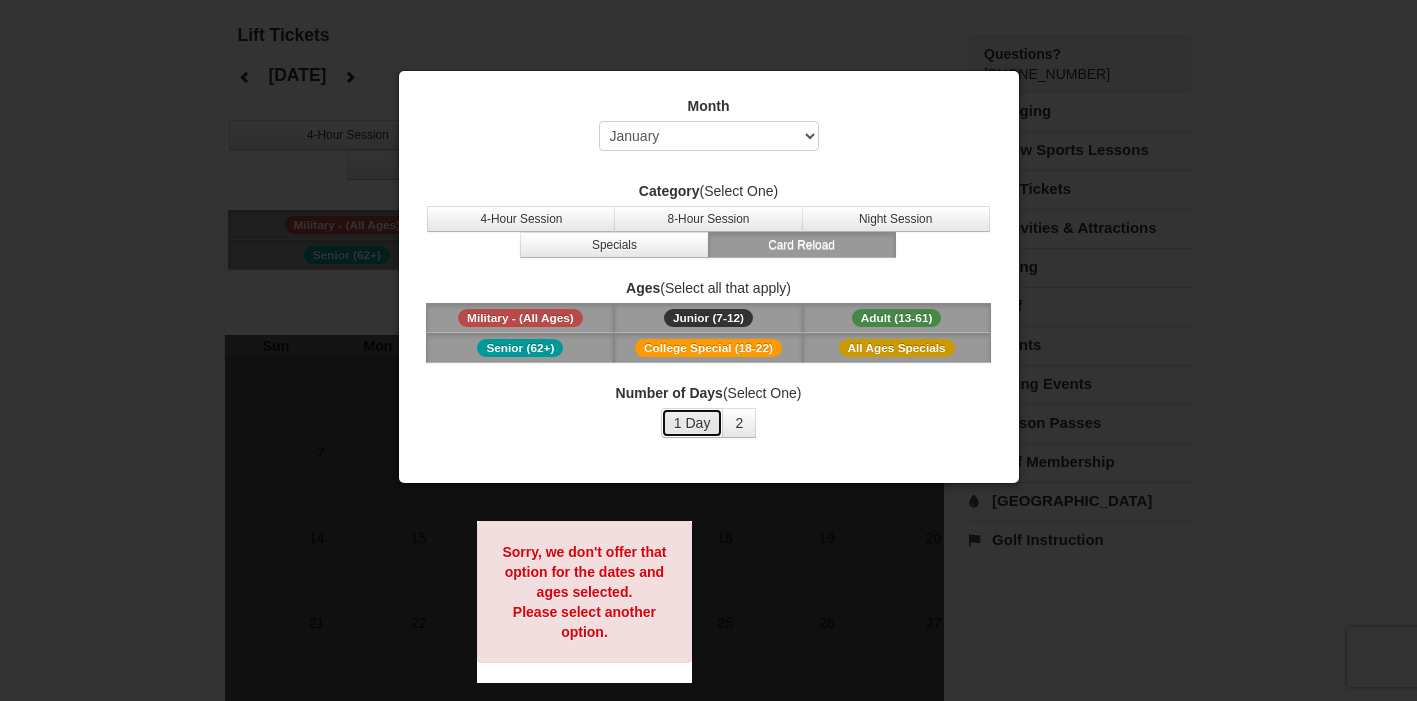 click on "1 Day" at bounding box center (692, 423) 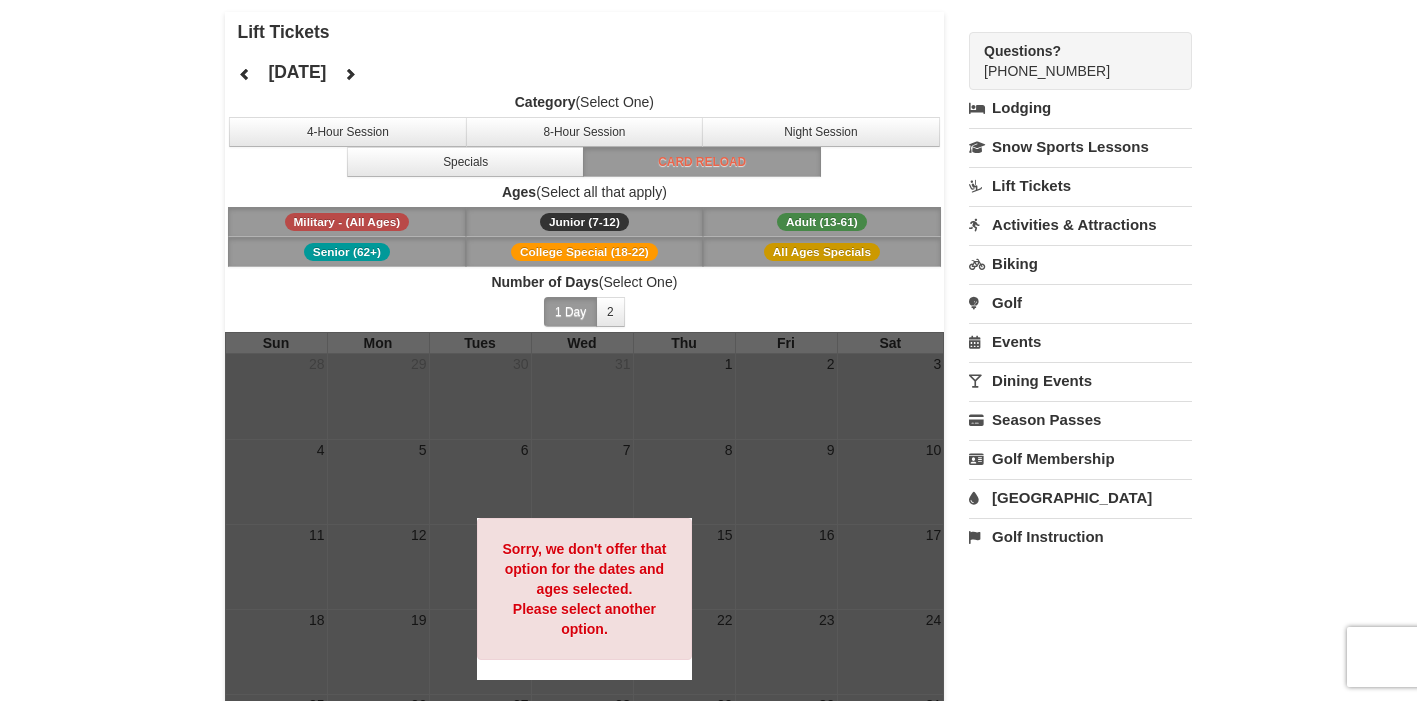 scroll, scrollTop: 0, scrollLeft: 0, axis: both 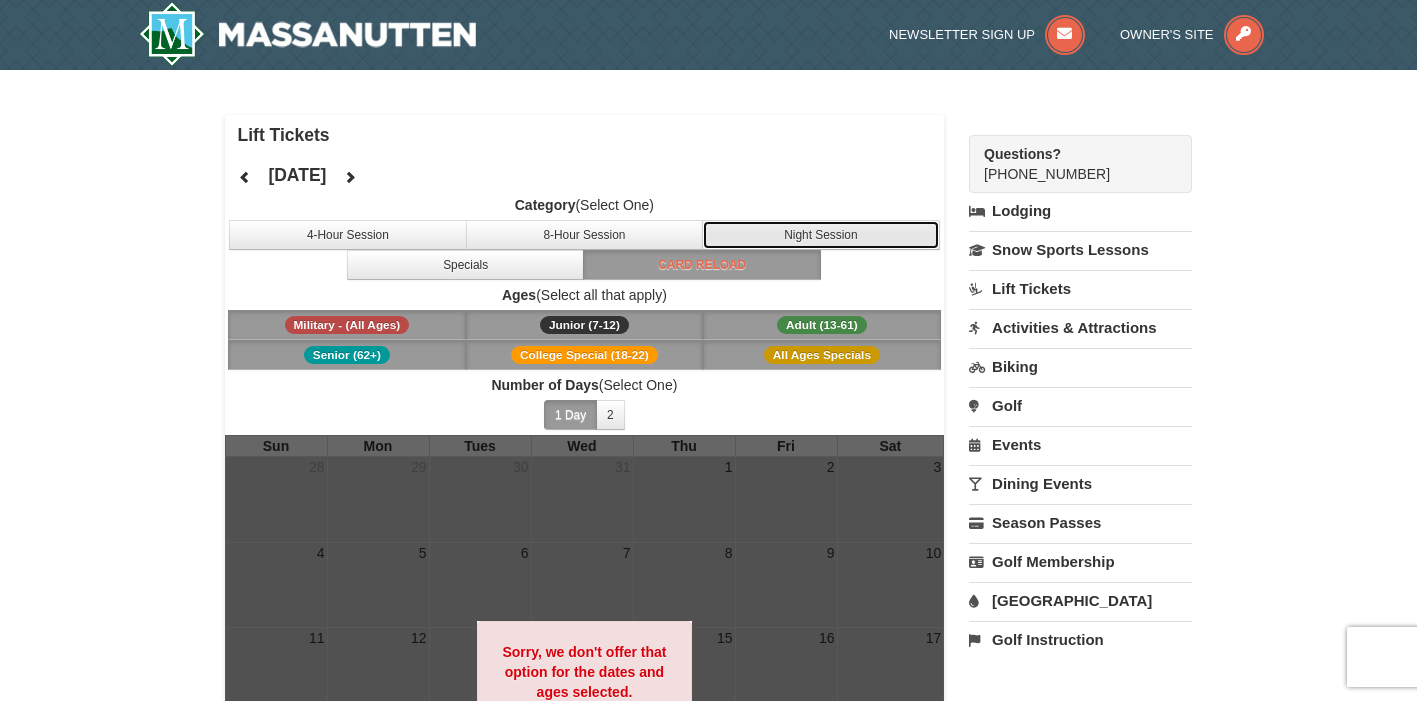 click on "Night Session" at bounding box center [821, 235] 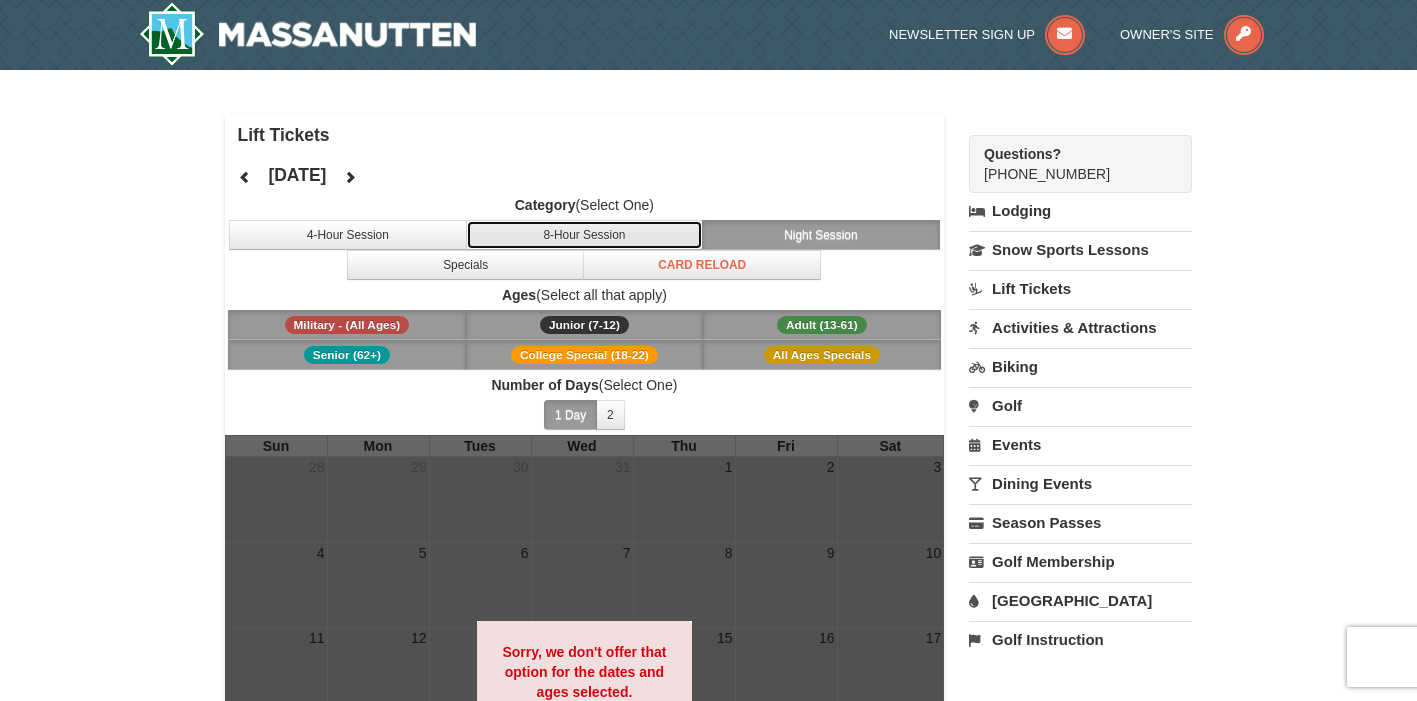 click on "8-Hour Session" at bounding box center [585, 235] 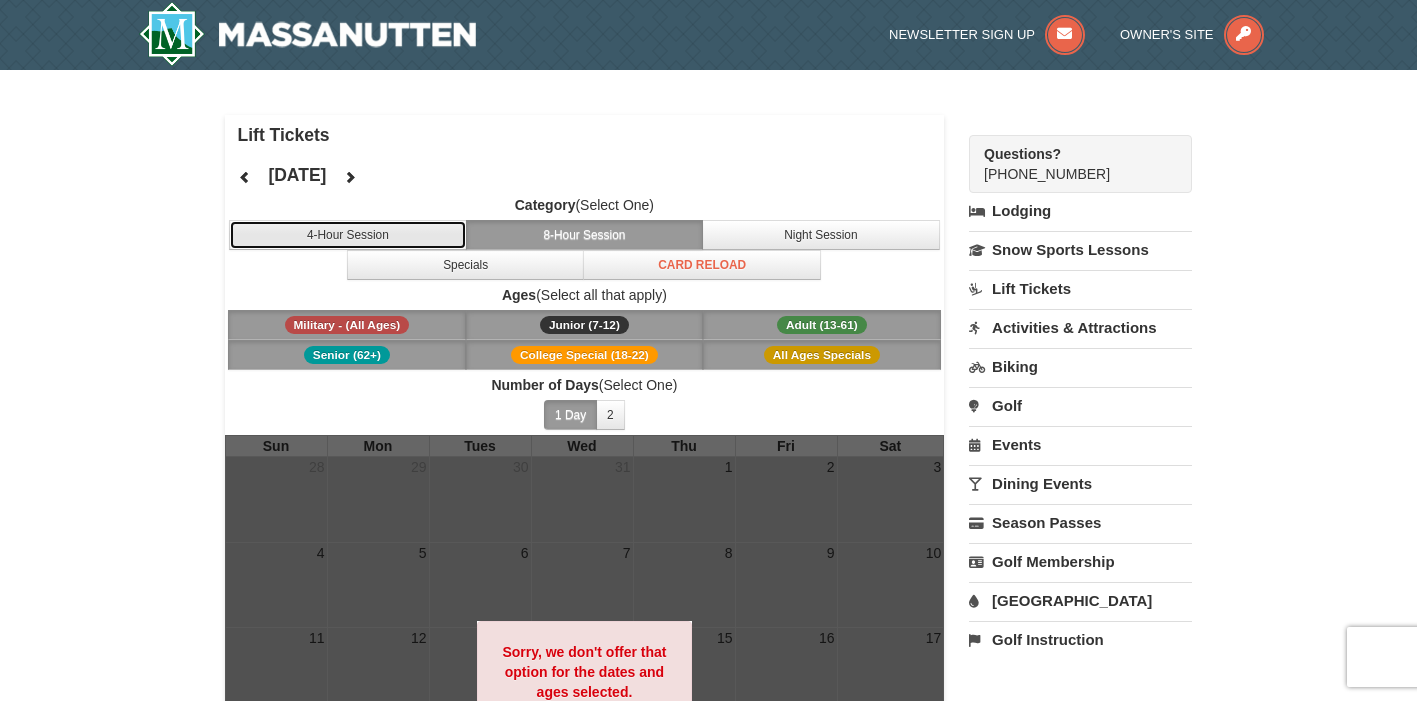 click on "4-Hour Session" at bounding box center (348, 235) 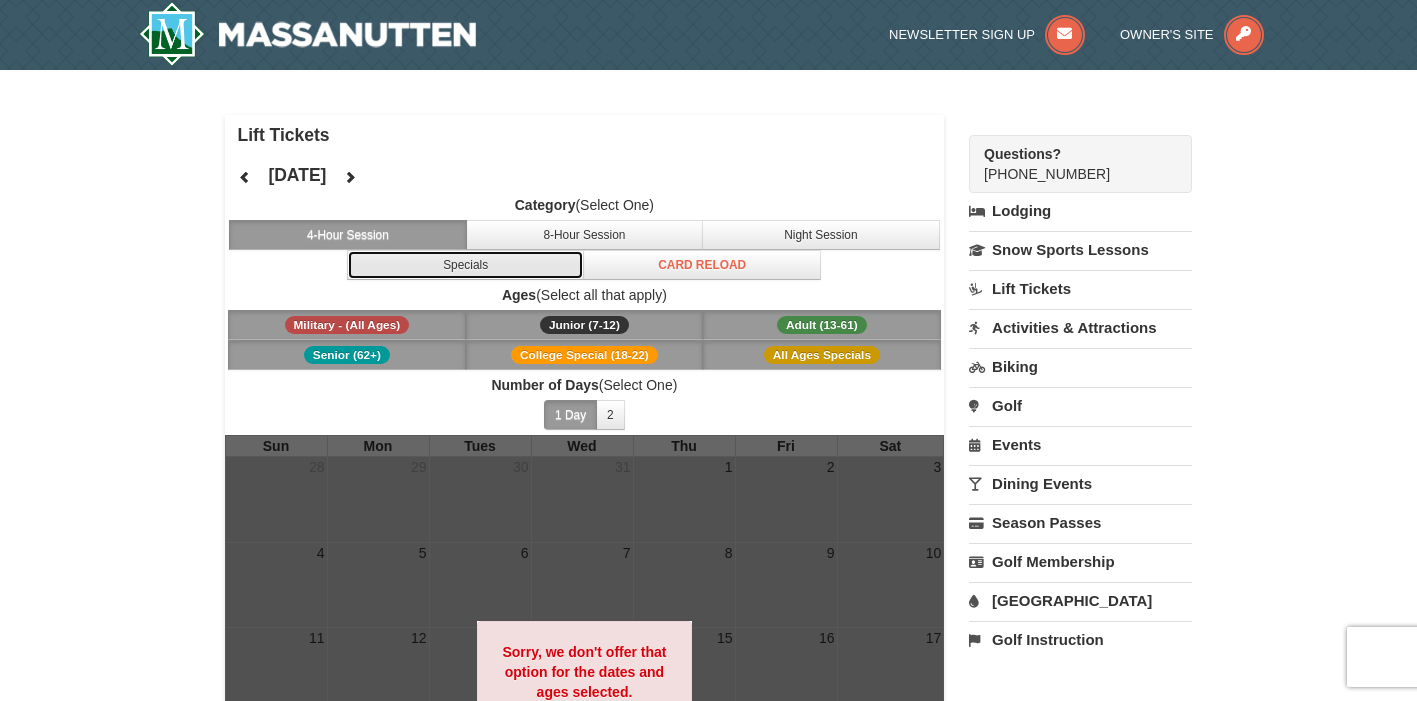 click on "Specials" at bounding box center [466, 265] 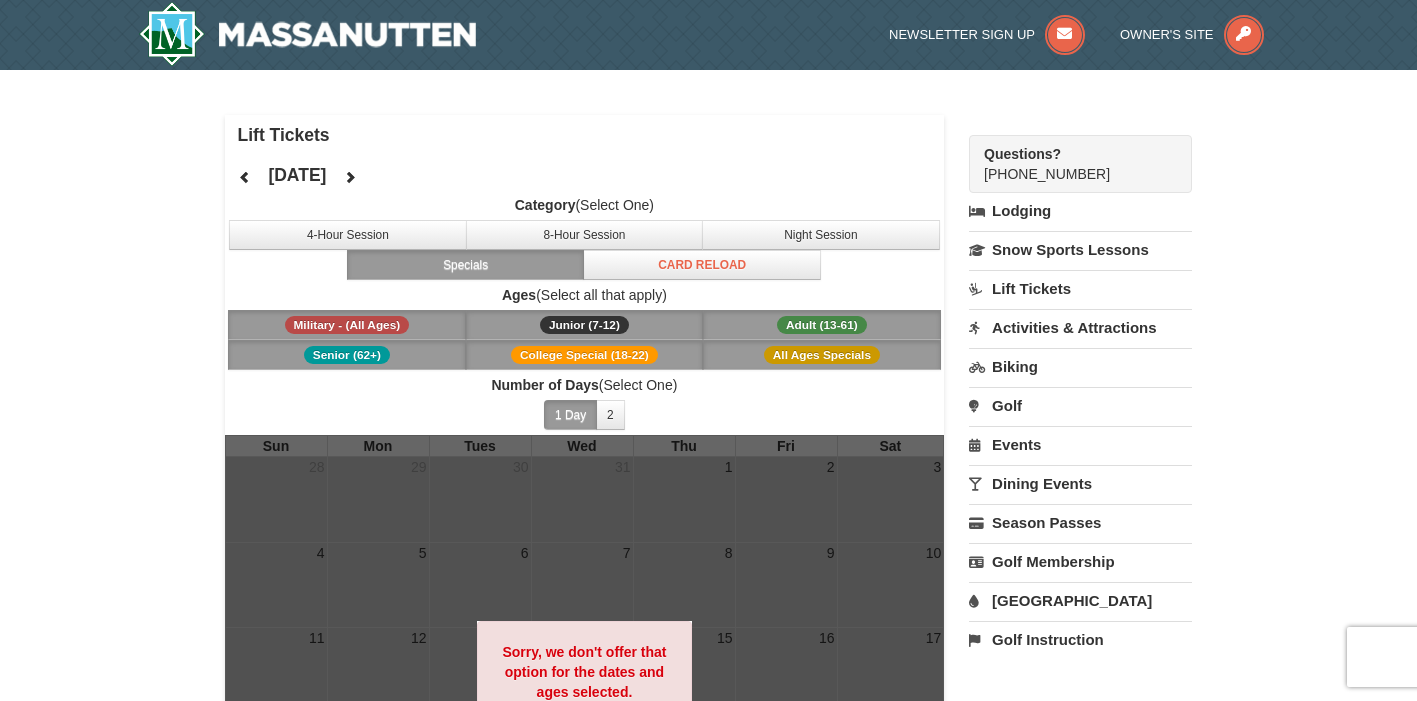 click on "Military - (All Ages)" at bounding box center [347, 325] 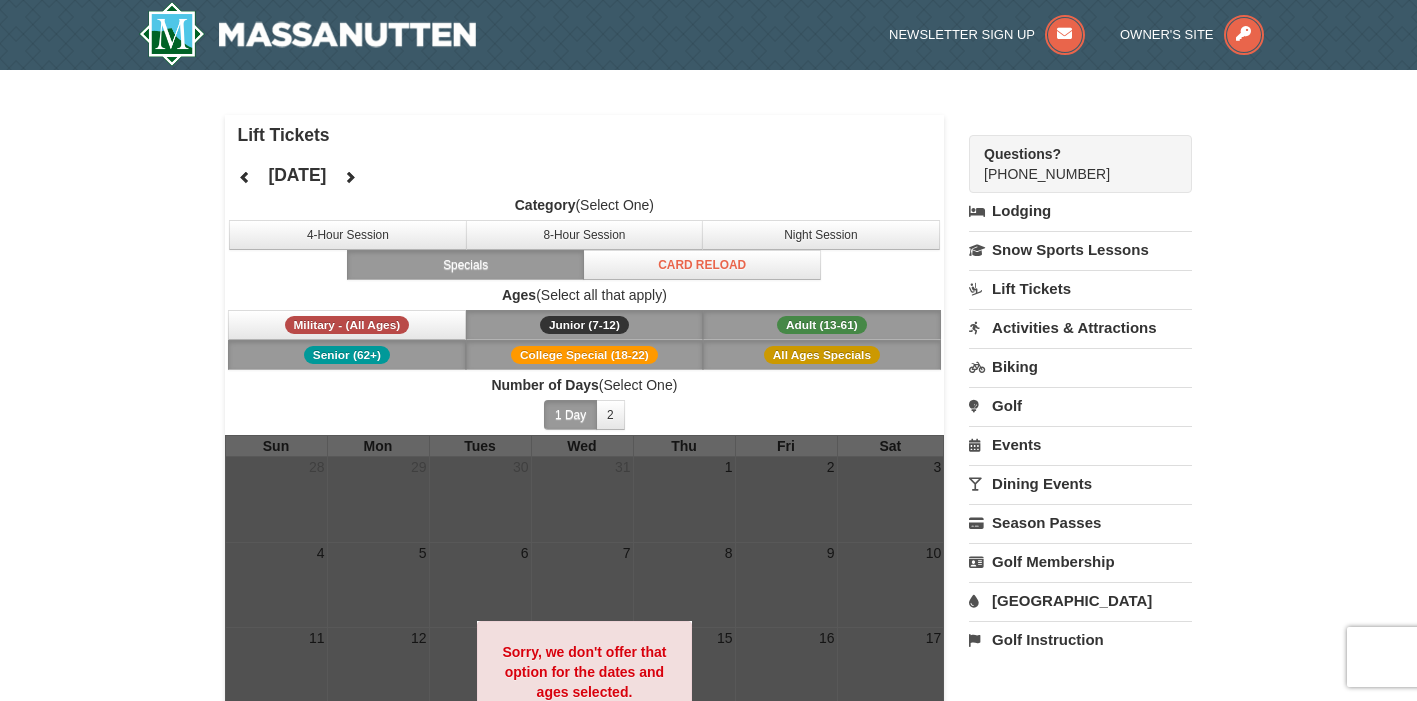 click on "Senior (62+)" at bounding box center [347, 355] 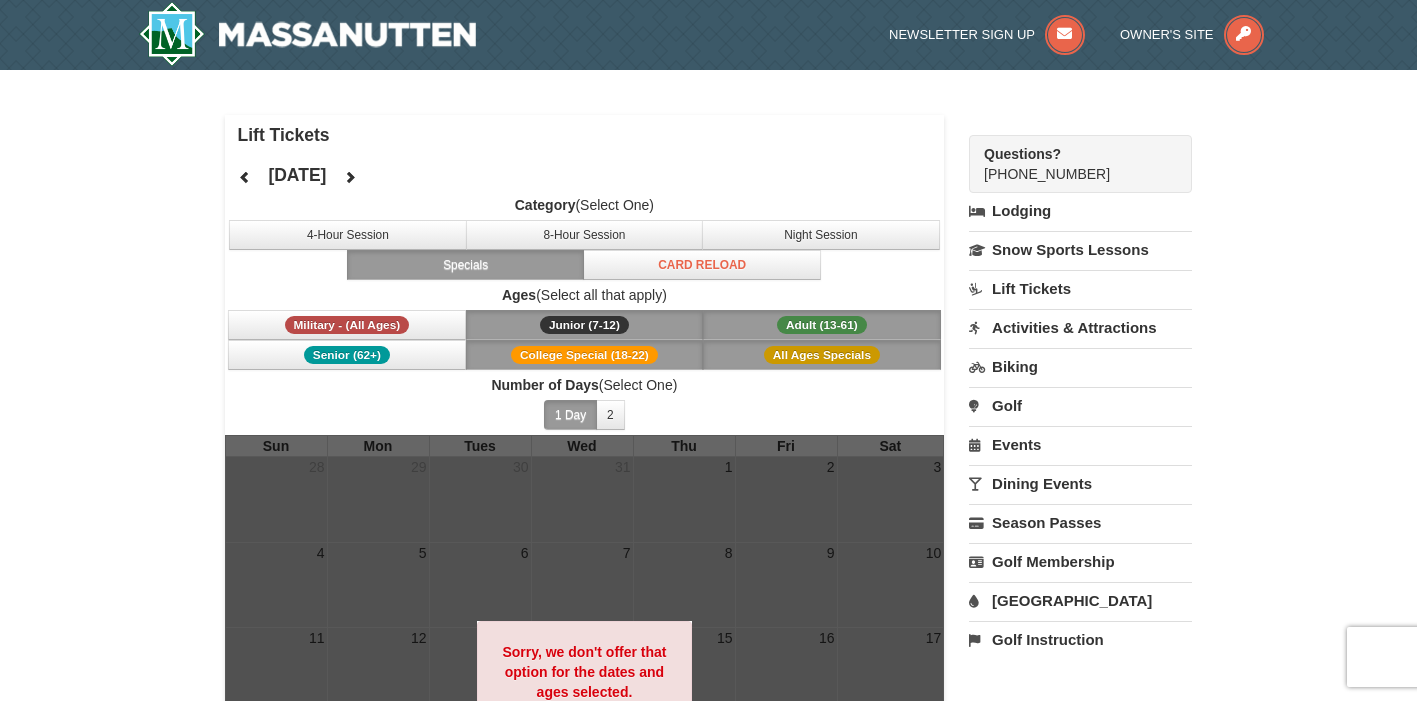 click on "College Special (18-22)" at bounding box center [584, 355] 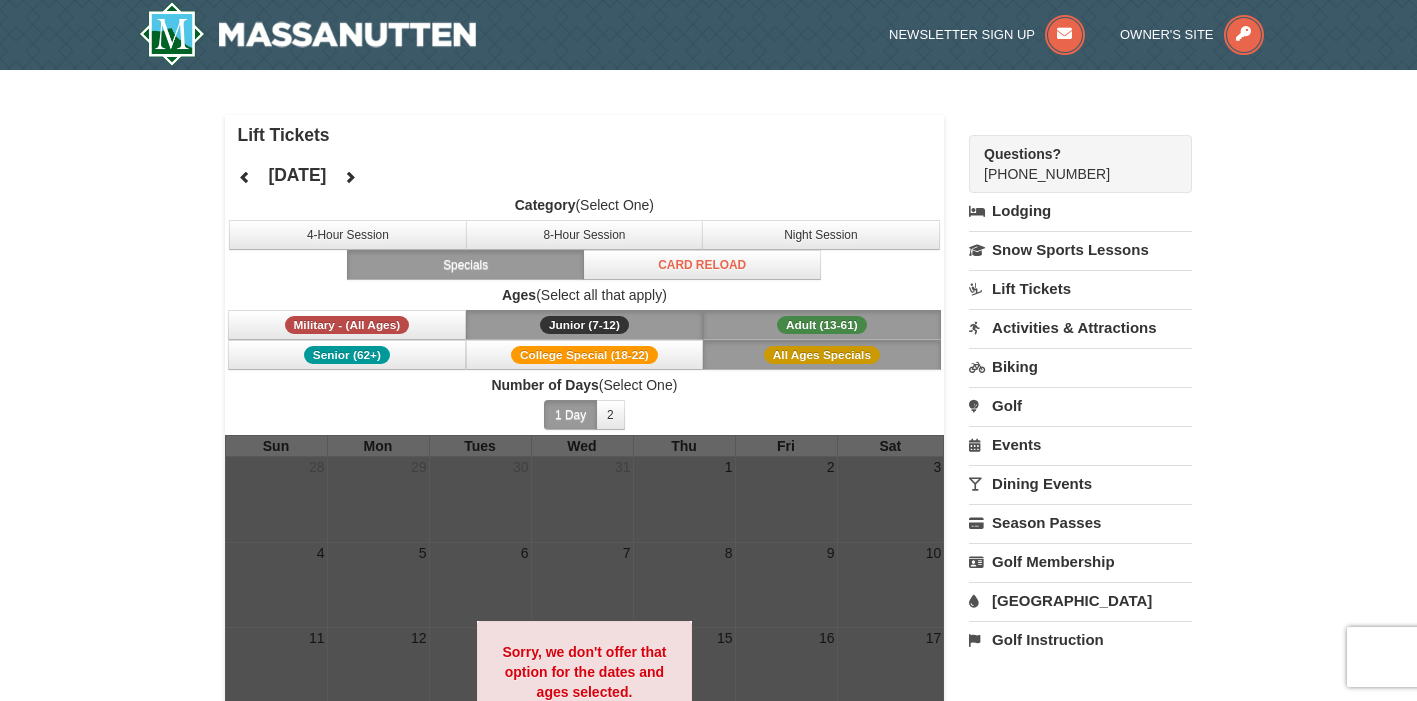 drag, startPoint x: 791, startPoint y: 354, endPoint x: 749, endPoint y: 340, distance: 44.27189 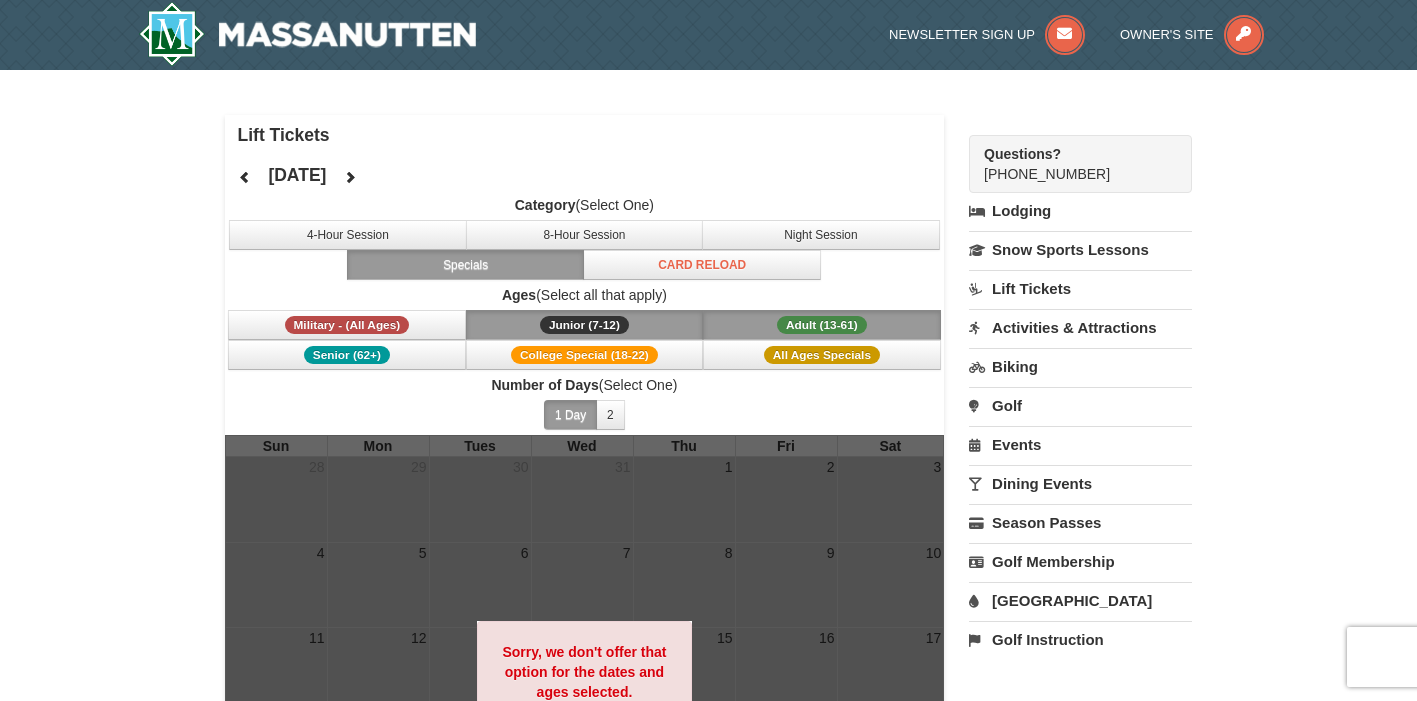 click on "Junior (7-12)
(7 - 12)" at bounding box center [585, 325] 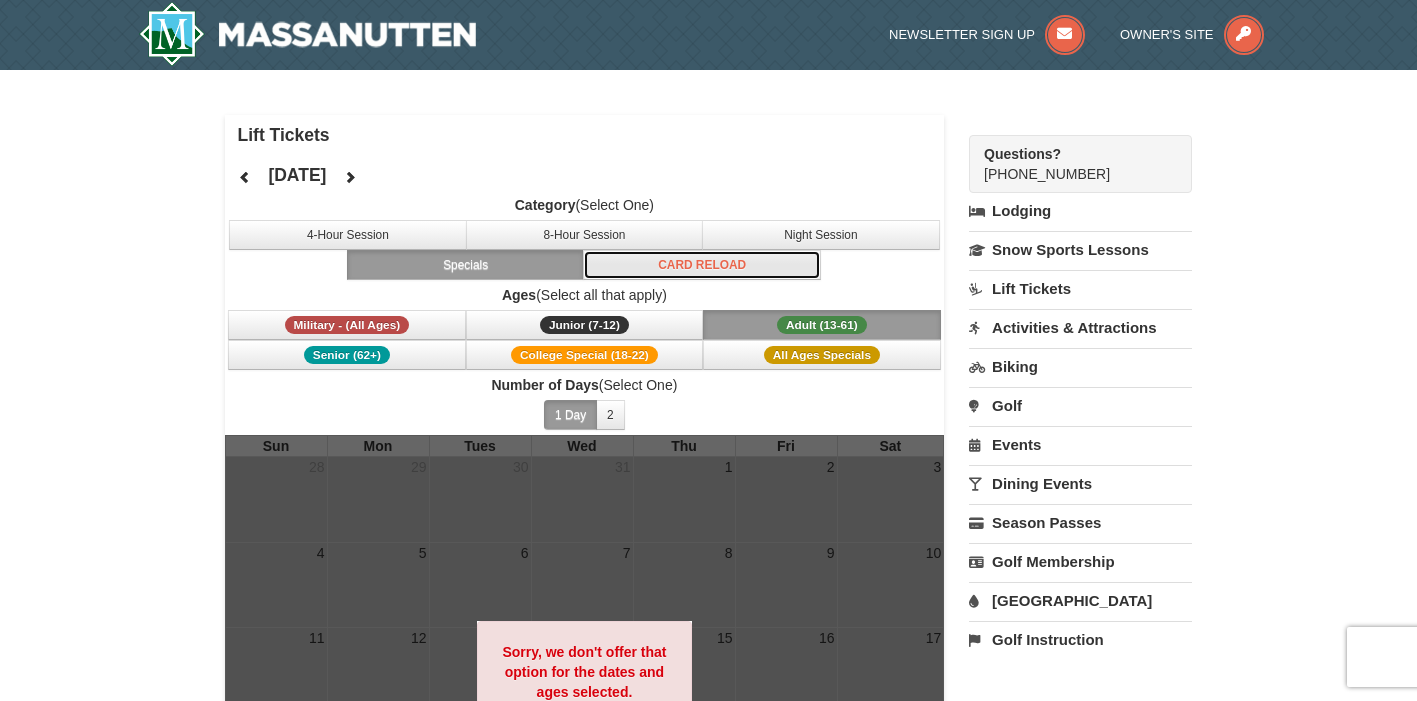 click on "Card Reload" at bounding box center (702, 265) 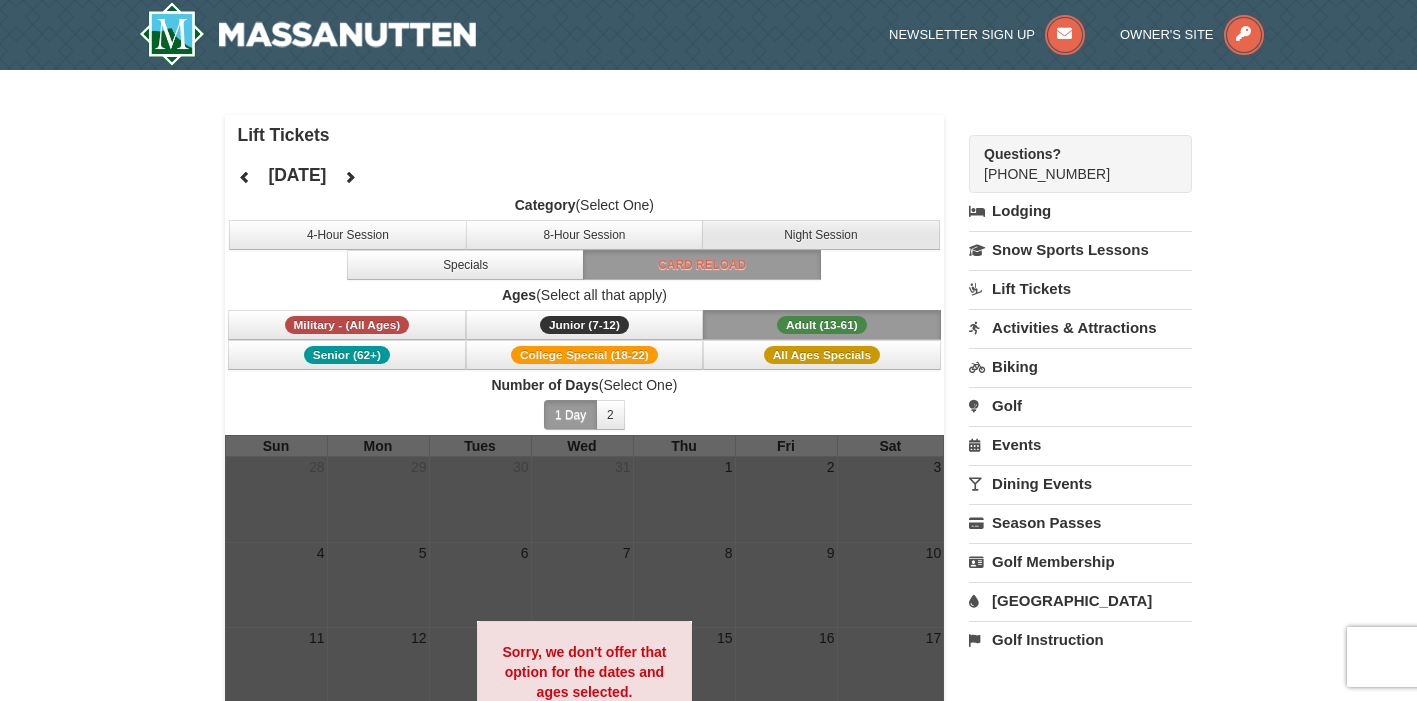 drag, startPoint x: 817, startPoint y: 233, endPoint x: 728, endPoint y: 228, distance: 89.140335 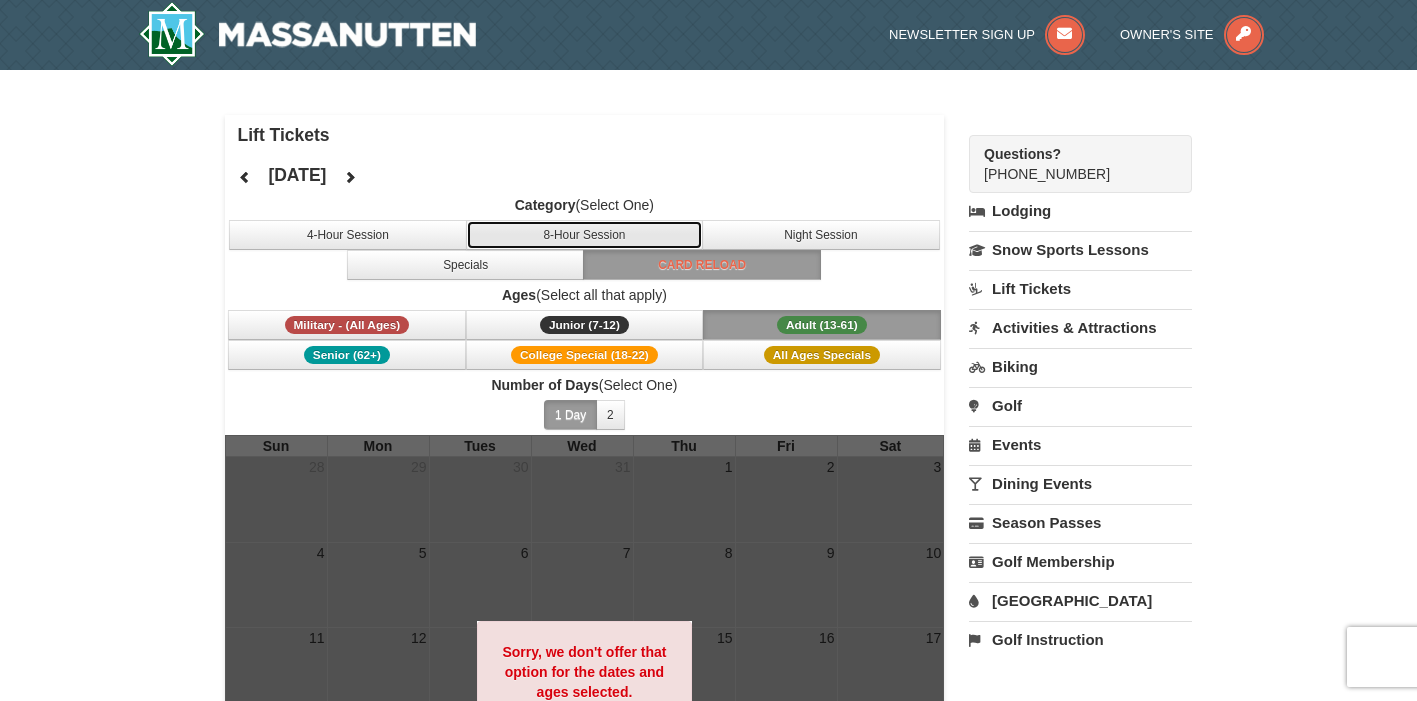 click on "8-Hour Session" at bounding box center (585, 235) 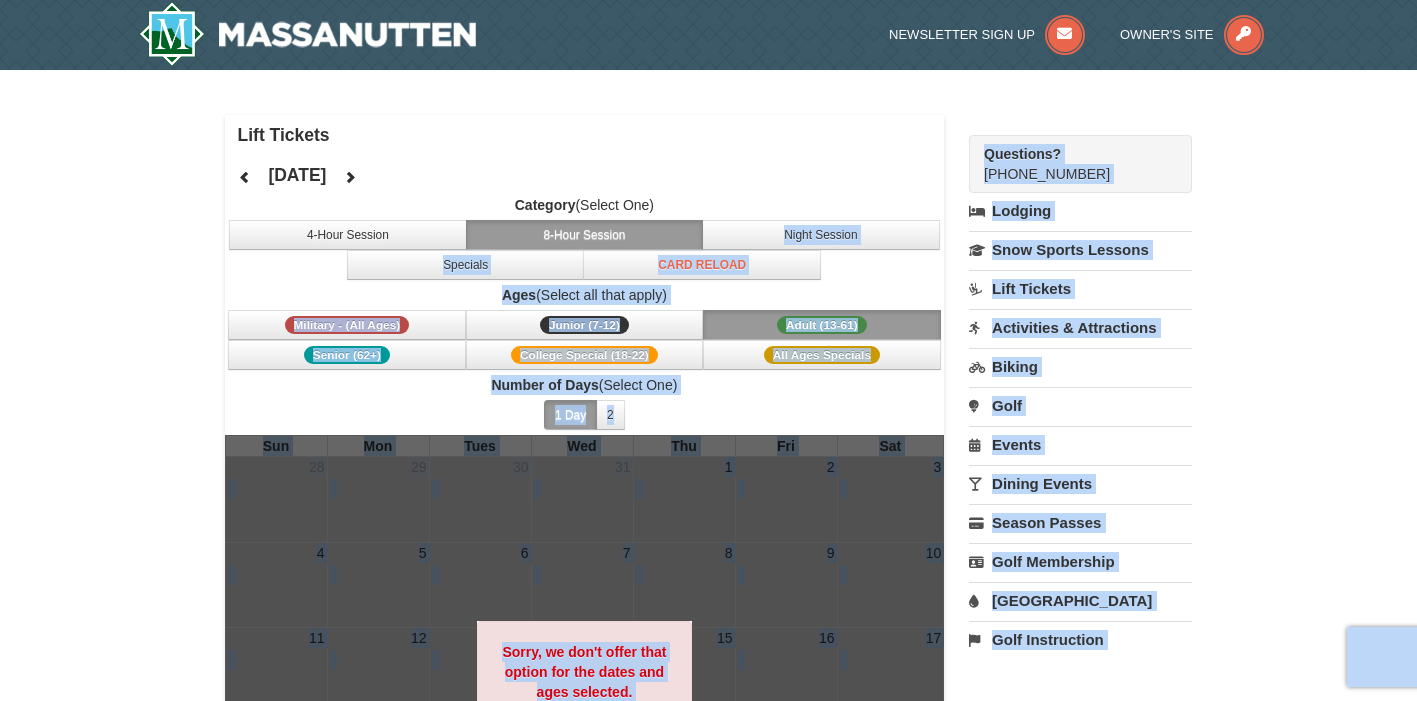 drag, startPoint x: 751, startPoint y: 220, endPoint x: 567, endPoint y: 234, distance: 184.53185 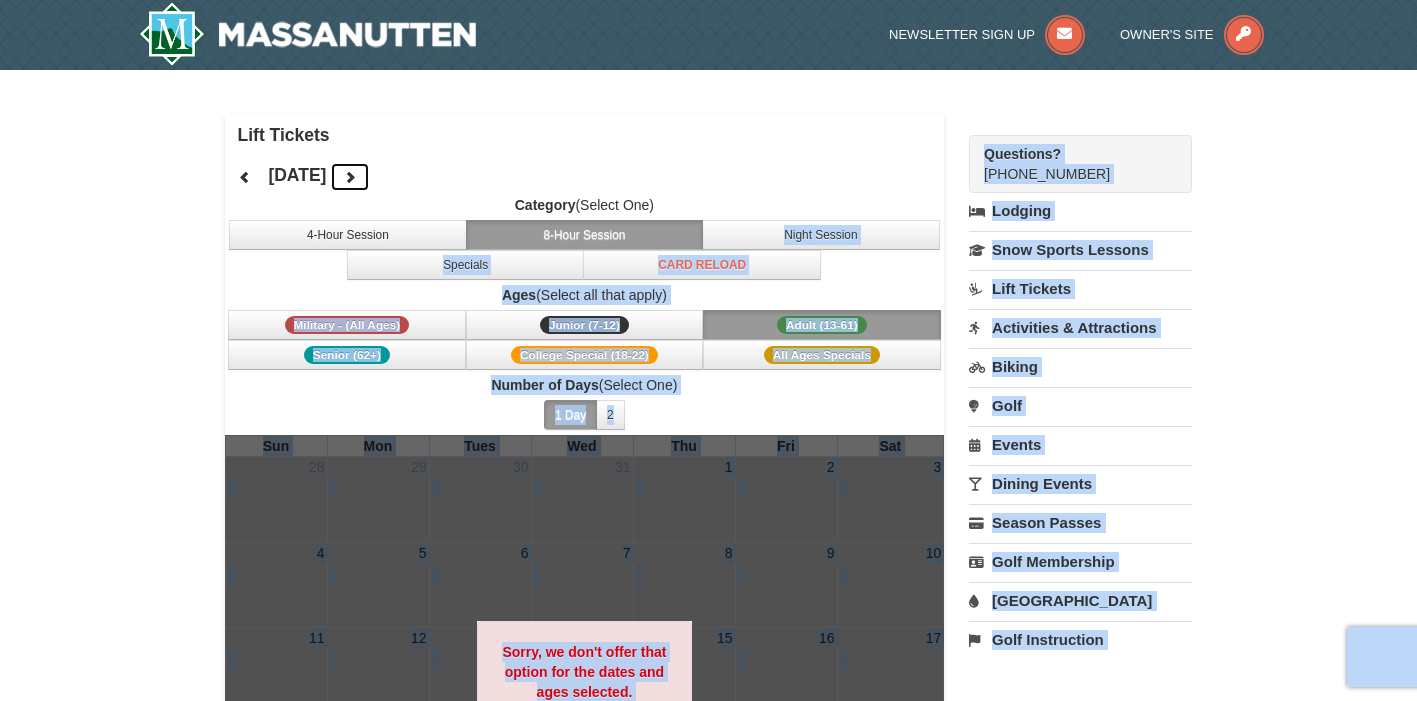 click at bounding box center (350, 177) 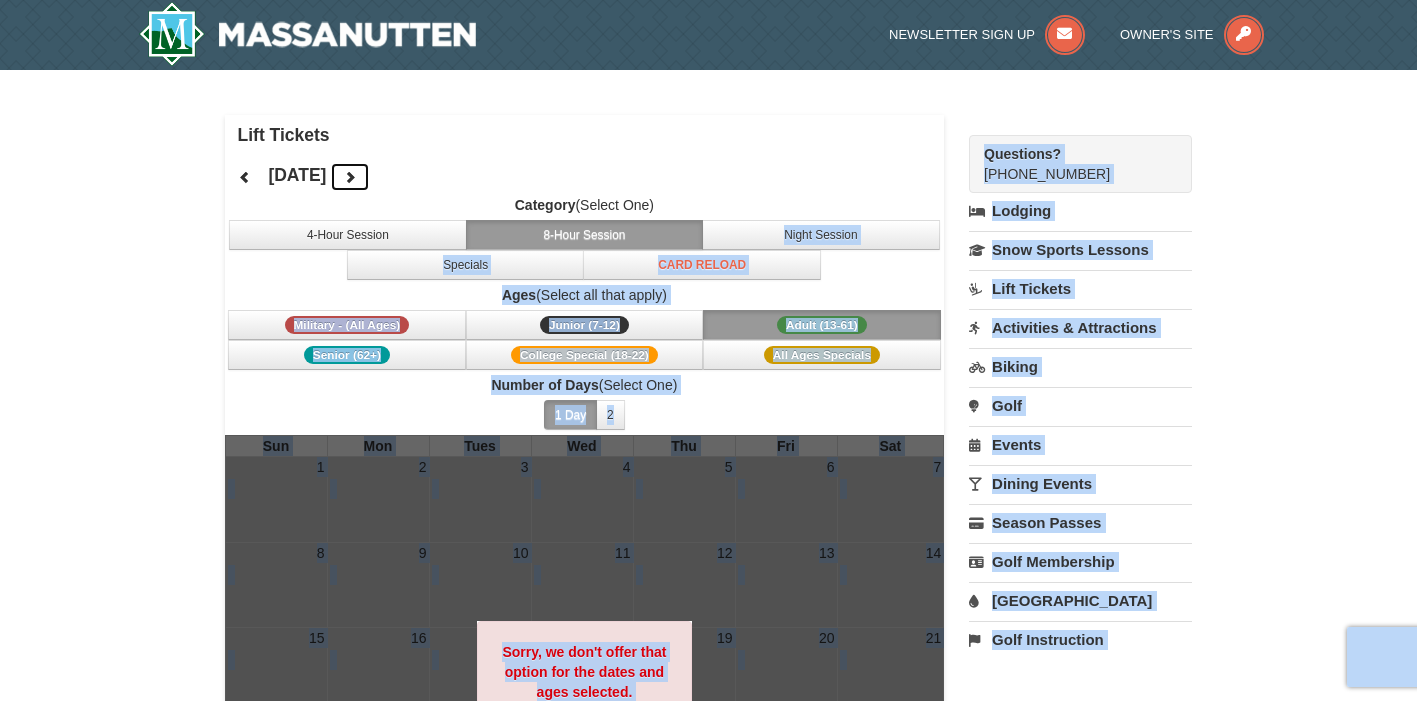 click at bounding box center (350, 177) 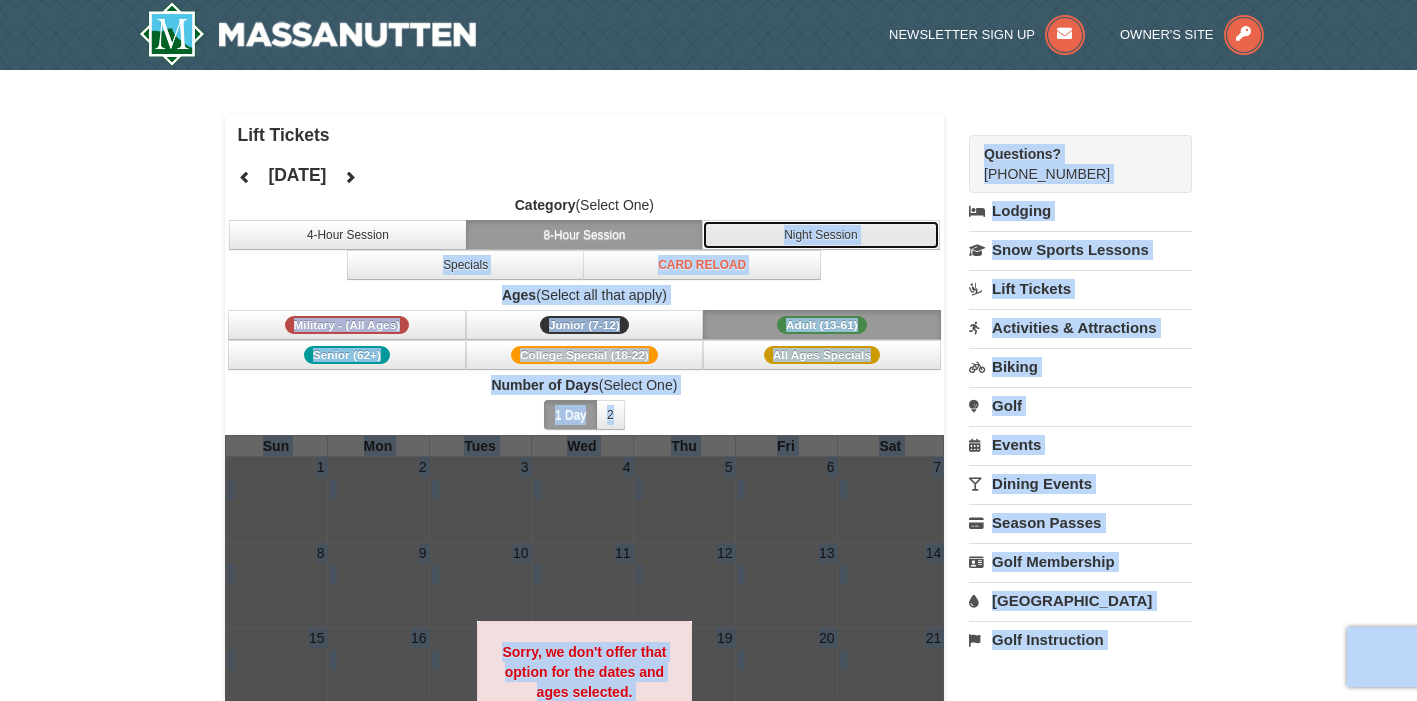 click on "Night Session" at bounding box center (821, 235) 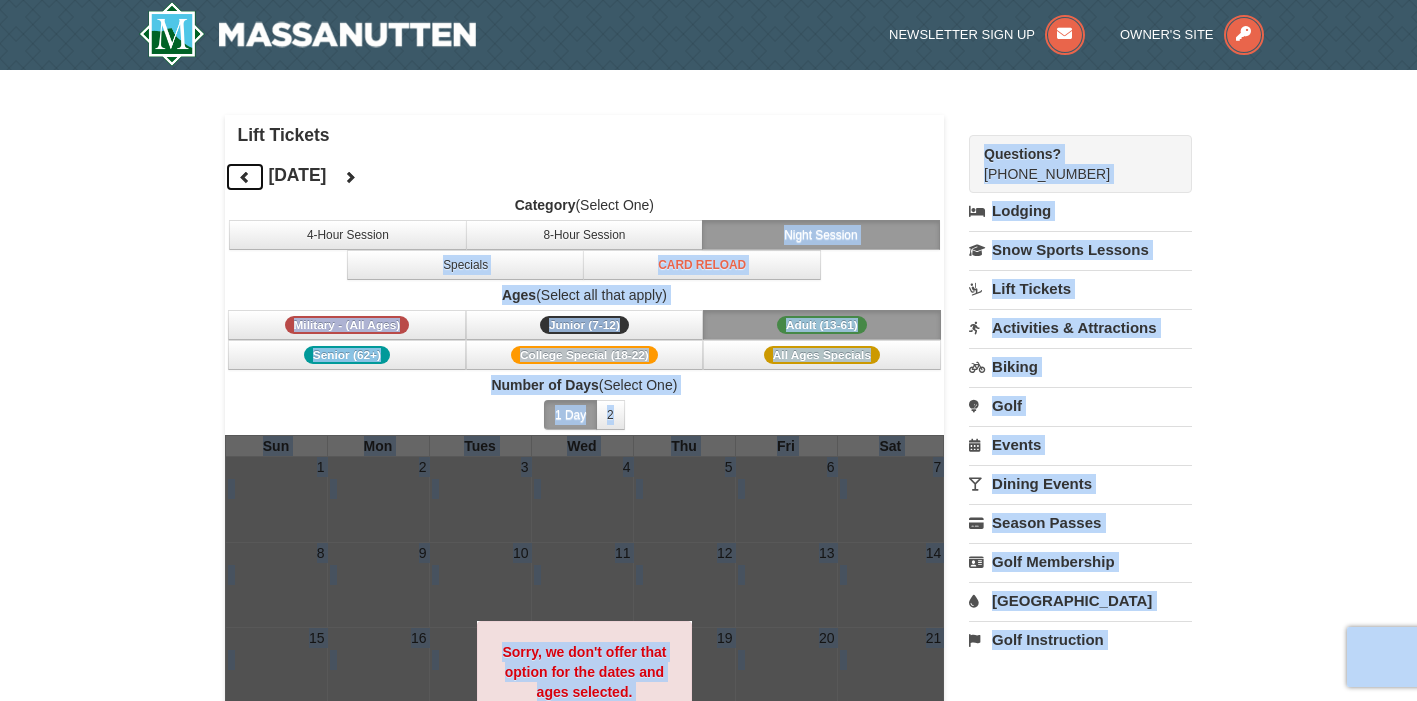 click at bounding box center (245, 177) 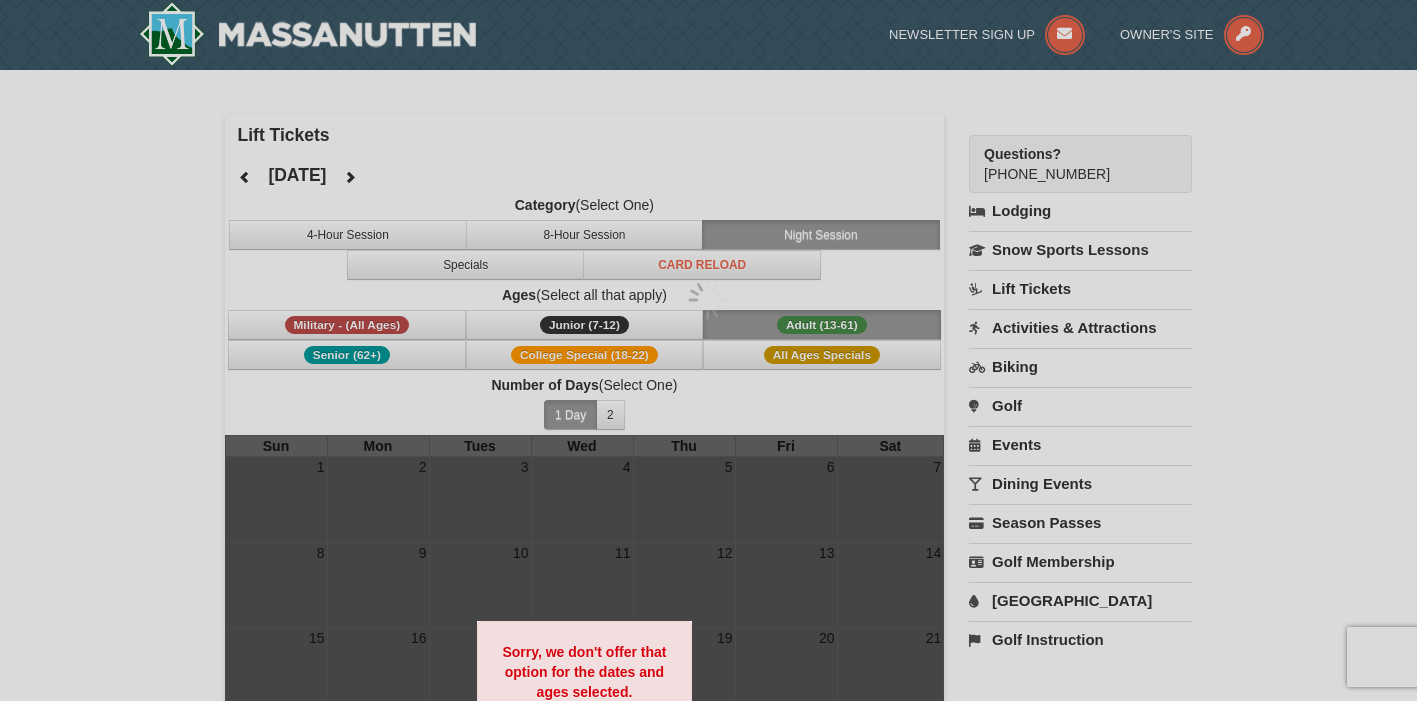 click at bounding box center (708, 350) 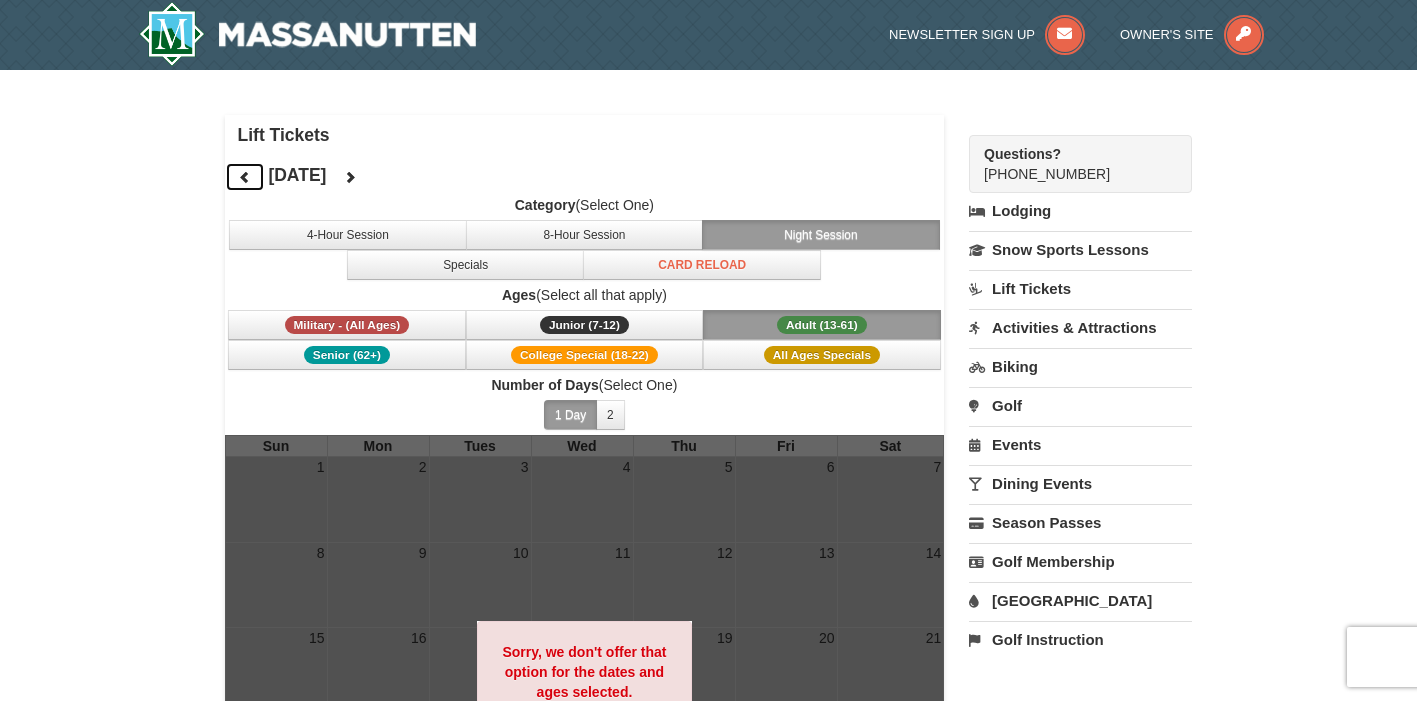 click at bounding box center (245, 177) 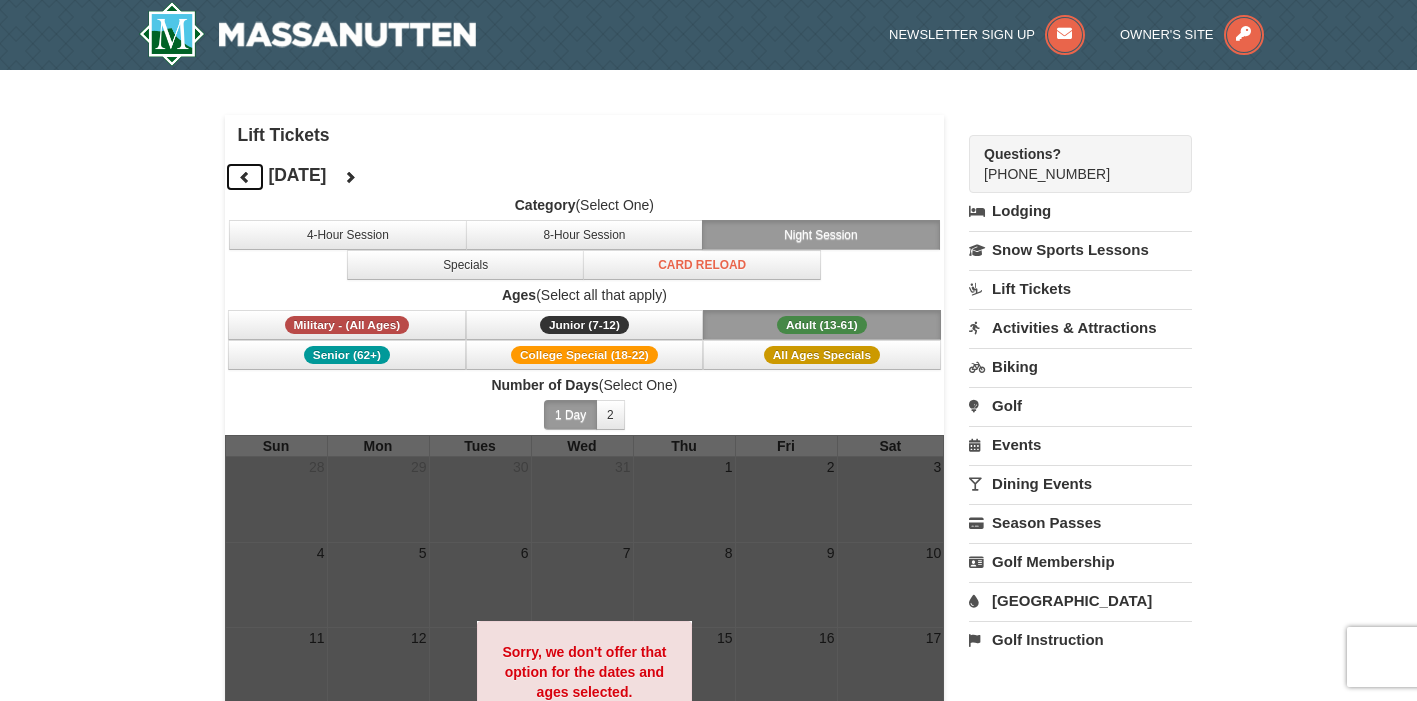 click at bounding box center (245, 177) 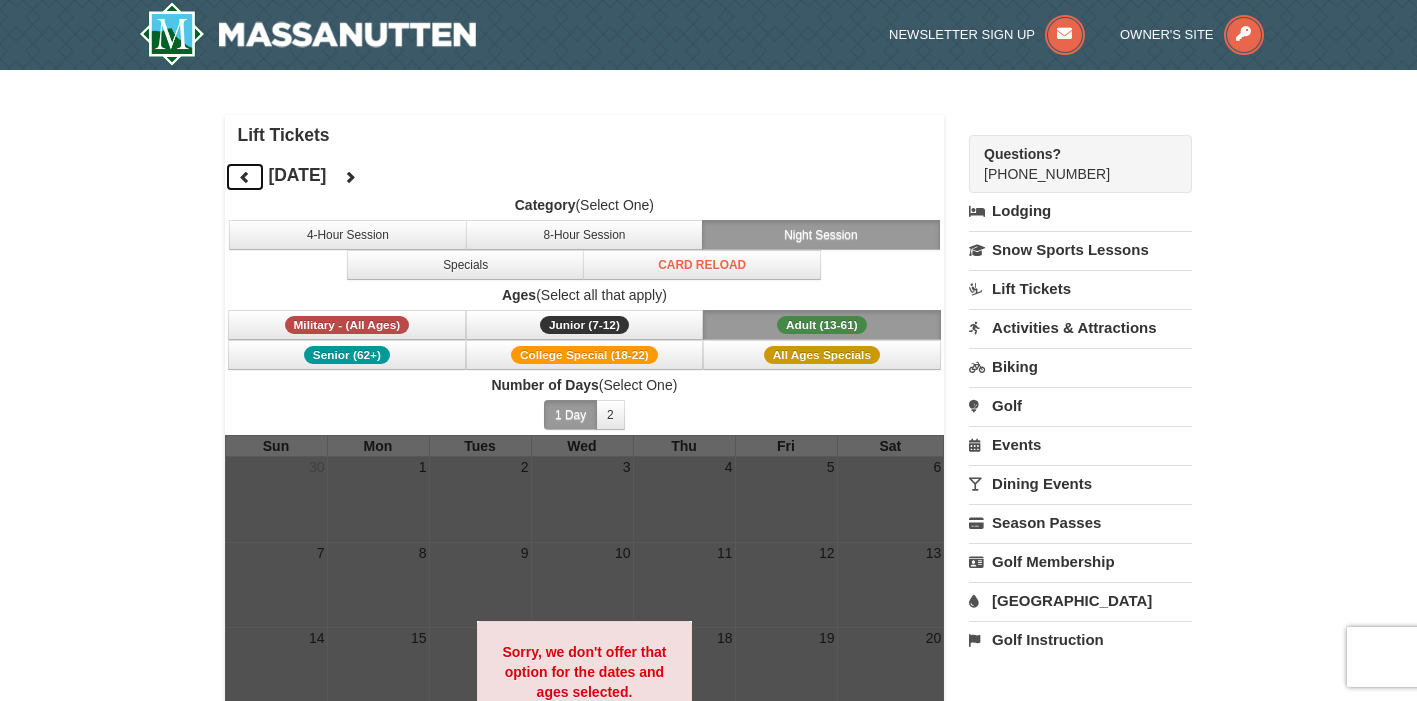click at bounding box center (245, 177) 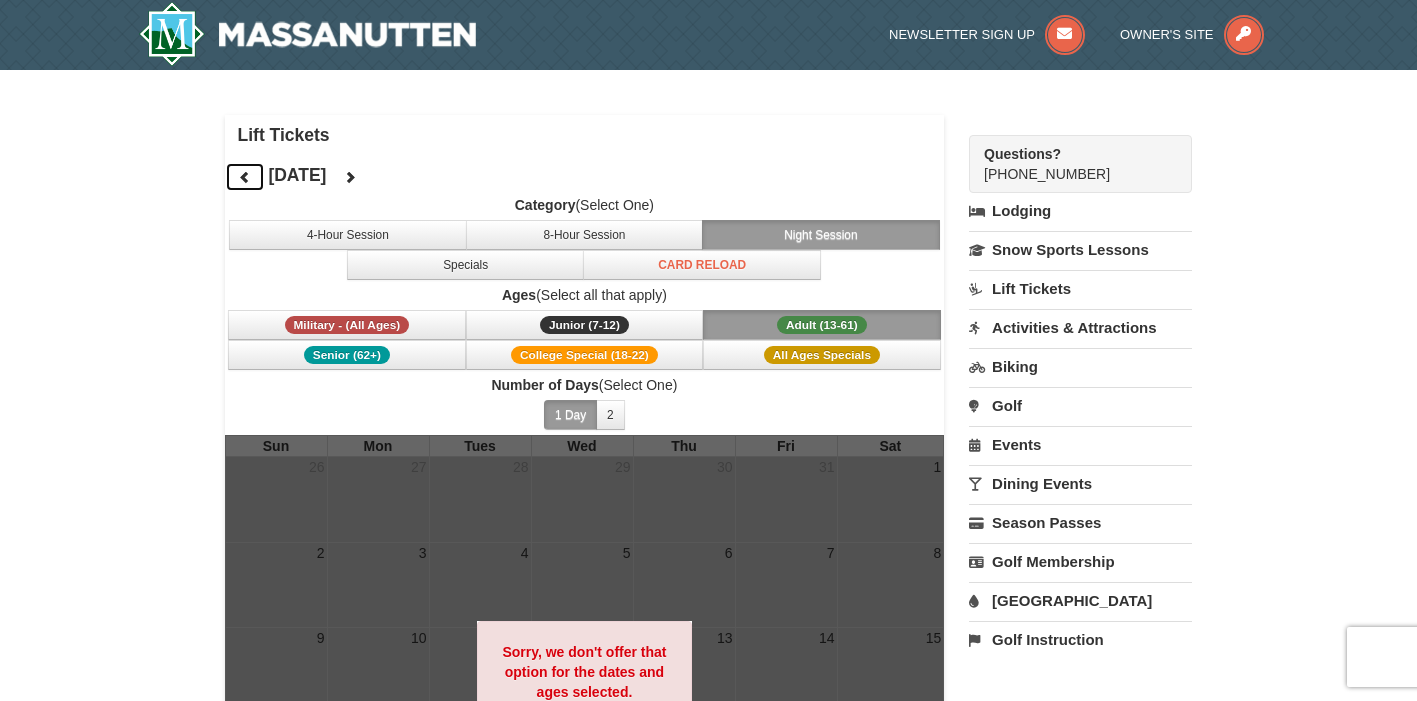 click at bounding box center (245, 177) 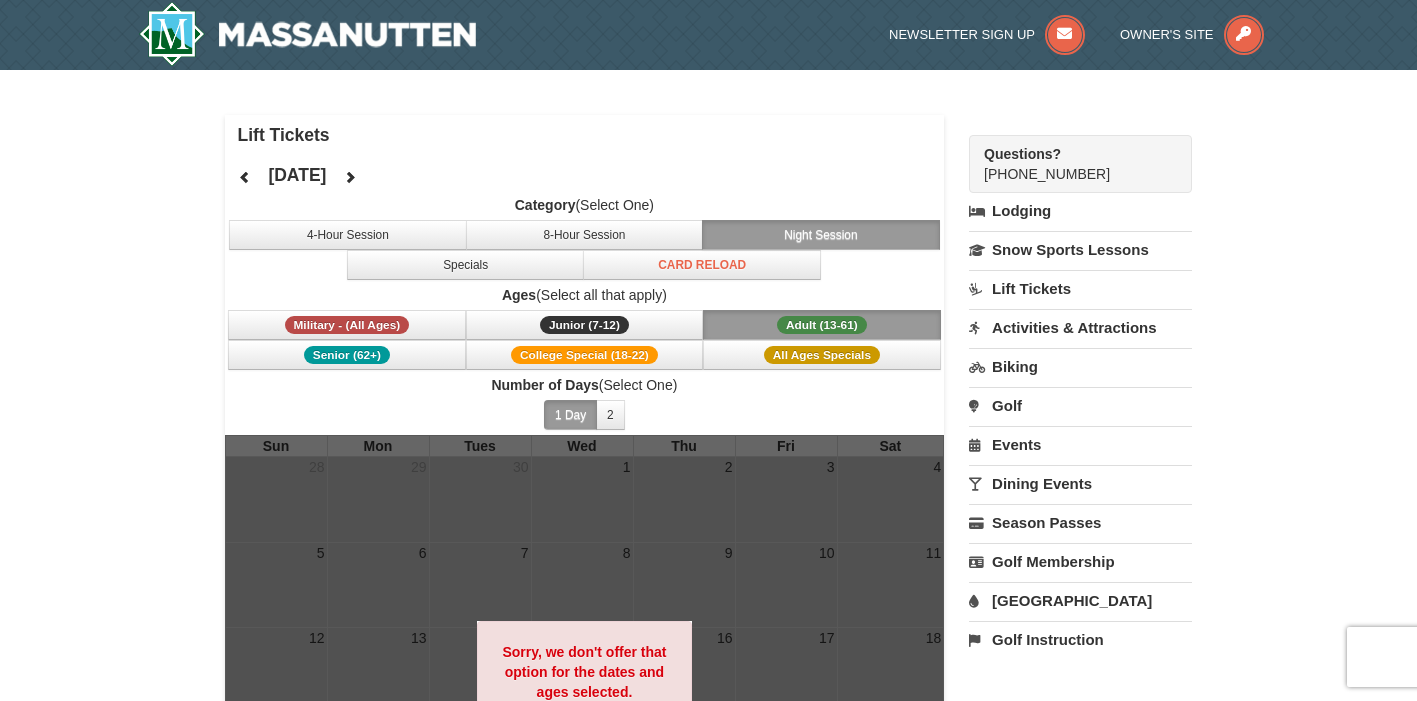 click on "Activities & Attractions" at bounding box center (1080, 327) 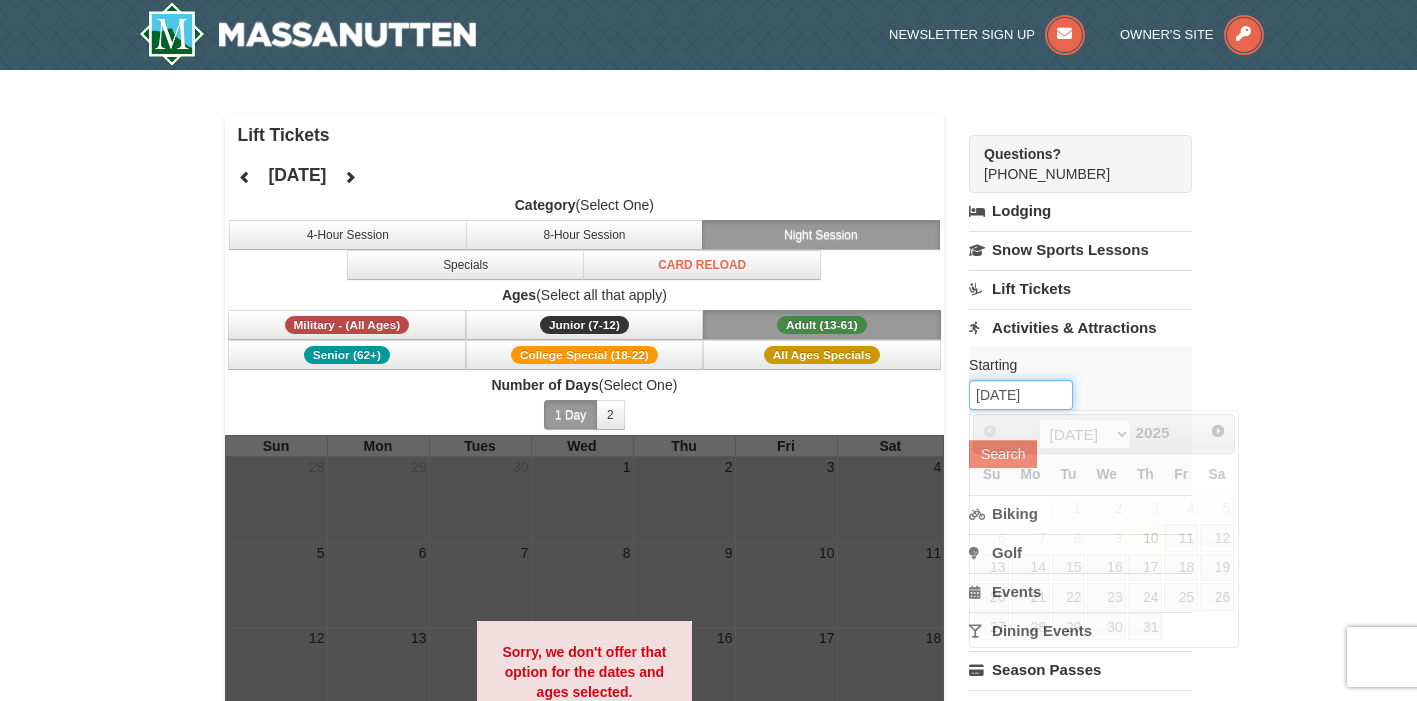 click on "[DATE]" at bounding box center [1021, 395] 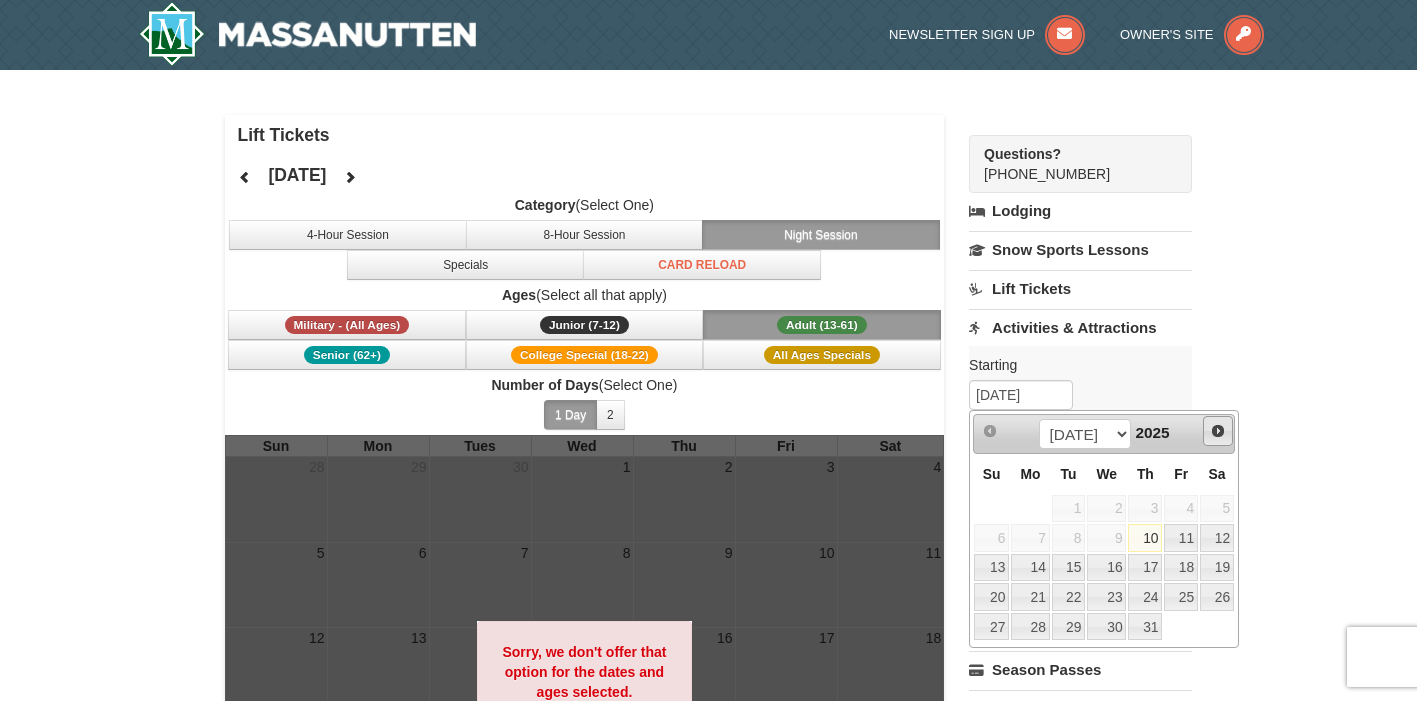 click on "Next" at bounding box center [1218, 431] 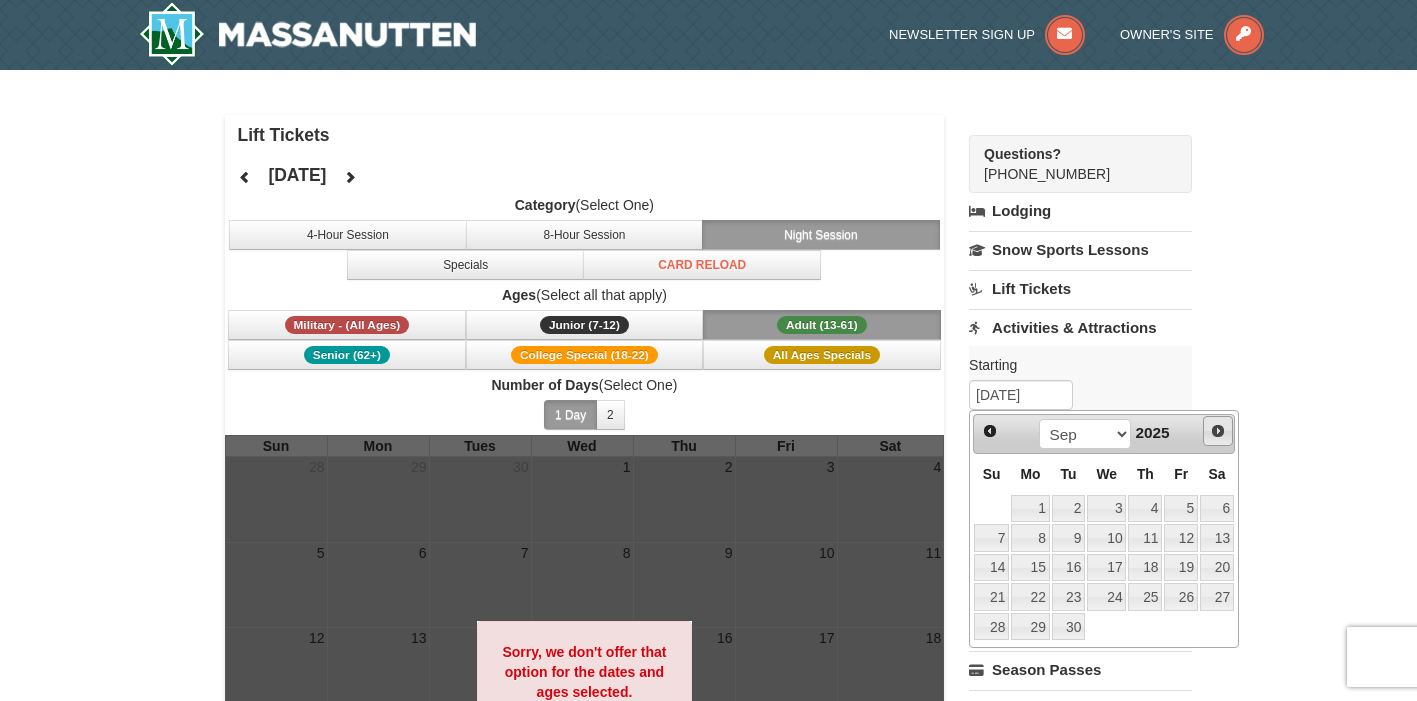 click on "Next" at bounding box center (1218, 431) 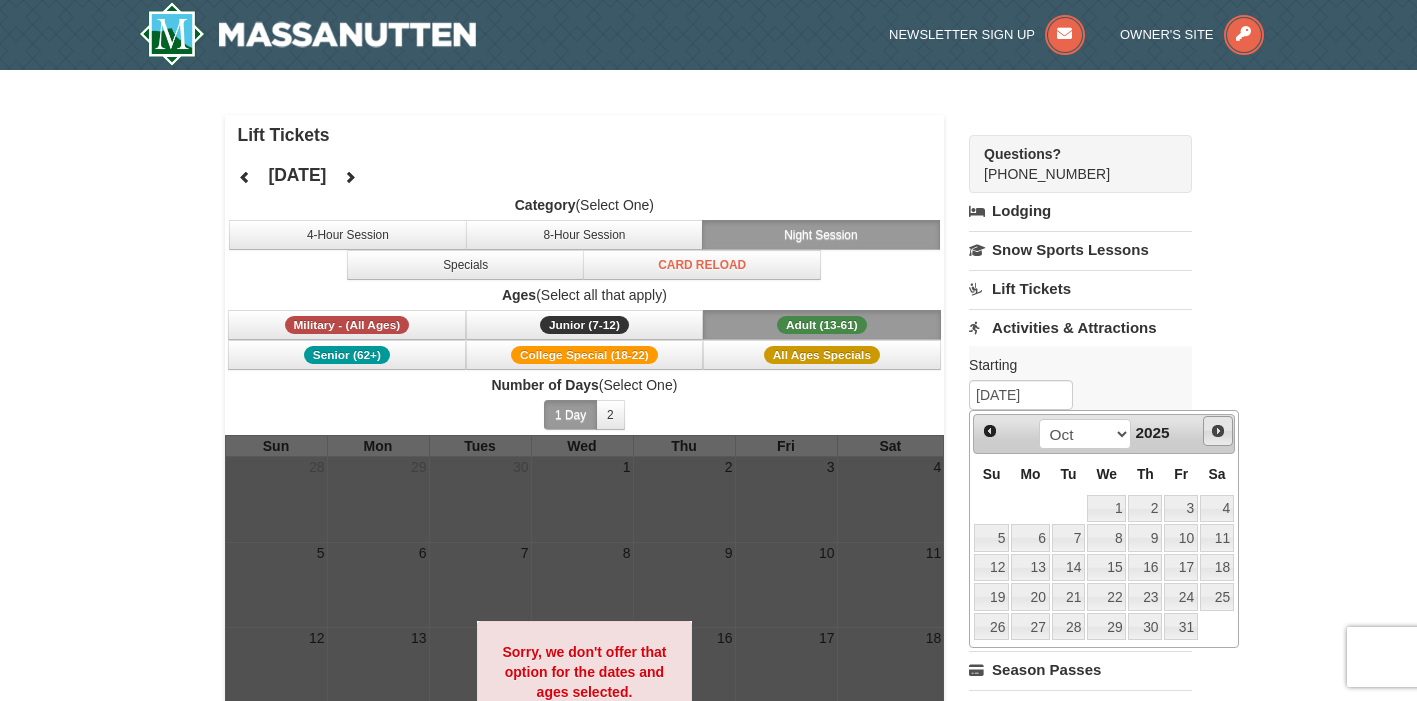 click on "Next" at bounding box center [1218, 431] 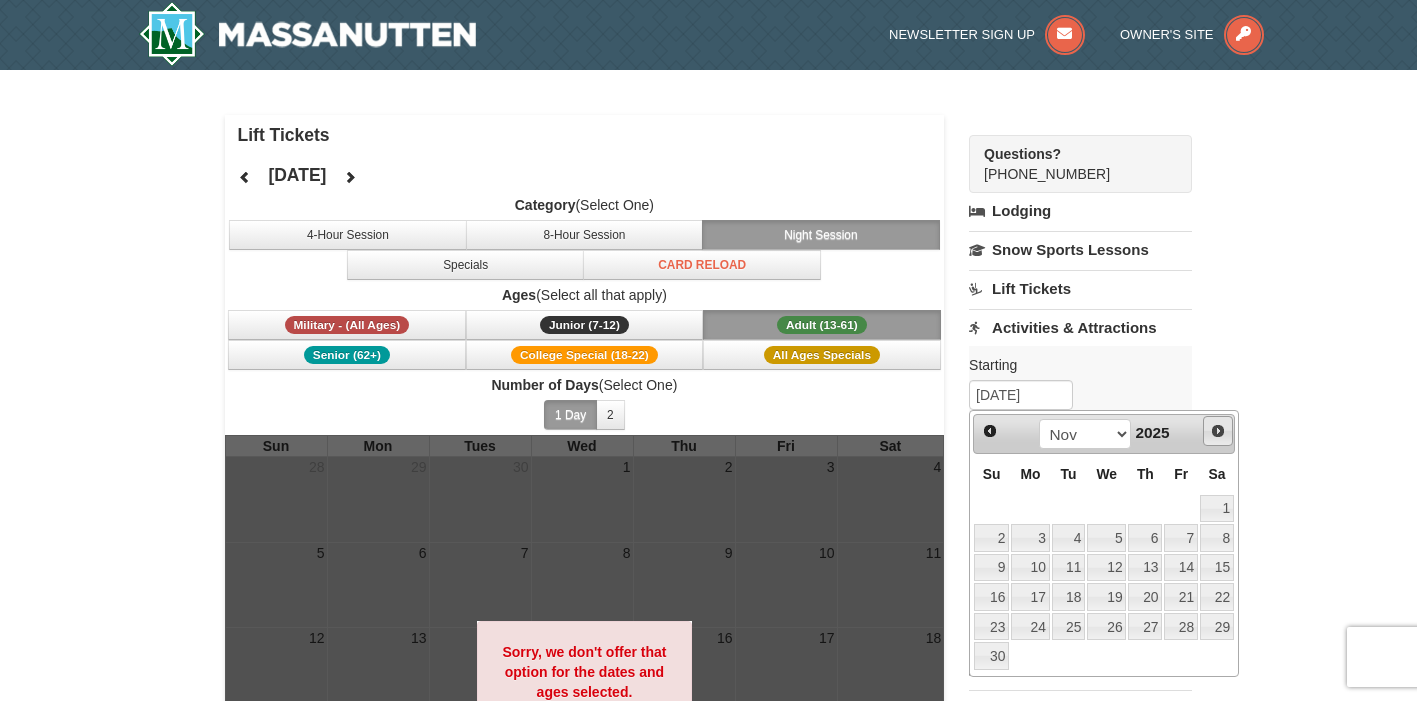 click on "Next" at bounding box center [1218, 431] 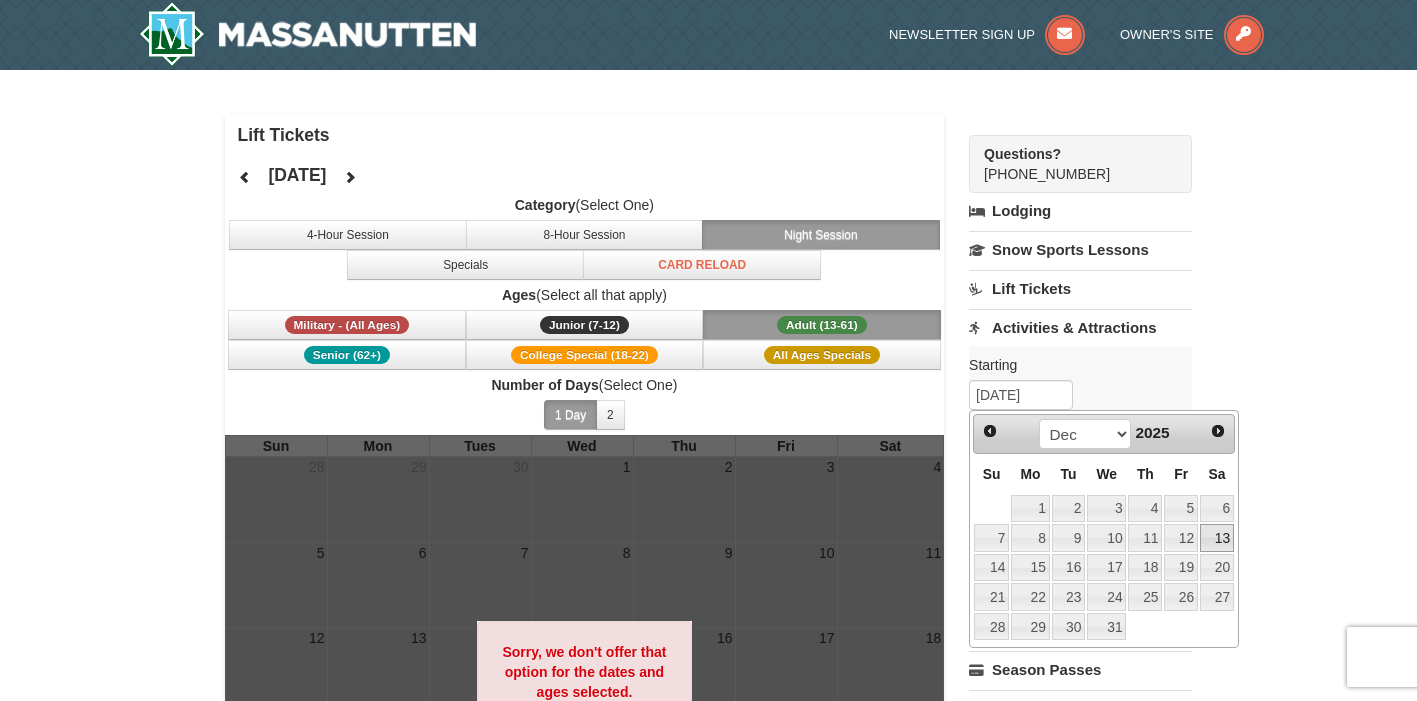 click on "13" at bounding box center (1217, 538) 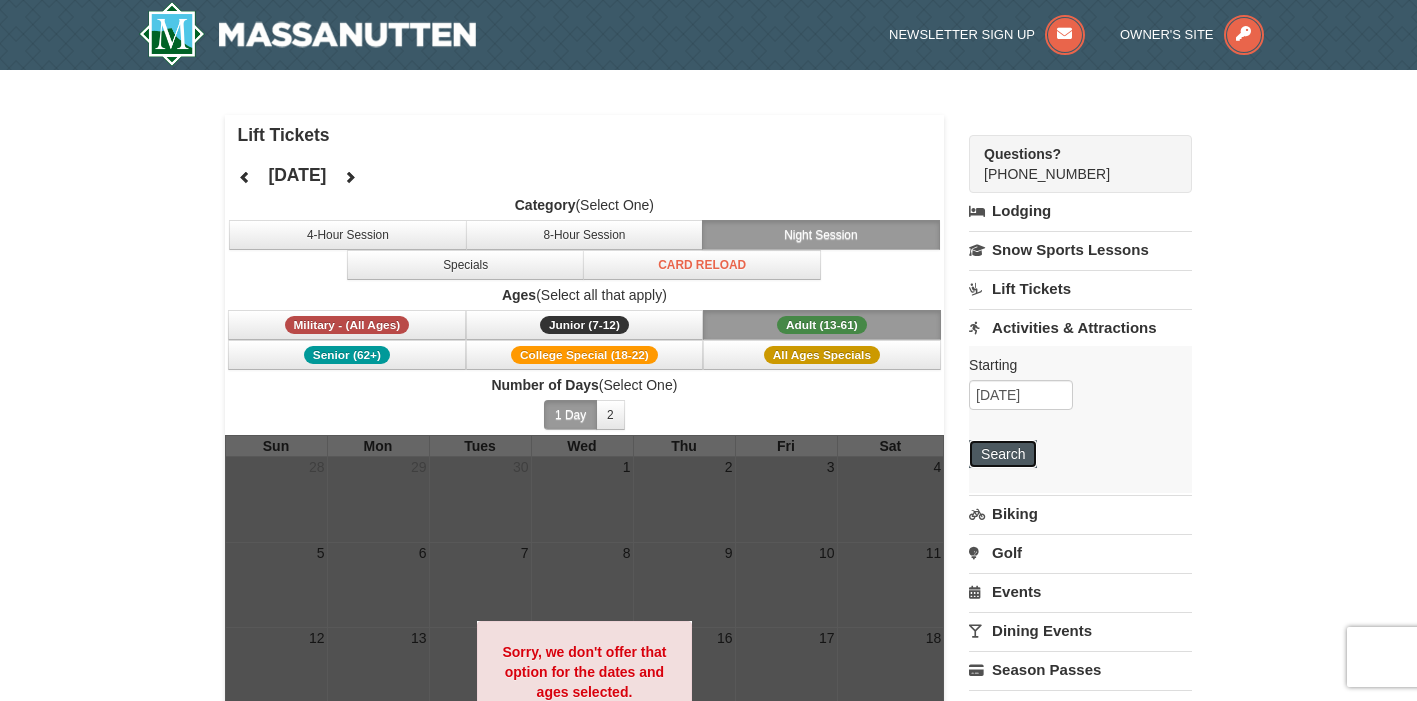 click on "Search" at bounding box center (1003, 454) 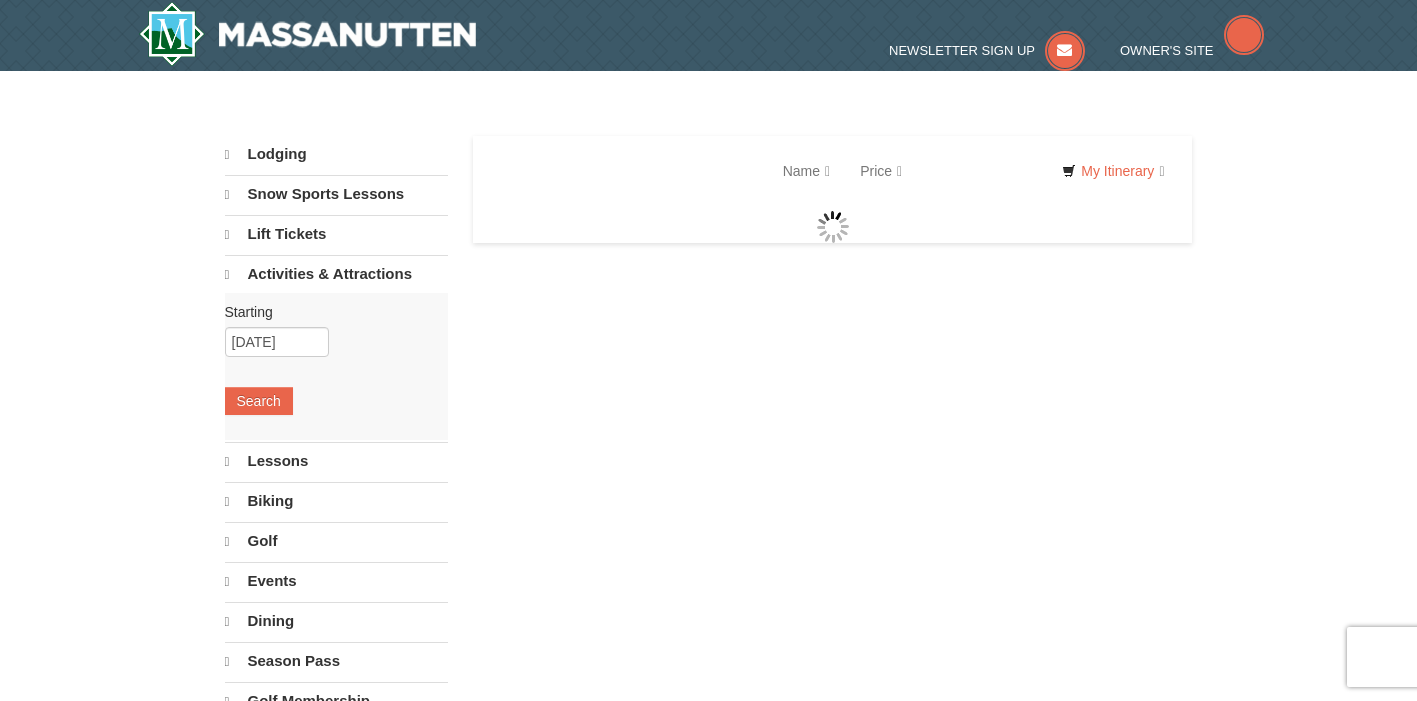 scroll, scrollTop: 0, scrollLeft: 0, axis: both 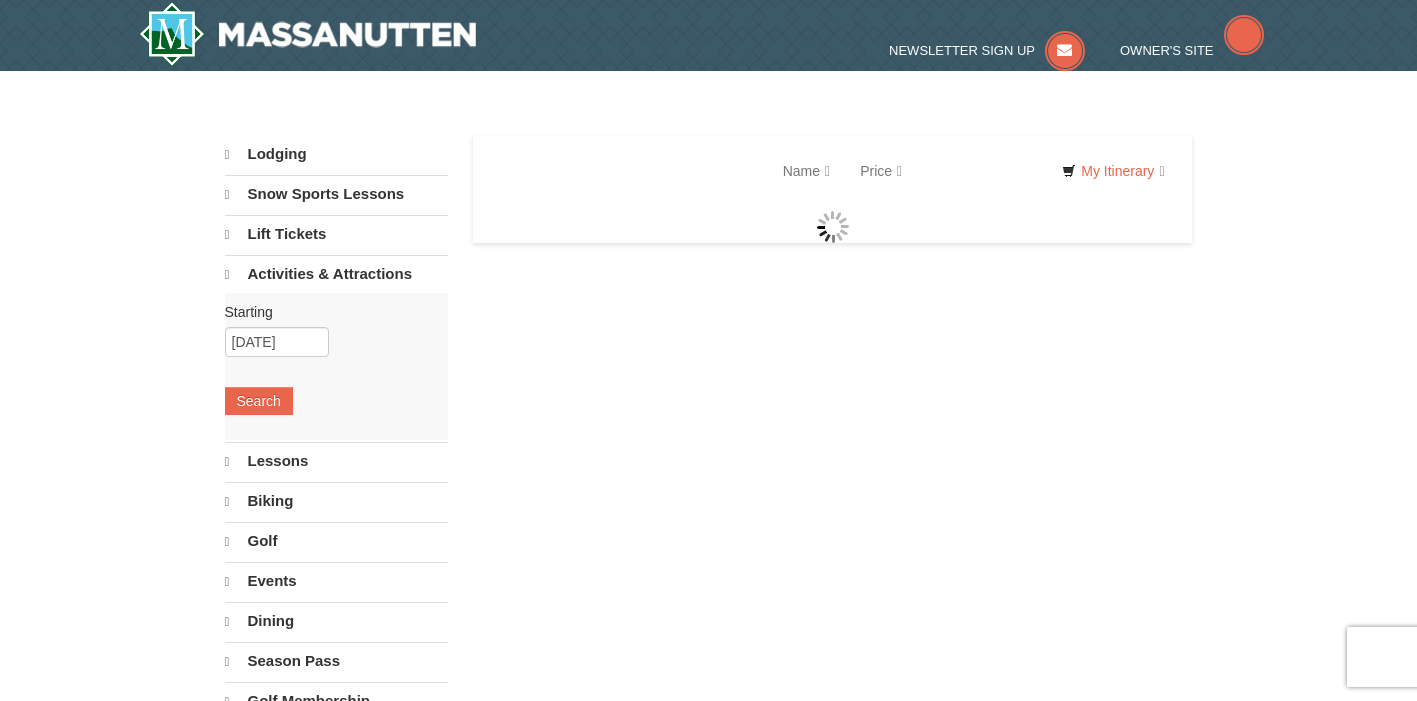 select on "7" 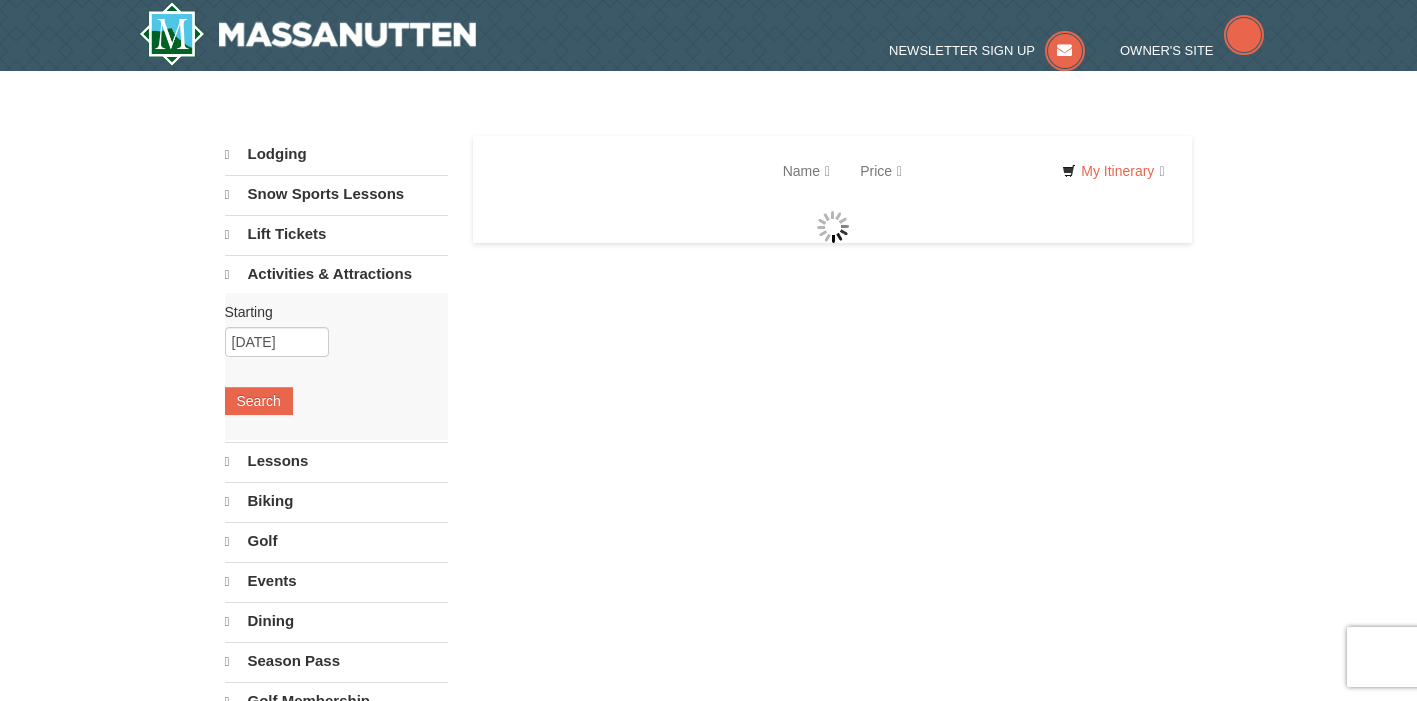 select on "7" 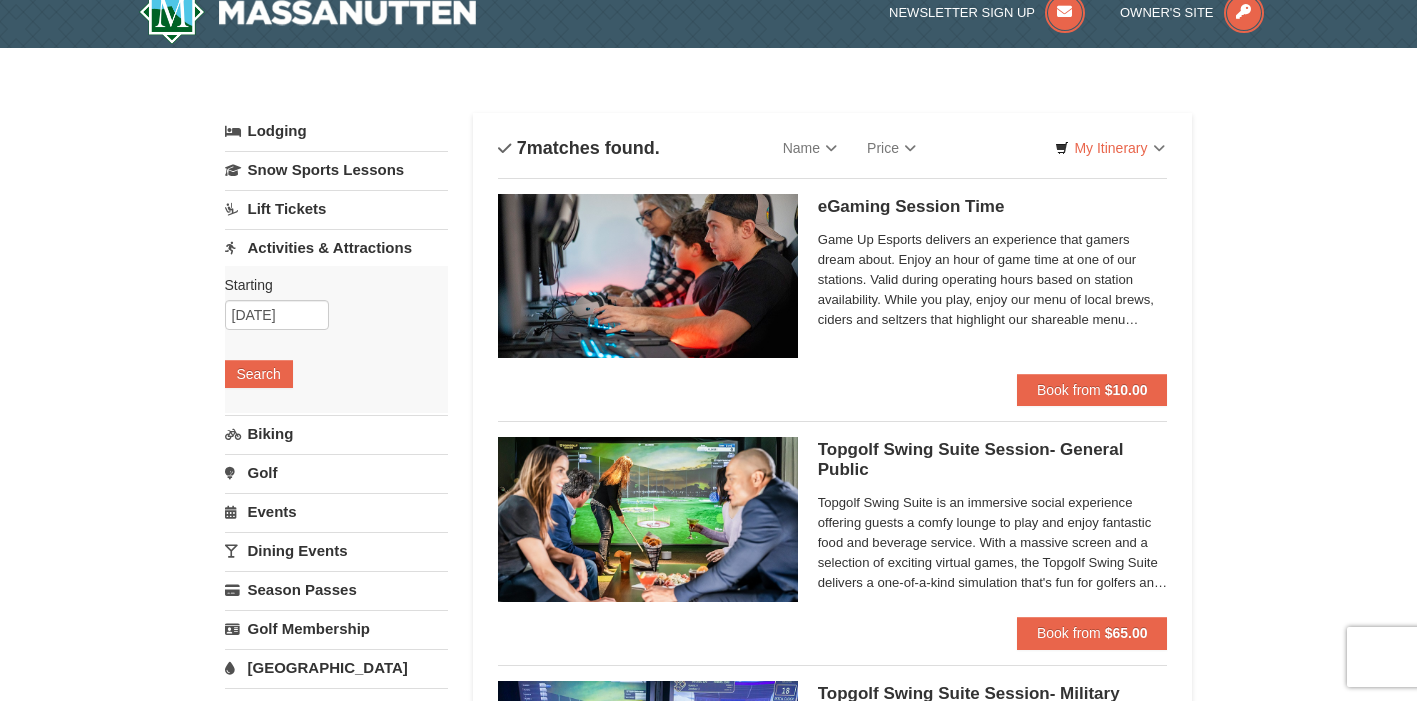 scroll, scrollTop: 0, scrollLeft: 0, axis: both 